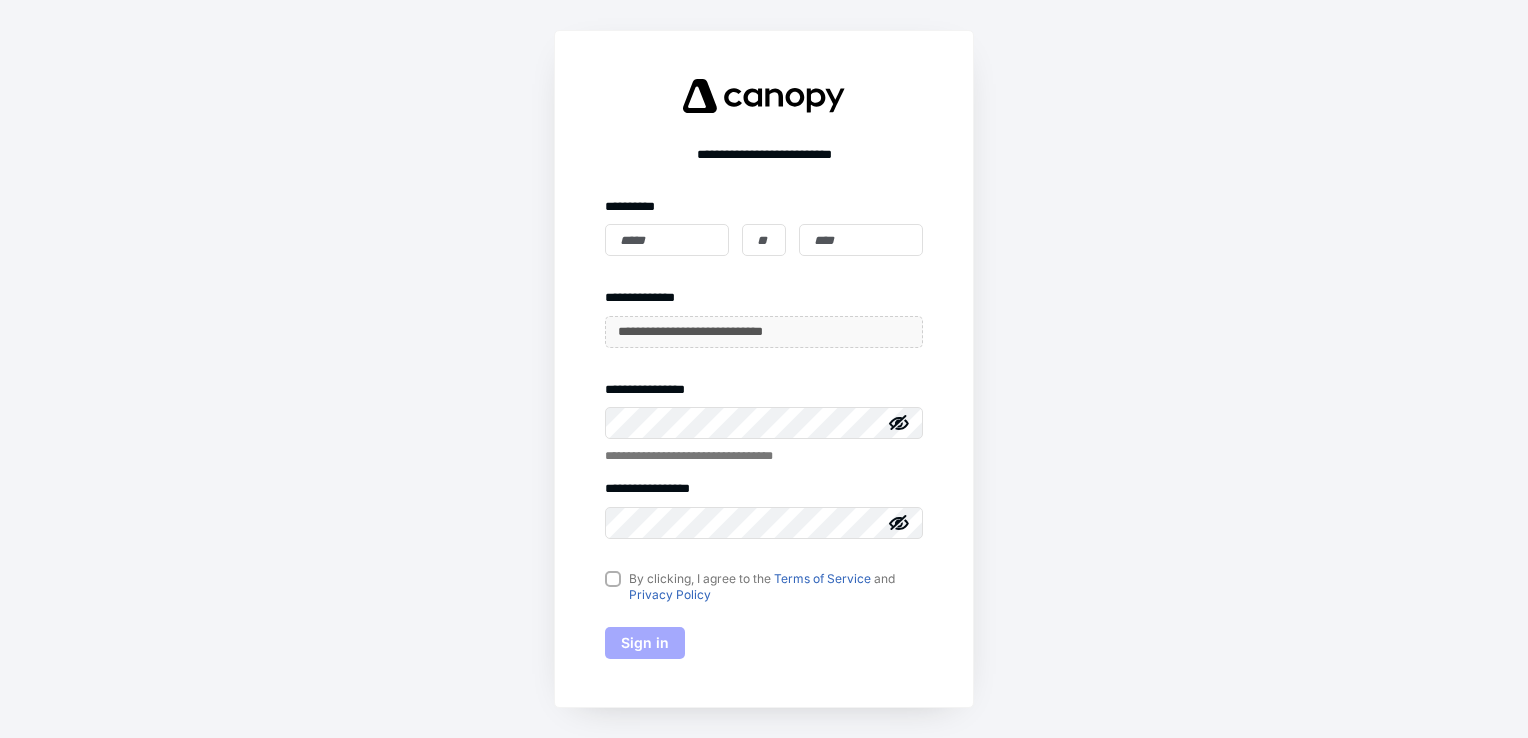 scroll, scrollTop: 0, scrollLeft: 0, axis: both 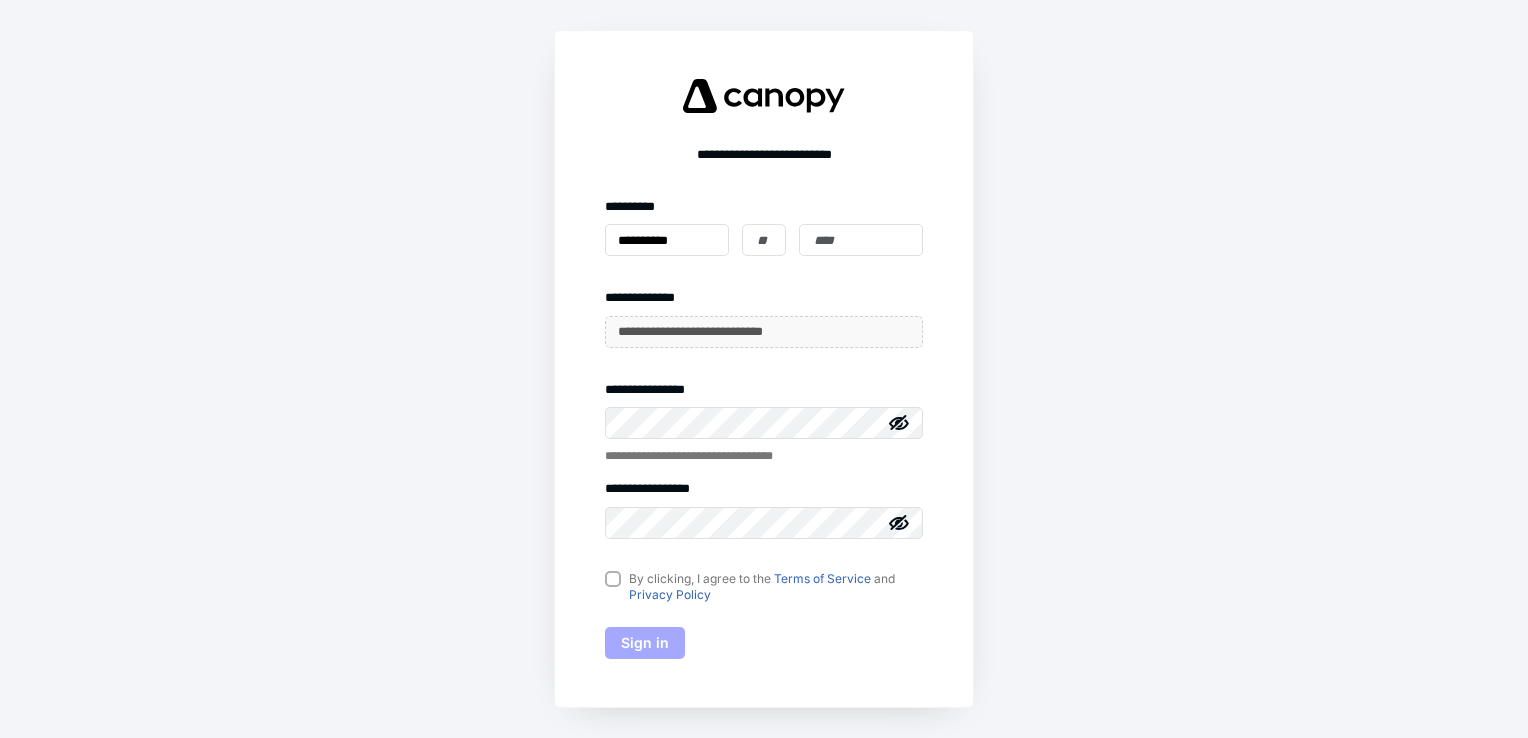 type on "**********" 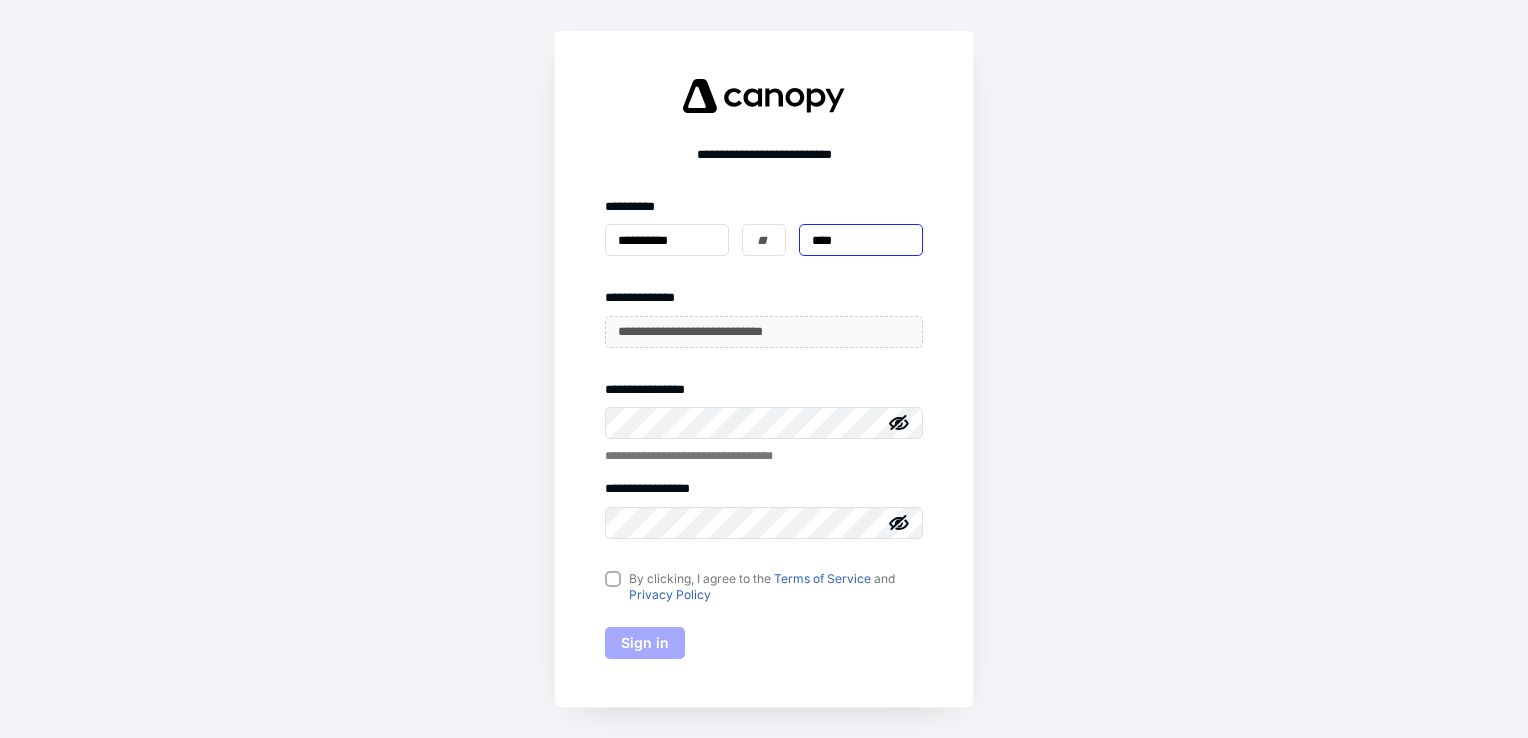 type on "*******" 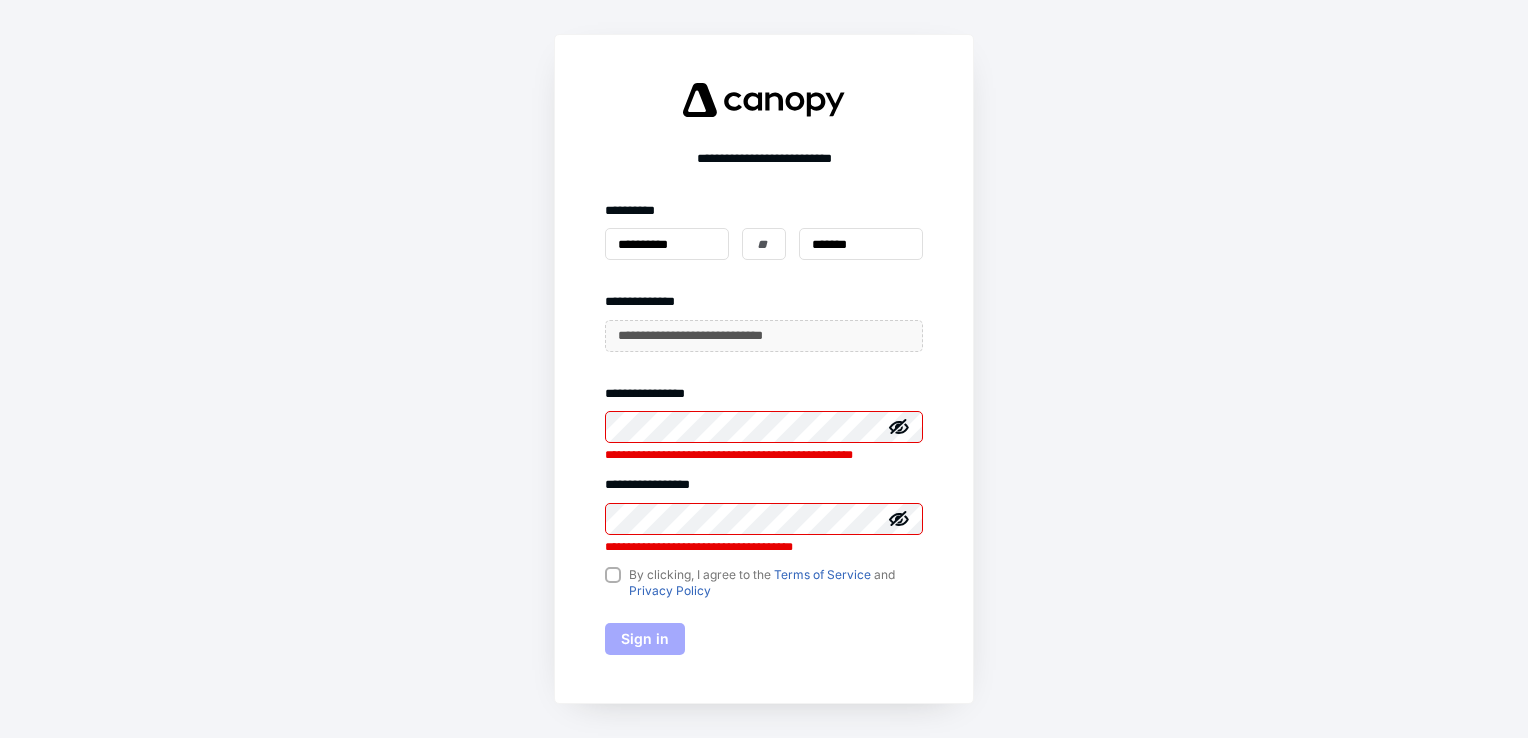 click on "**********" at bounding box center (764, 369) 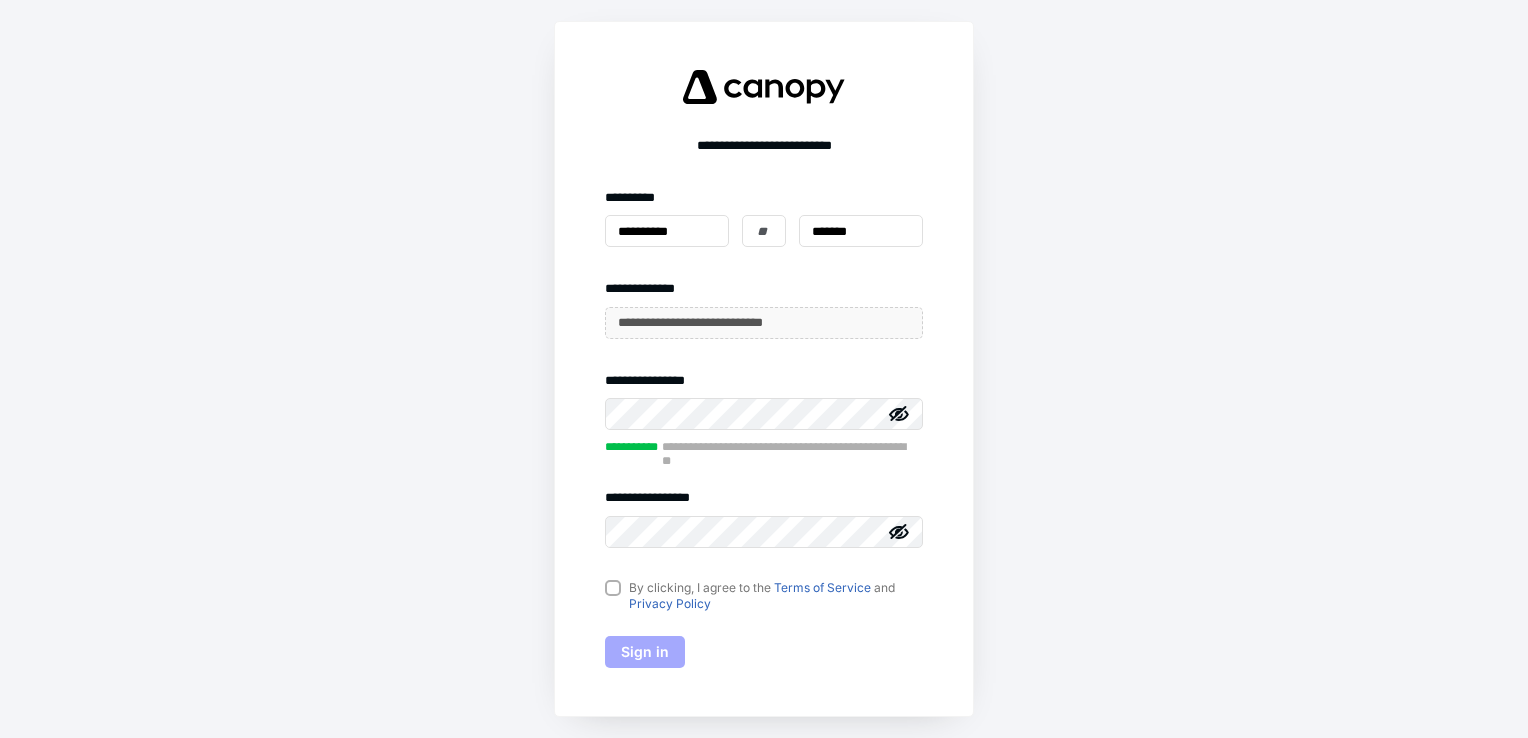 click on "By clicking, I agree to the   Terms of Service   and   Privacy Policy" at bounding box center (764, 596) 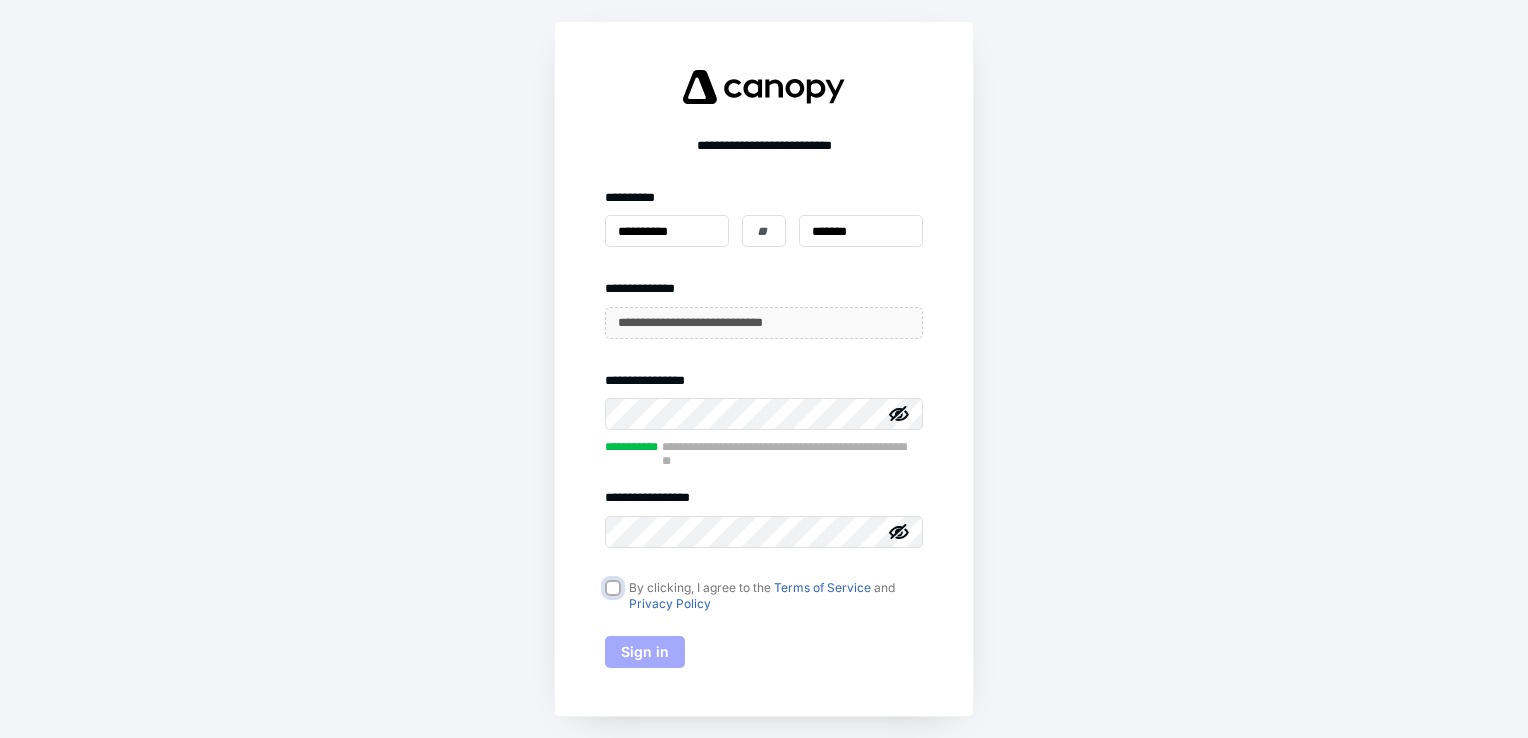 click on "By clicking, I agree to the   Terms of Service   and   Privacy Policy" at bounding box center [615, 589] 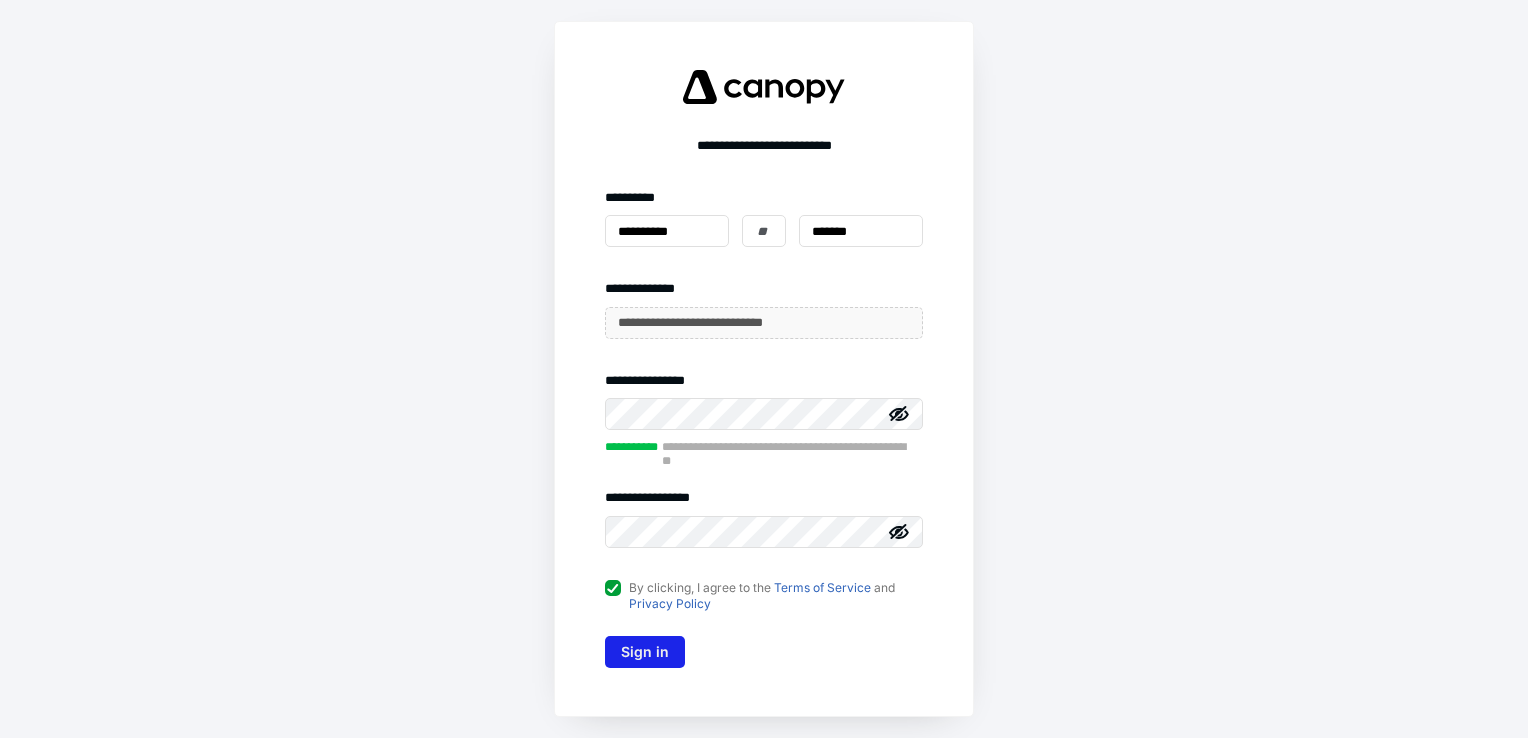 click on "Sign in" at bounding box center [645, 652] 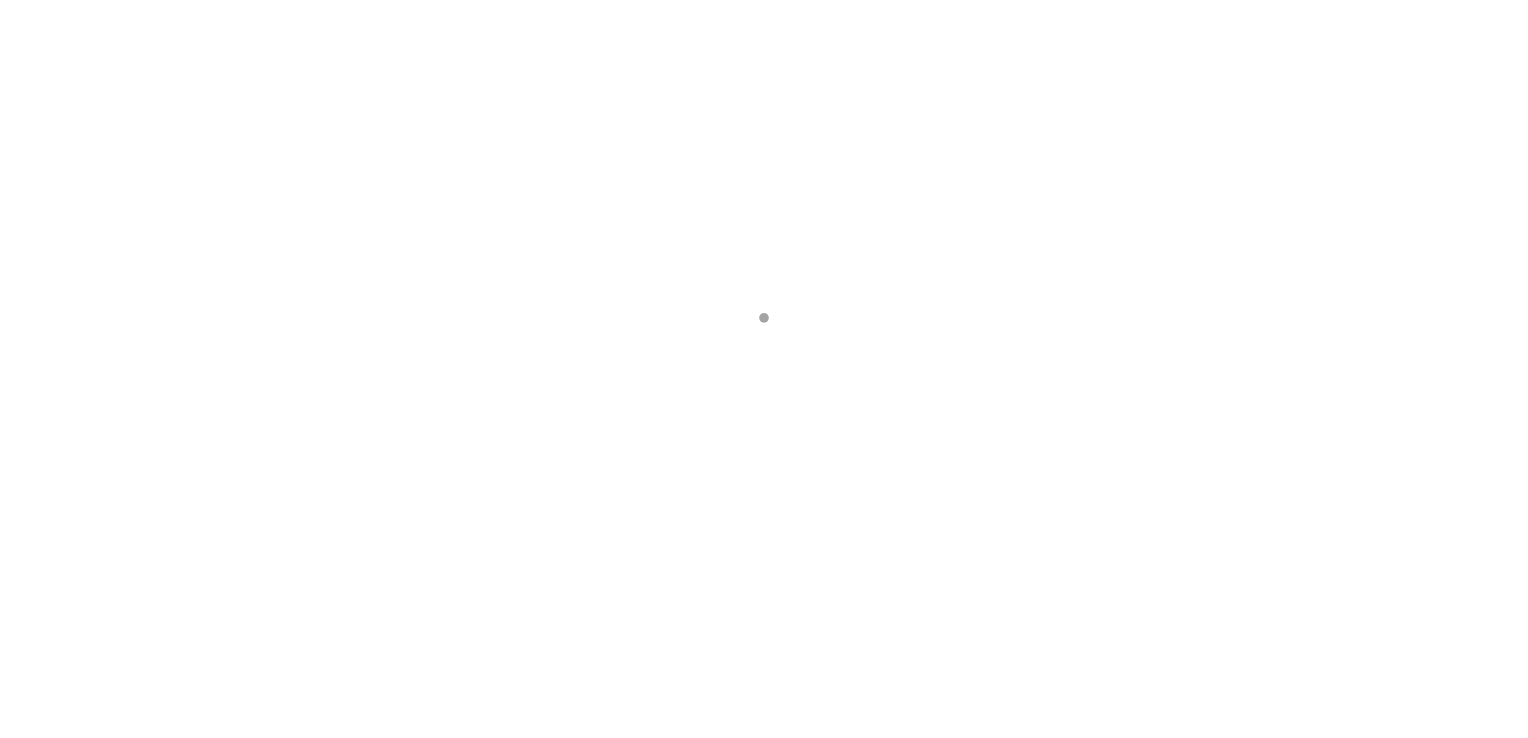 scroll, scrollTop: 0, scrollLeft: 0, axis: both 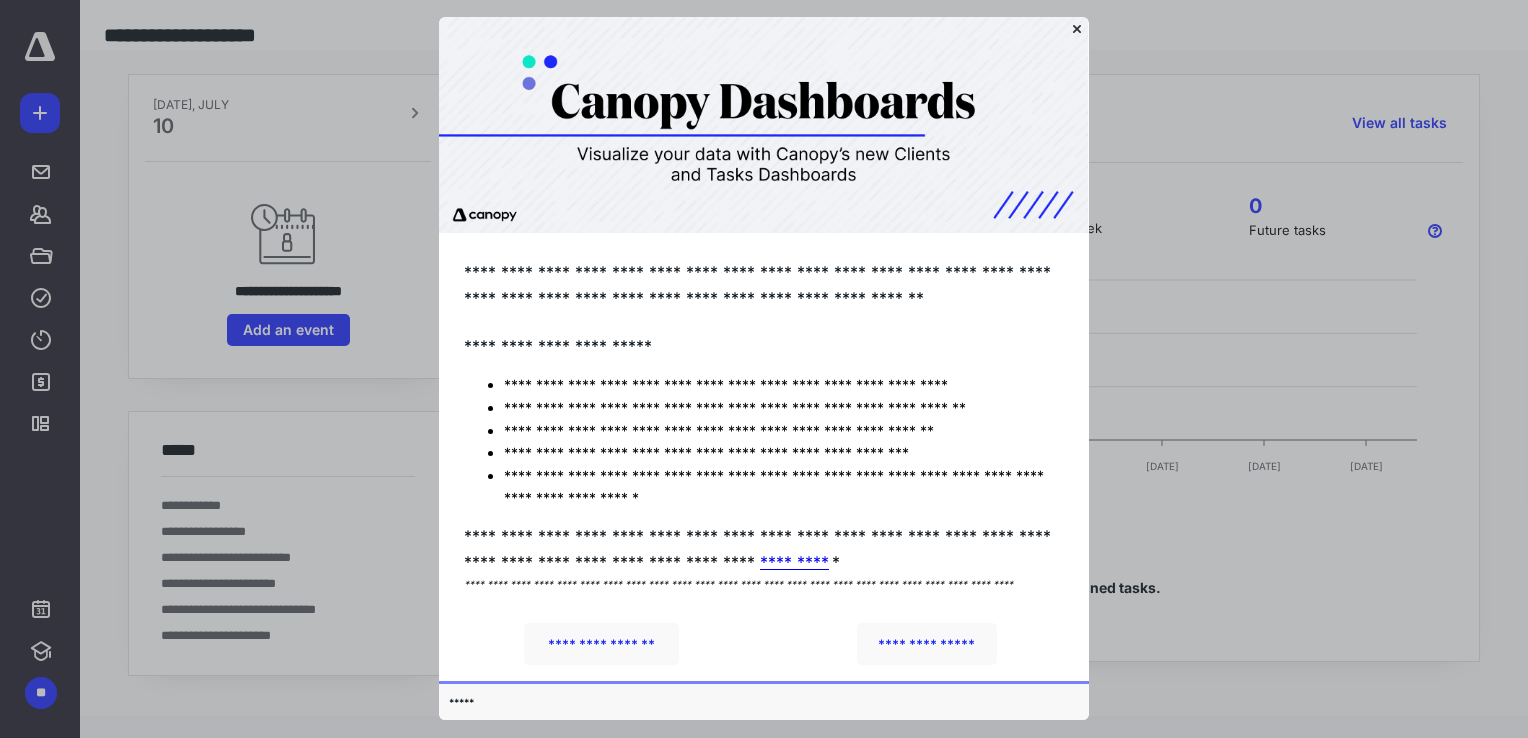 click 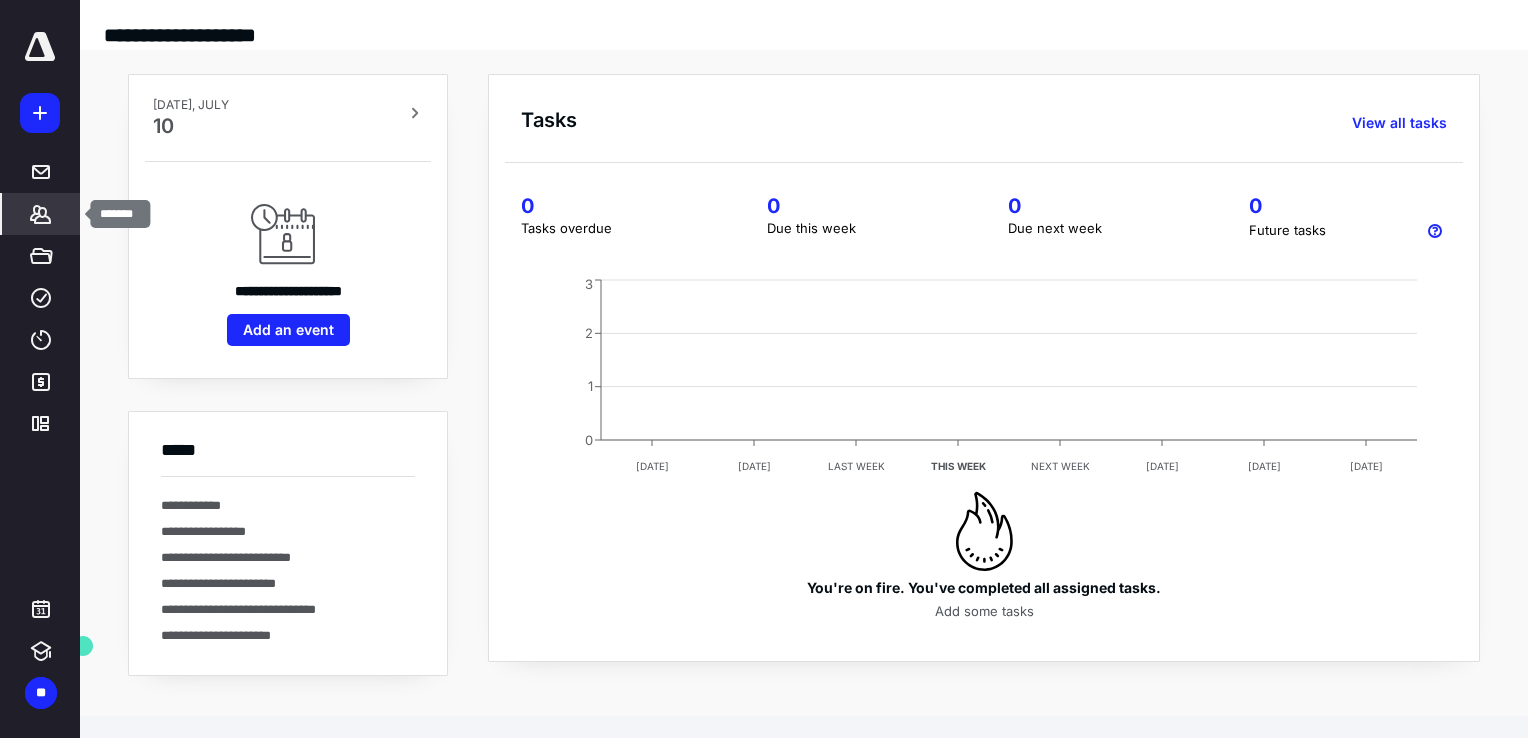 click 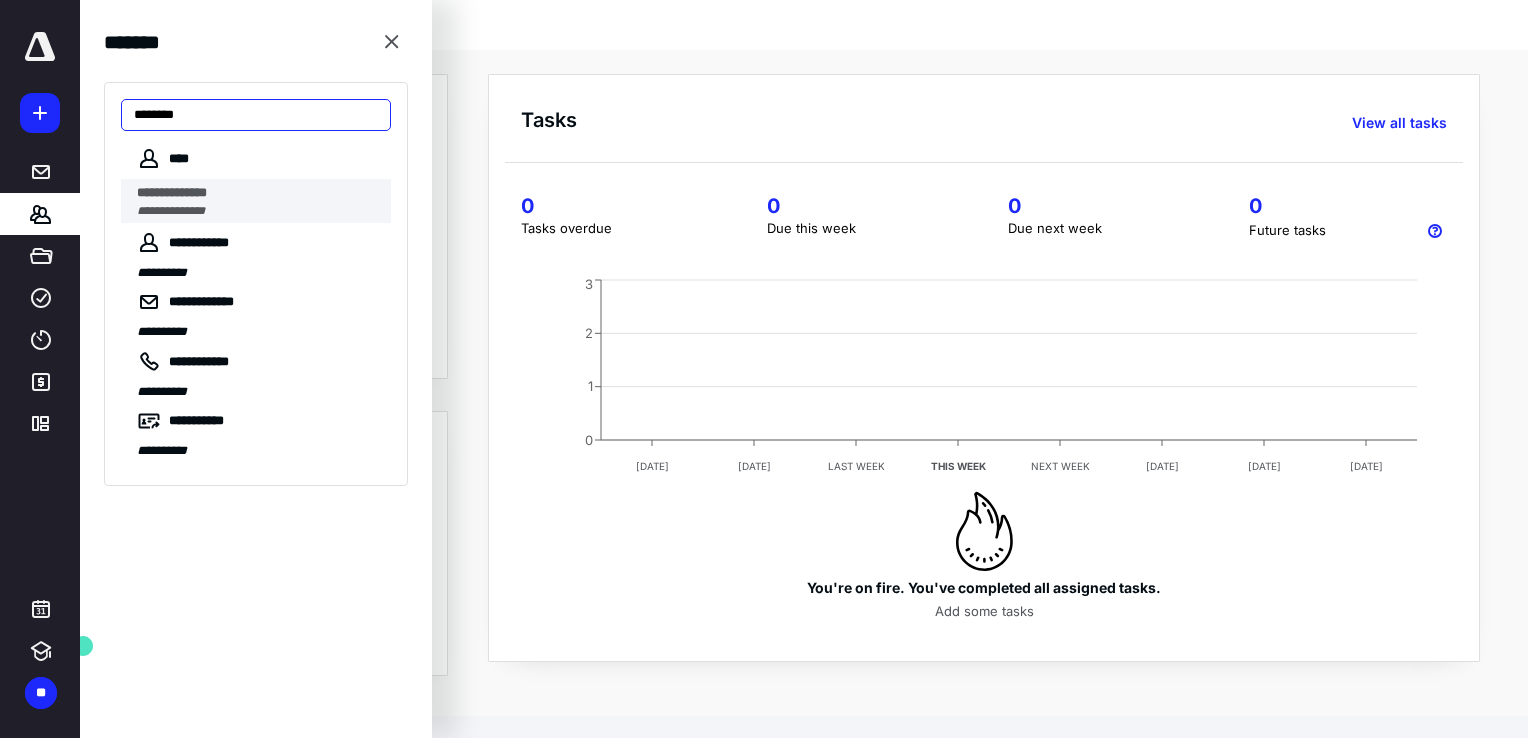 type on "********" 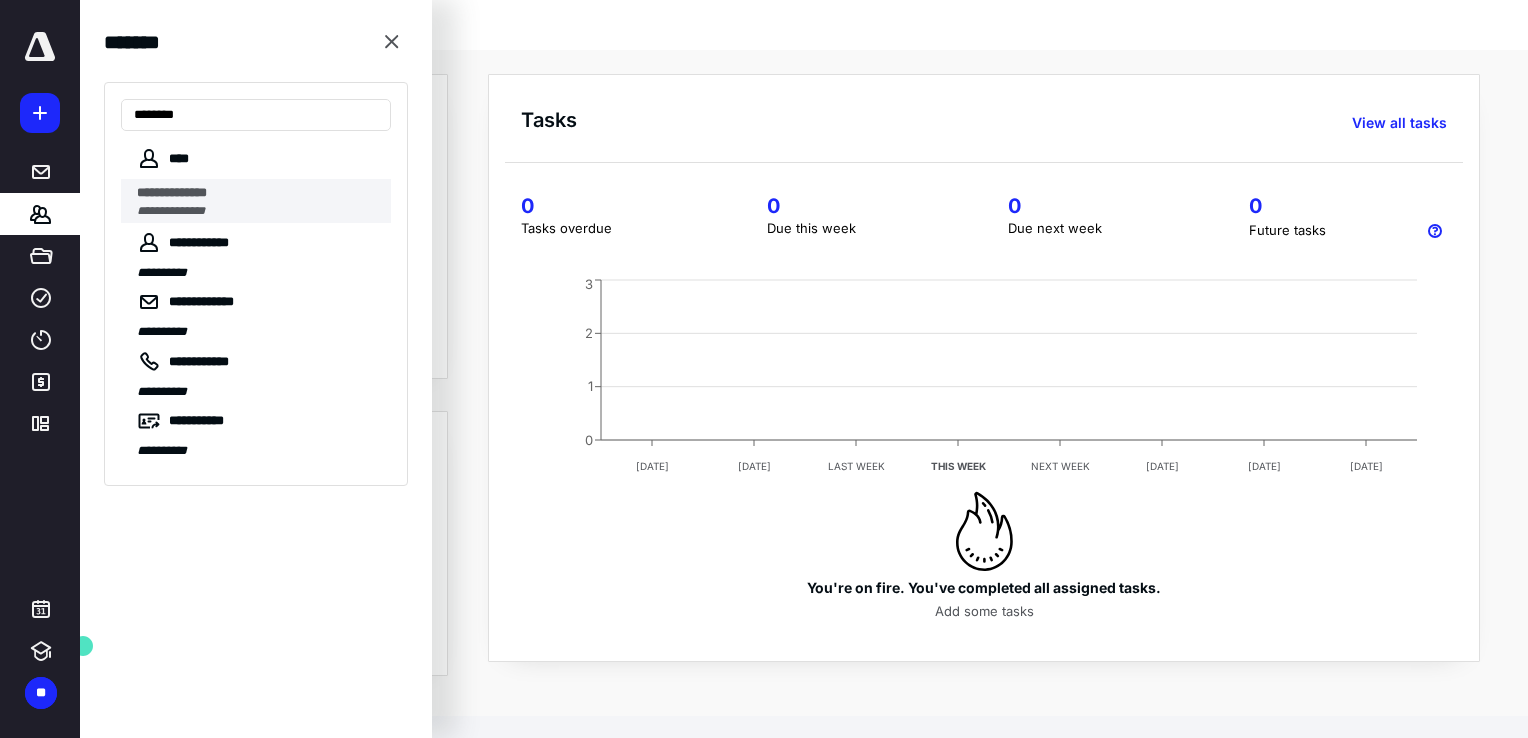 click on "**********" at bounding box center (172, 192) 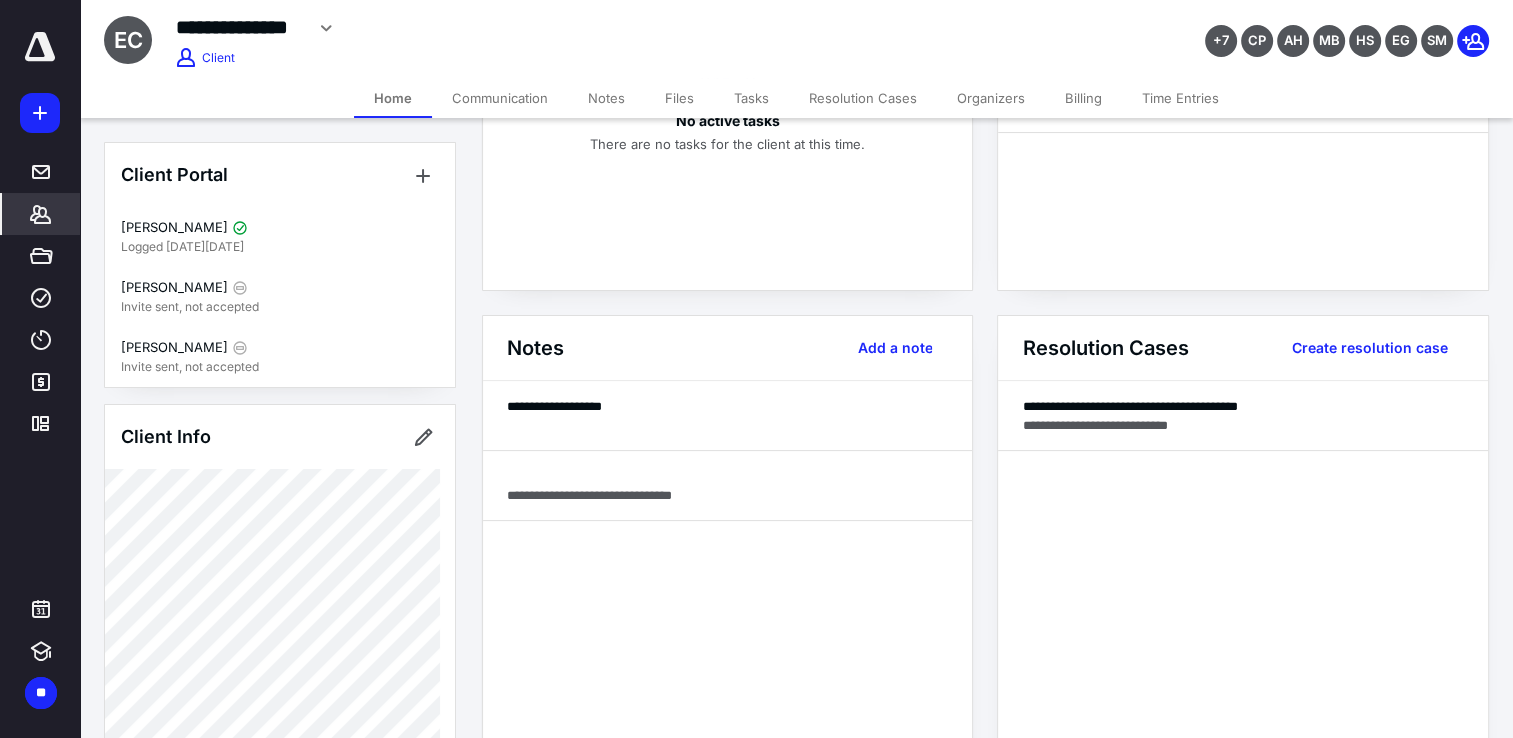 scroll, scrollTop: 432, scrollLeft: 0, axis: vertical 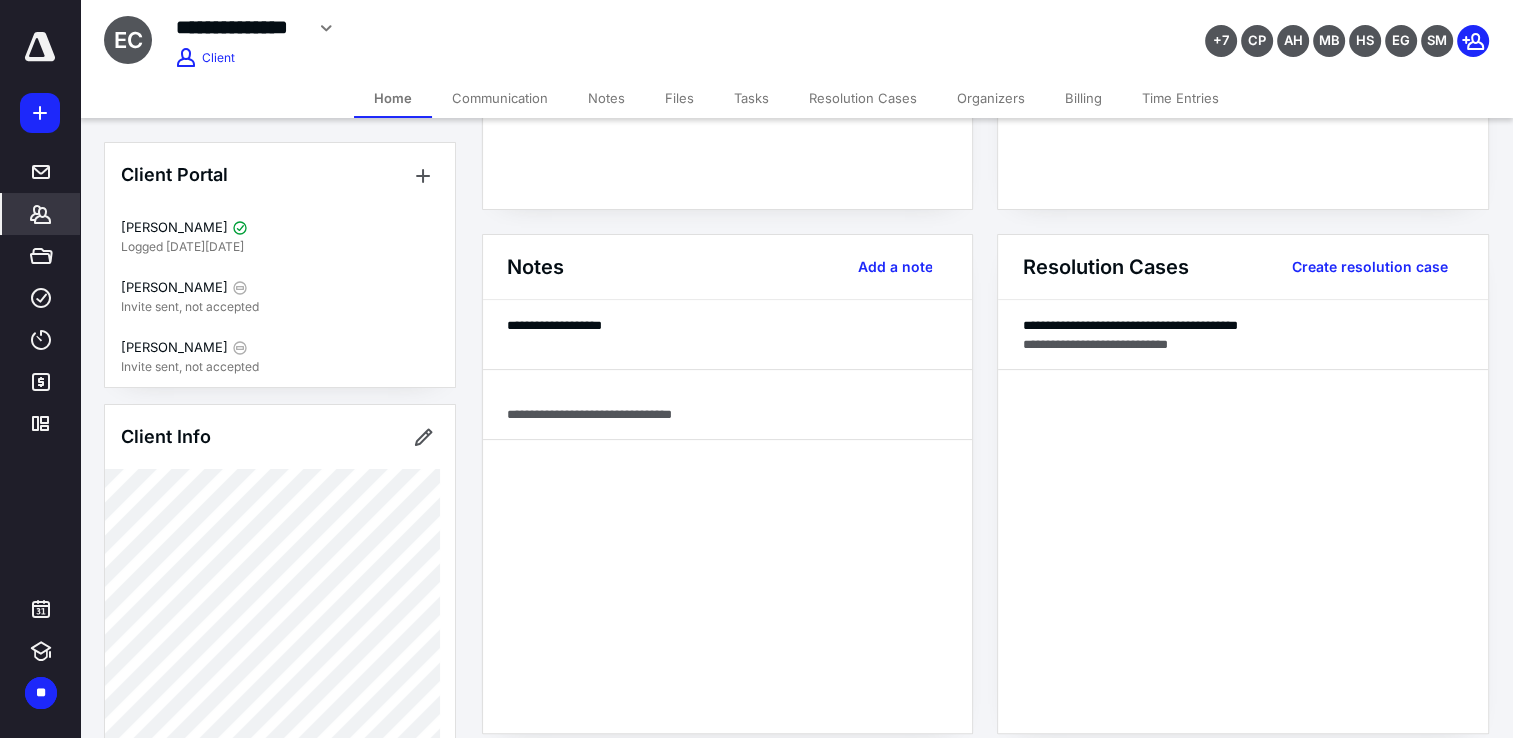 click on "Resolution Cases" at bounding box center (863, 98) 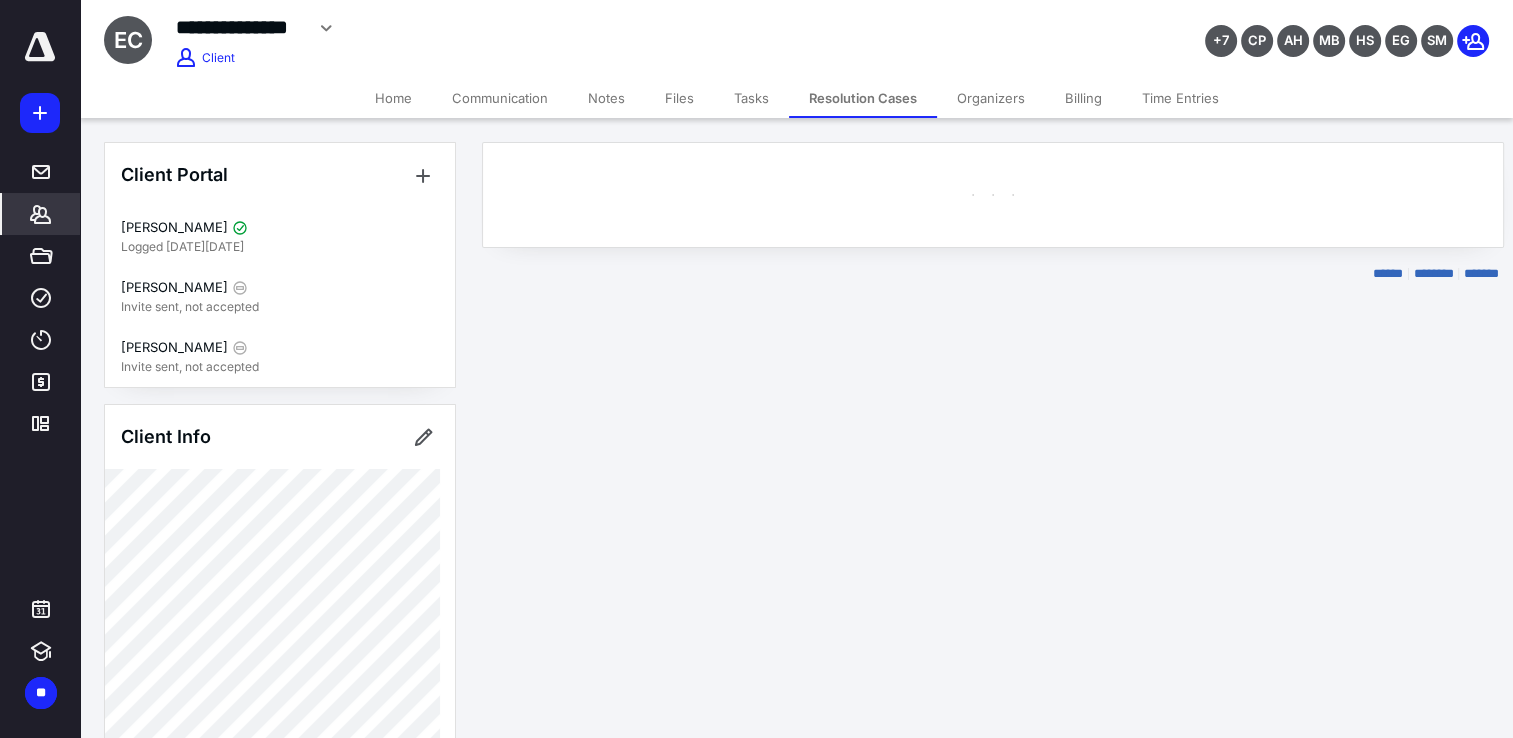 scroll, scrollTop: 0, scrollLeft: 0, axis: both 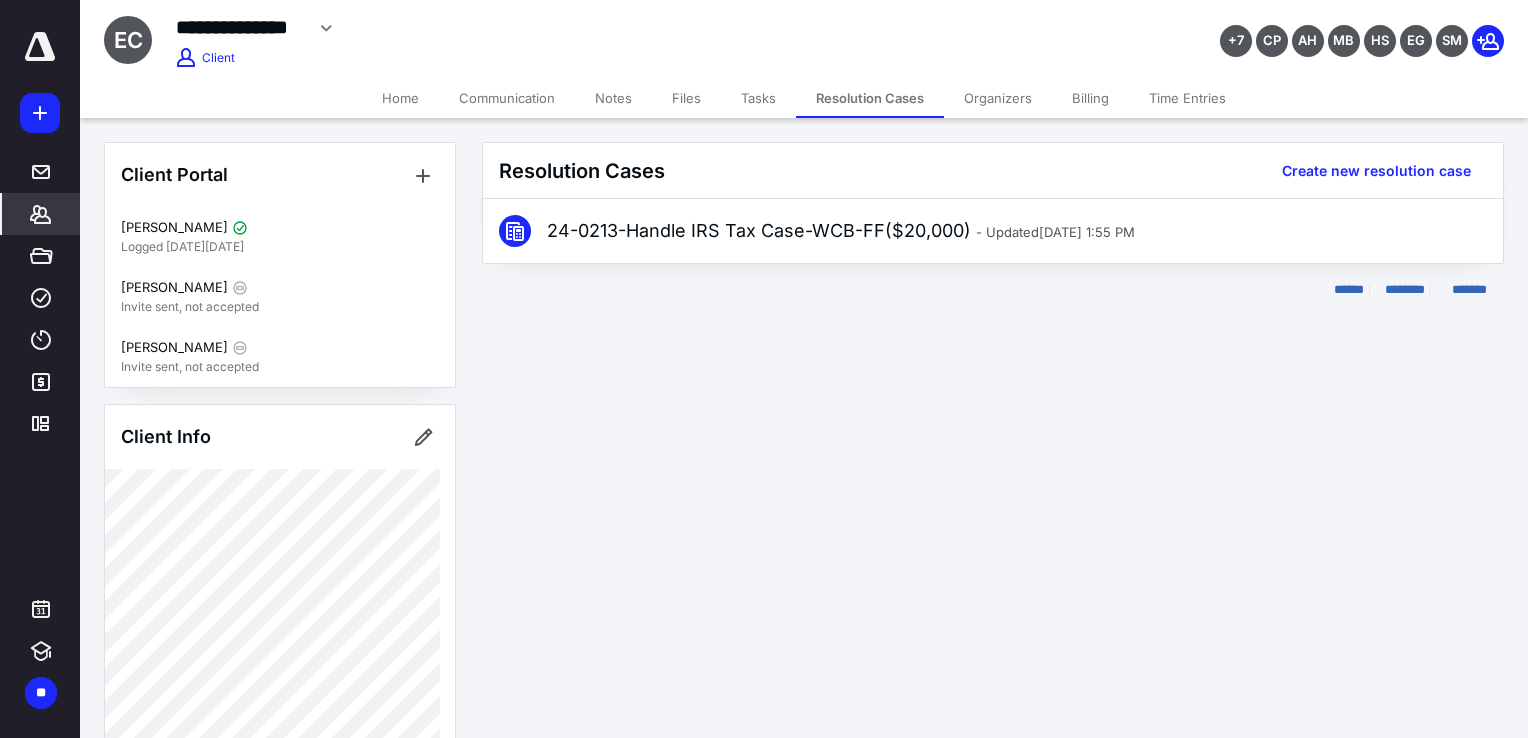 click on "Organizers" at bounding box center [998, 98] 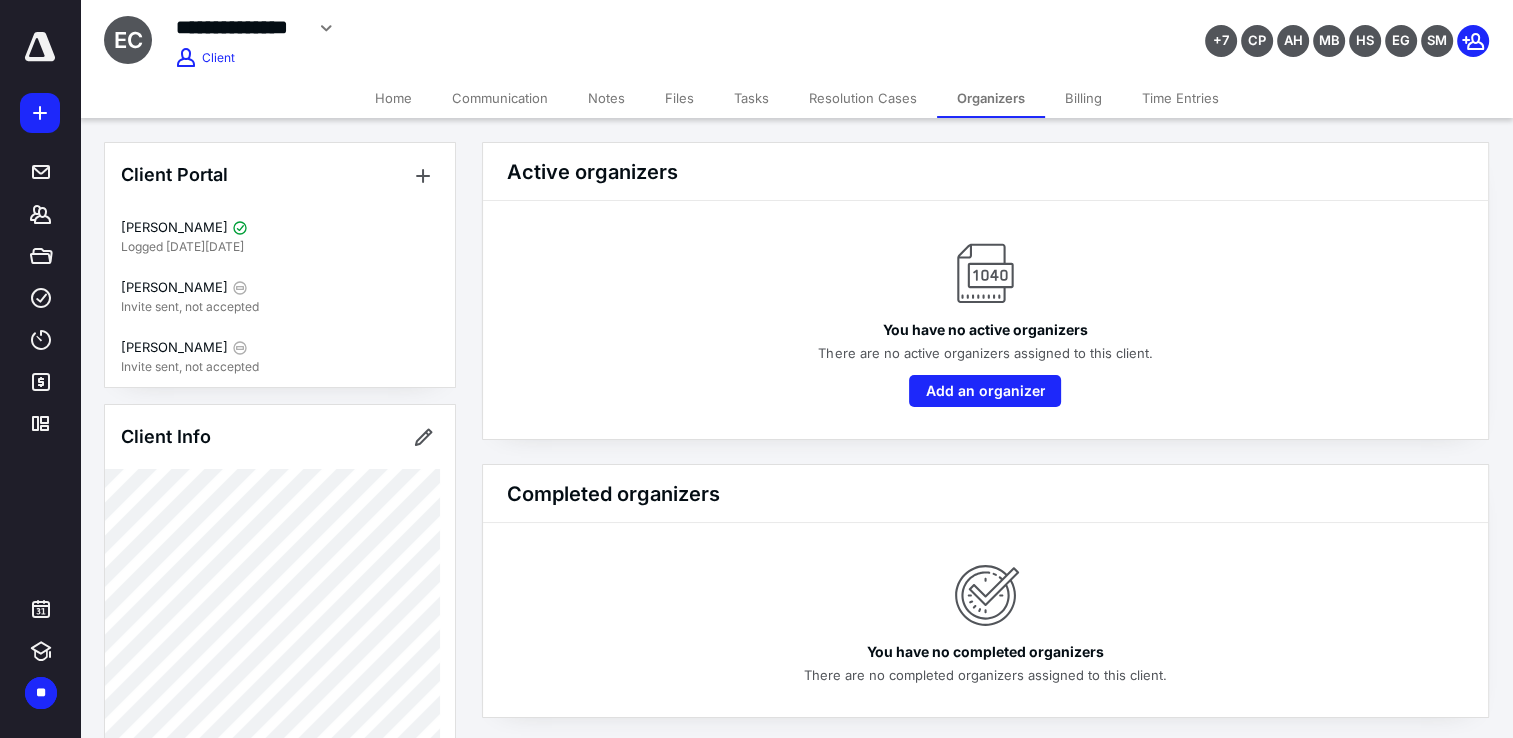 click on "Billing" at bounding box center (1083, 98) 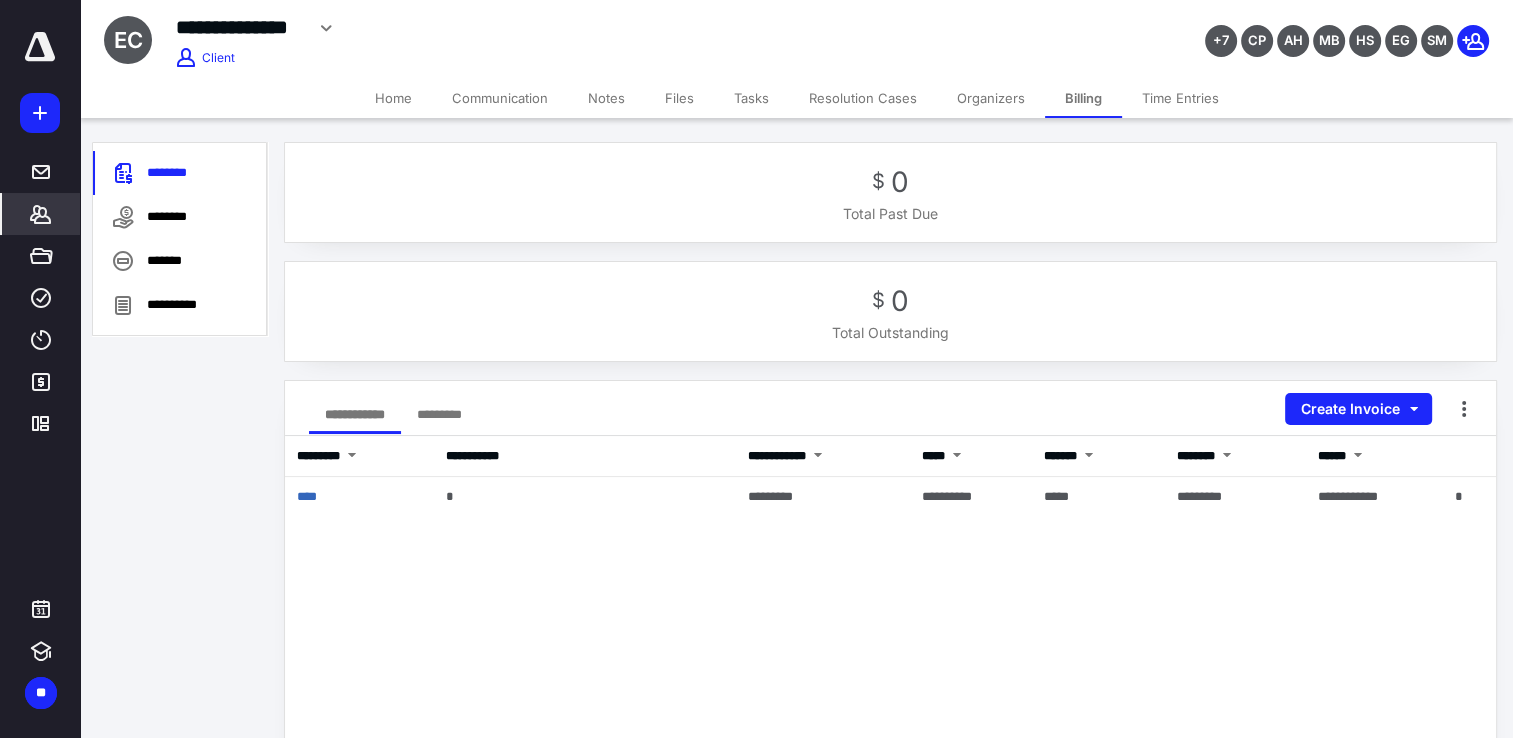 click on "Organizers" at bounding box center [991, 98] 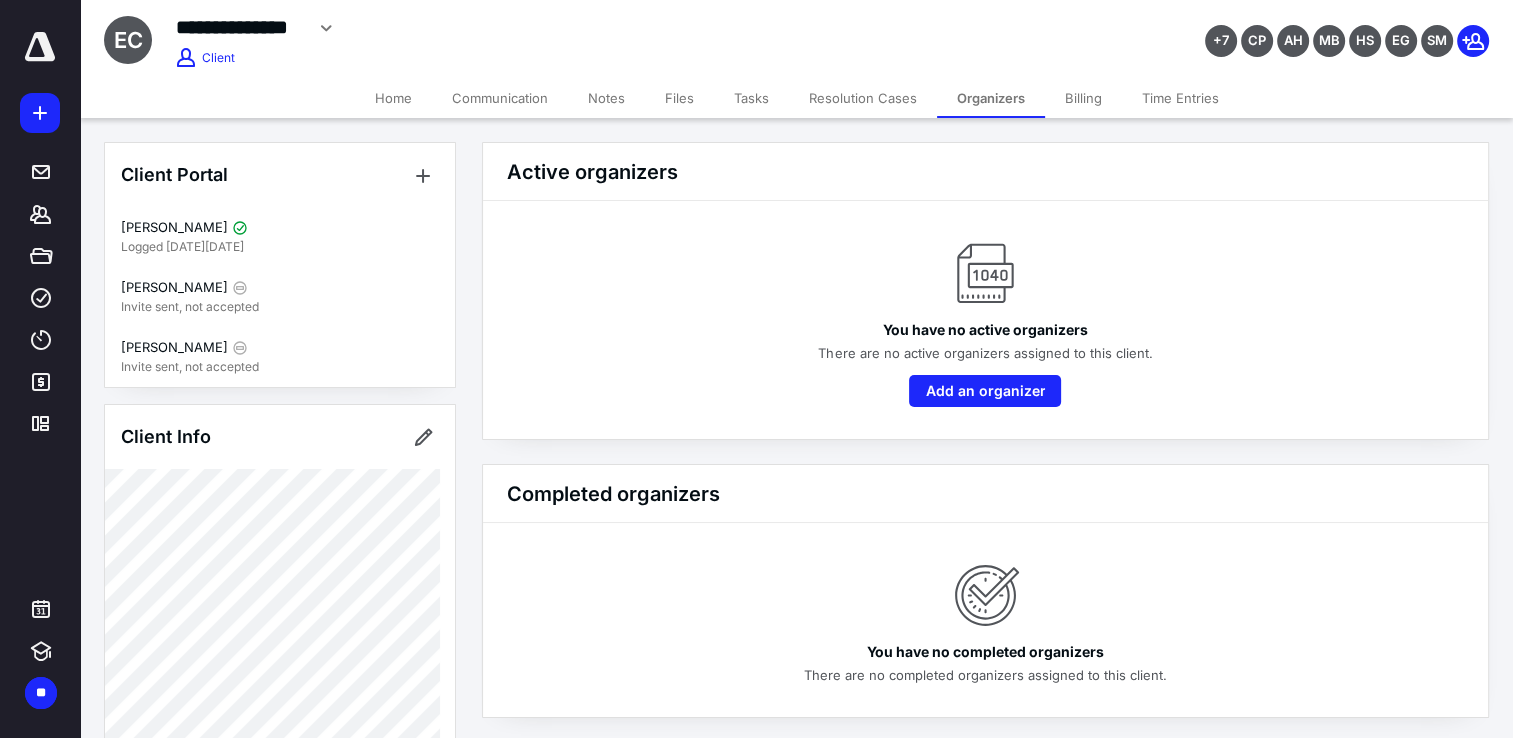 click on "Resolution Cases" at bounding box center (863, 98) 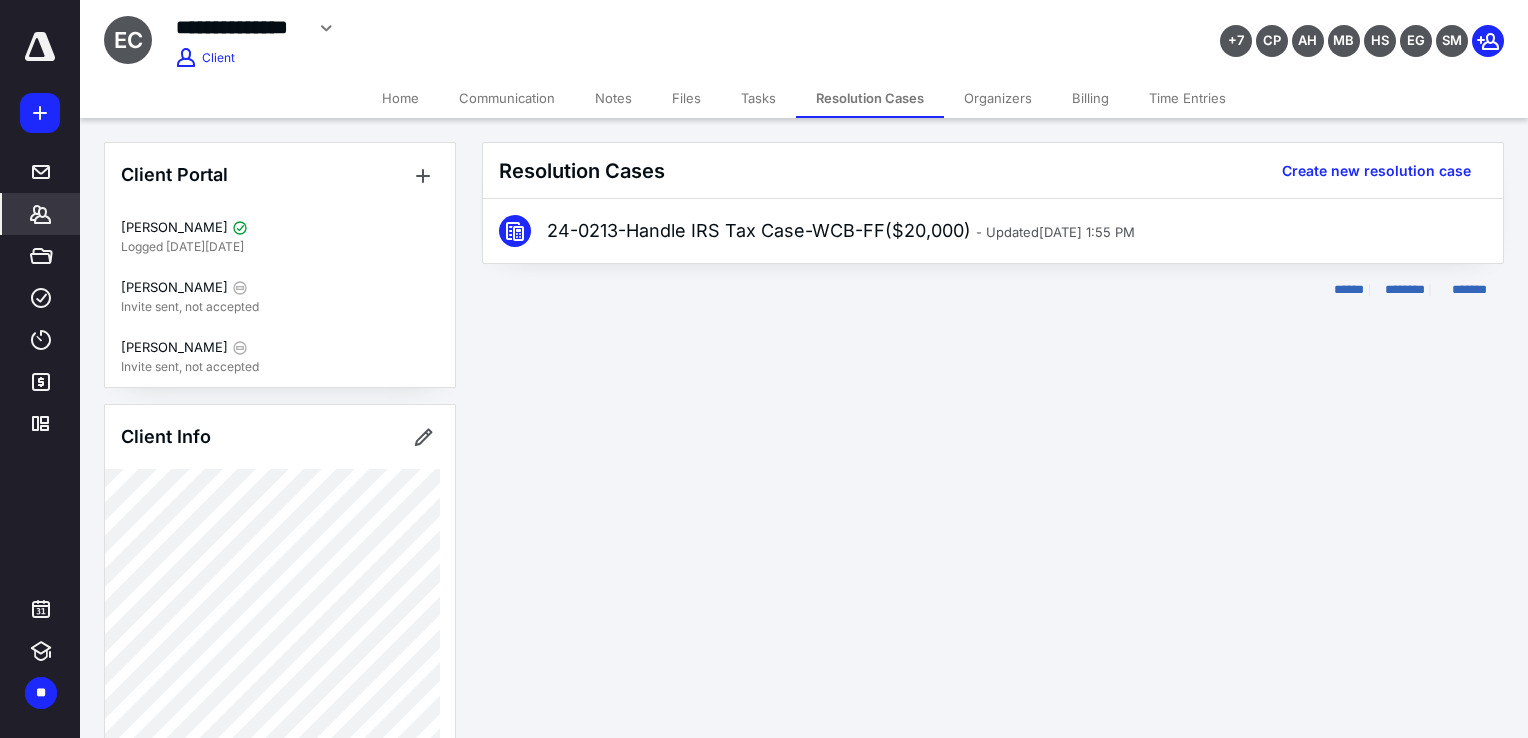 click on "Billing" at bounding box center [1090, 98] 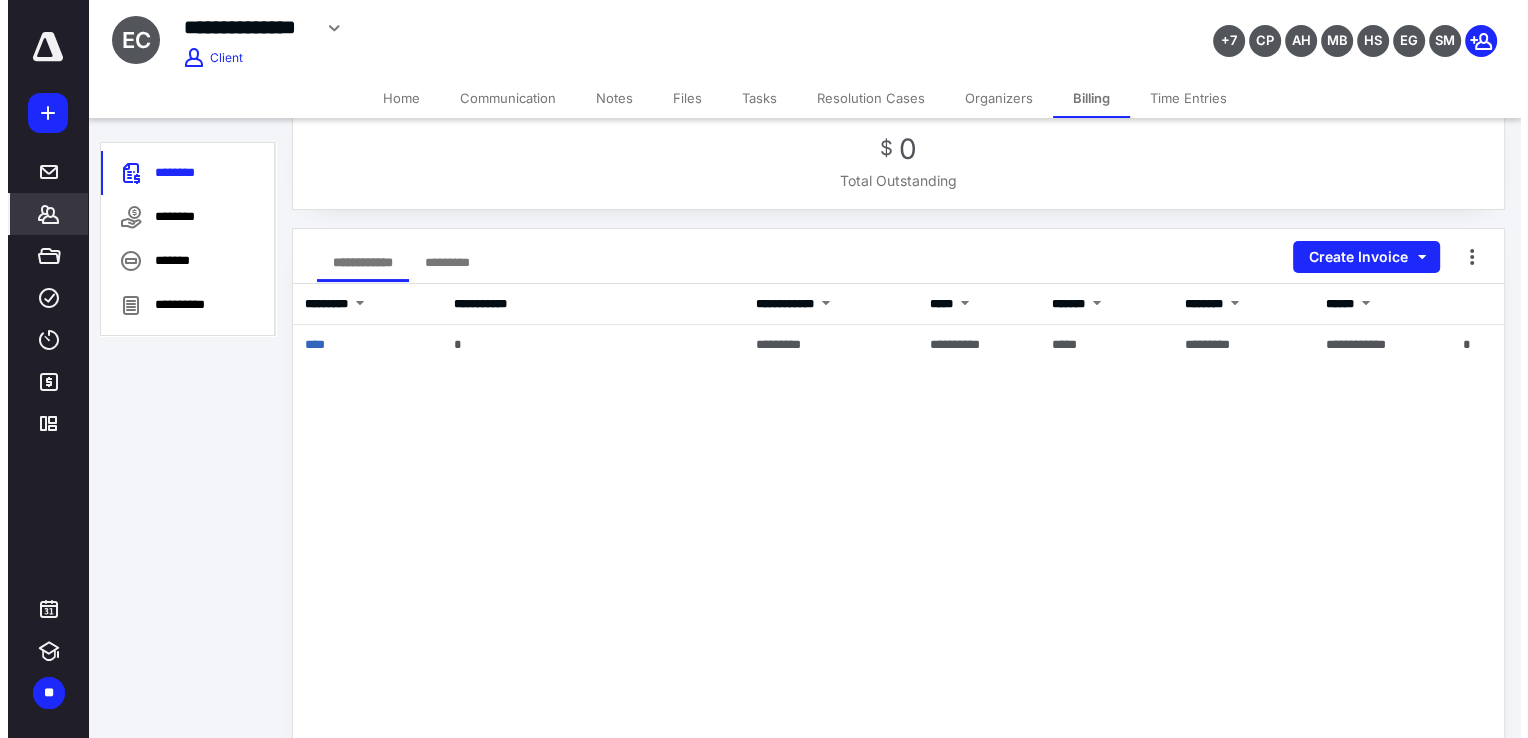 scroll, scrollTop: 156, scrollLeft: 0, axis: vertical 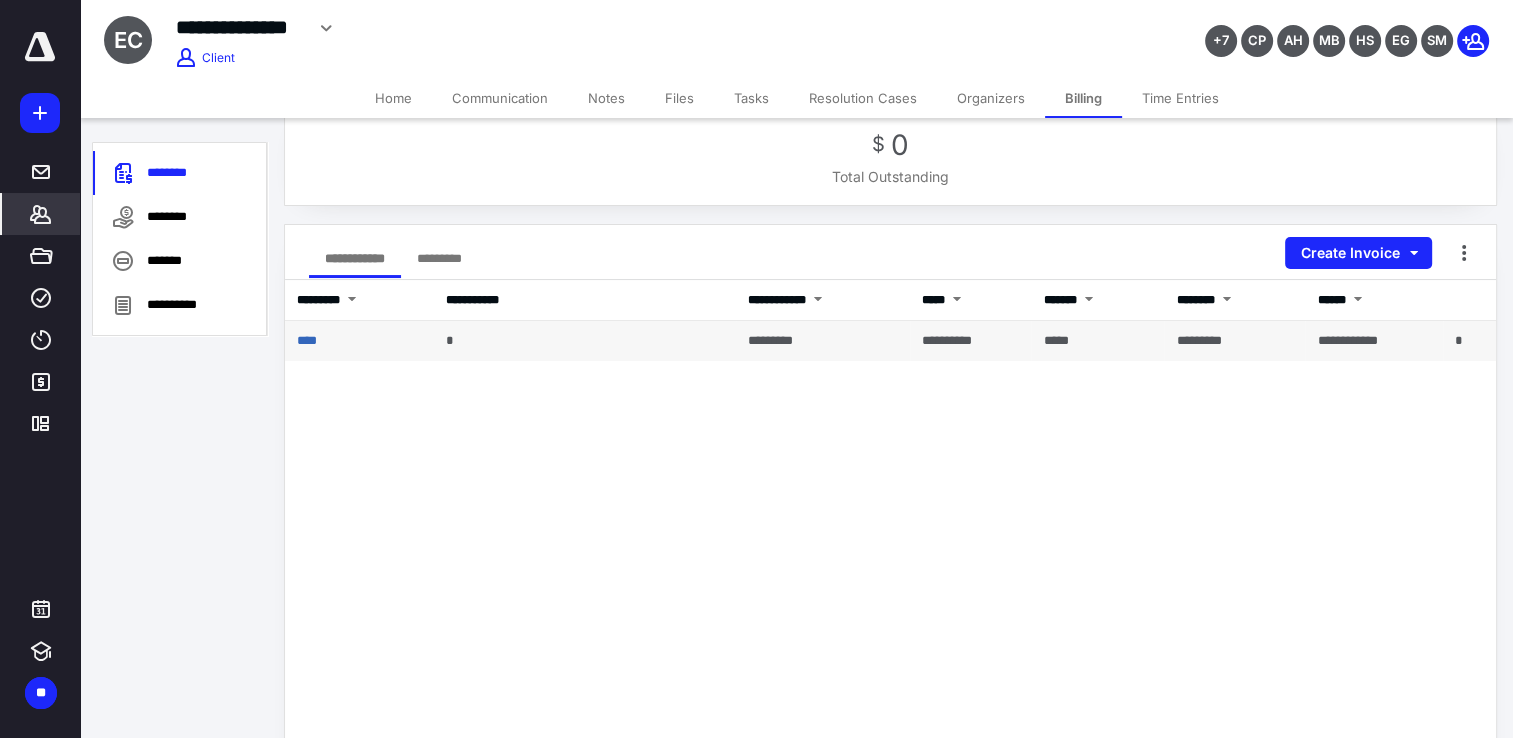 click on "**********" at bounding box center (970, 341) 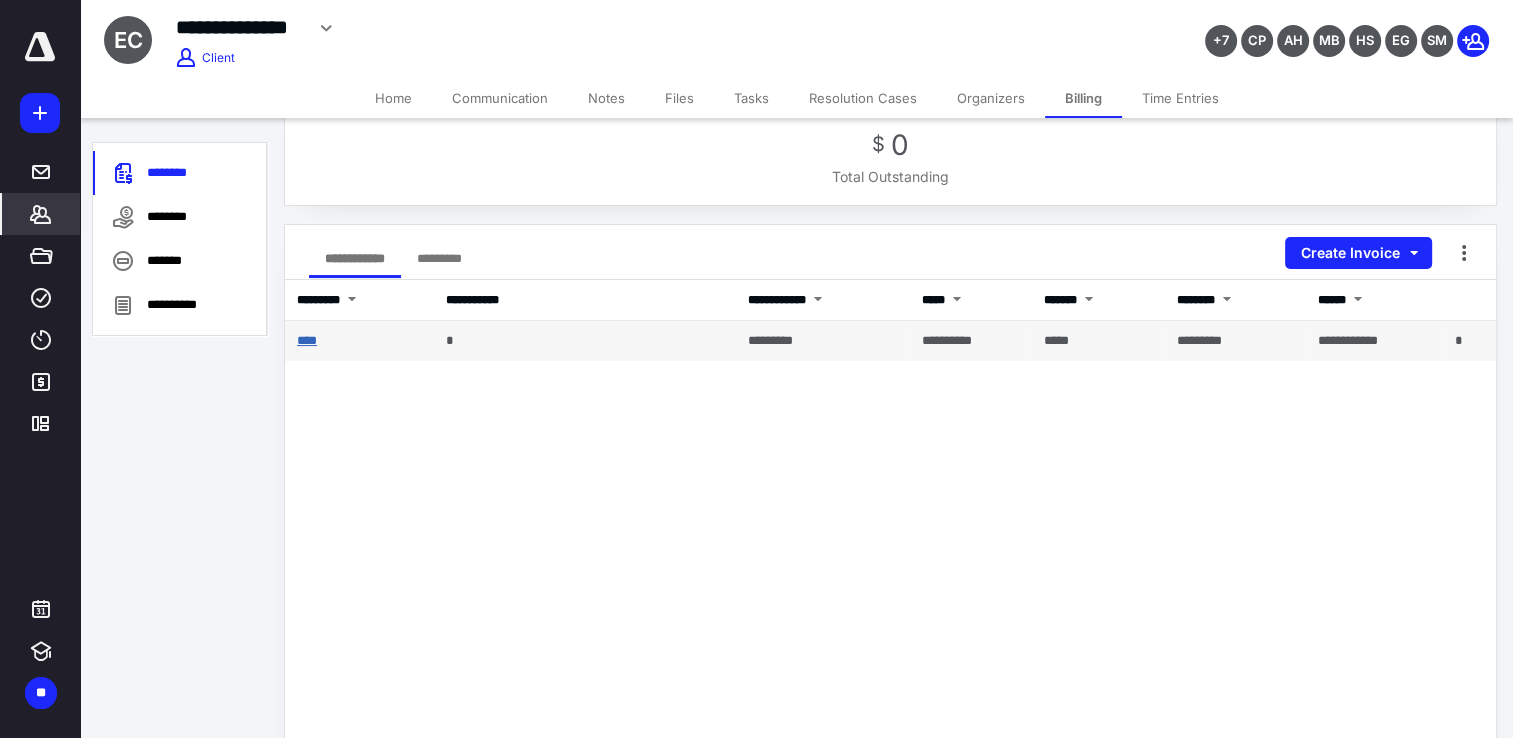 click on "****" at bounding box center (307, 340) 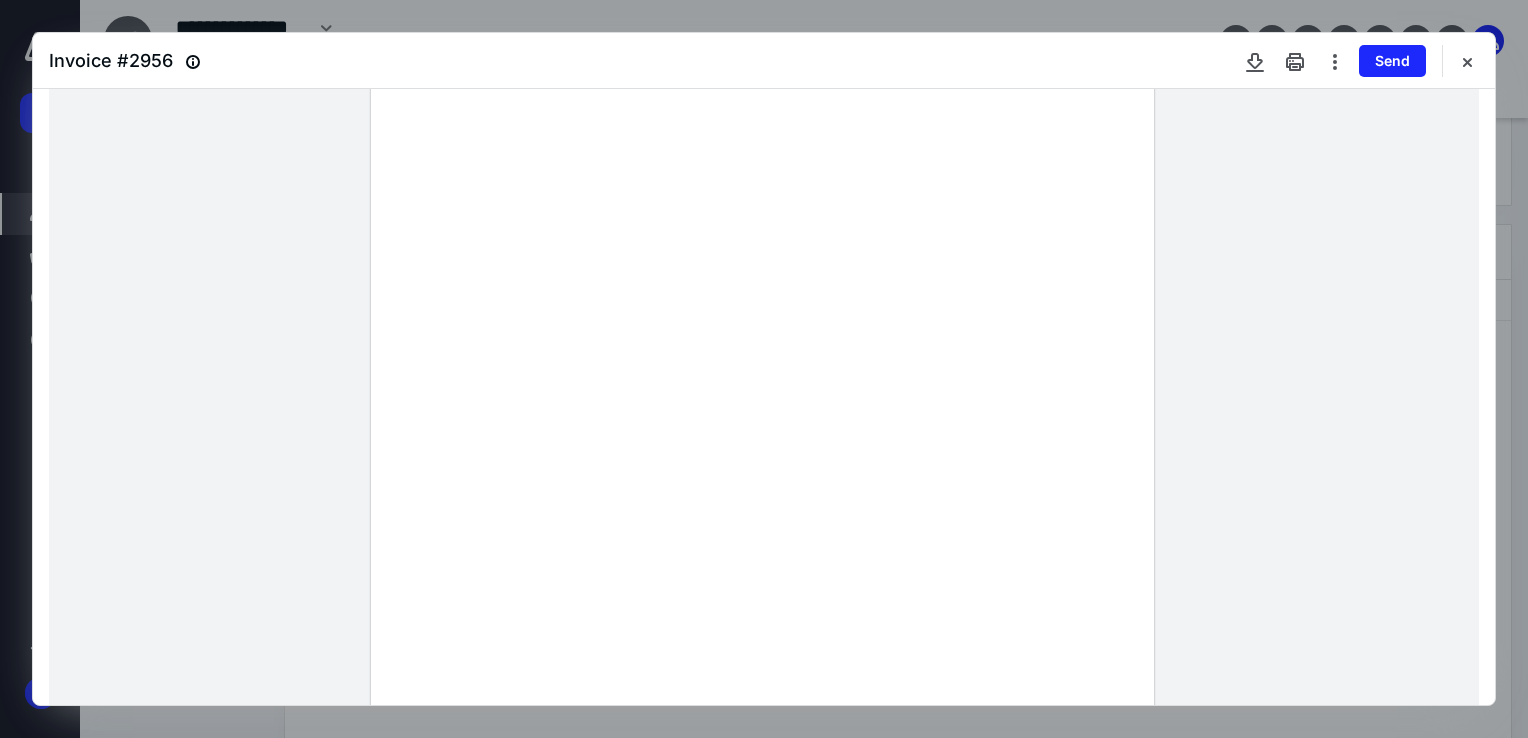 scroll, scrollTop: 0, scrollLeft: 0, axis: both 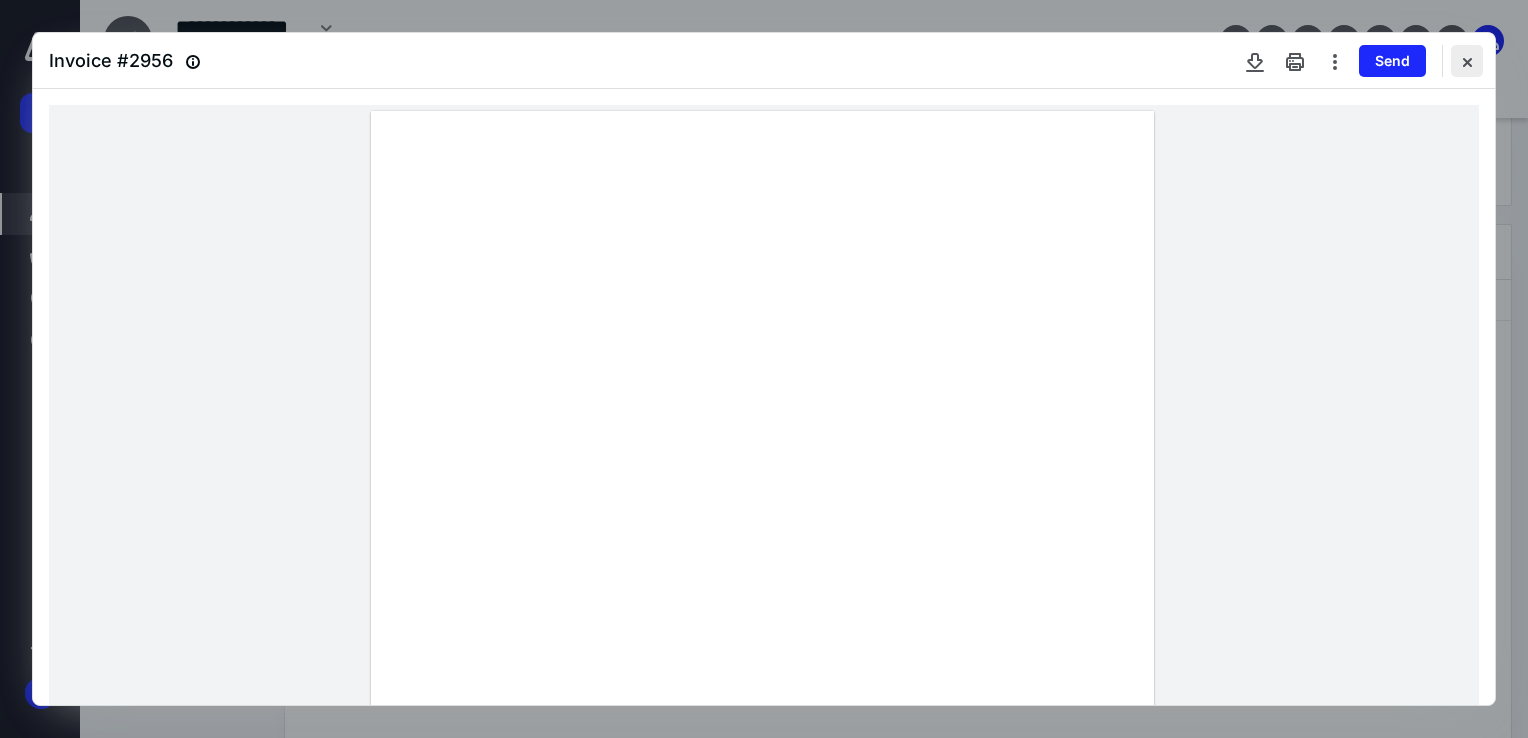 click at bounding box center [1467, 61] 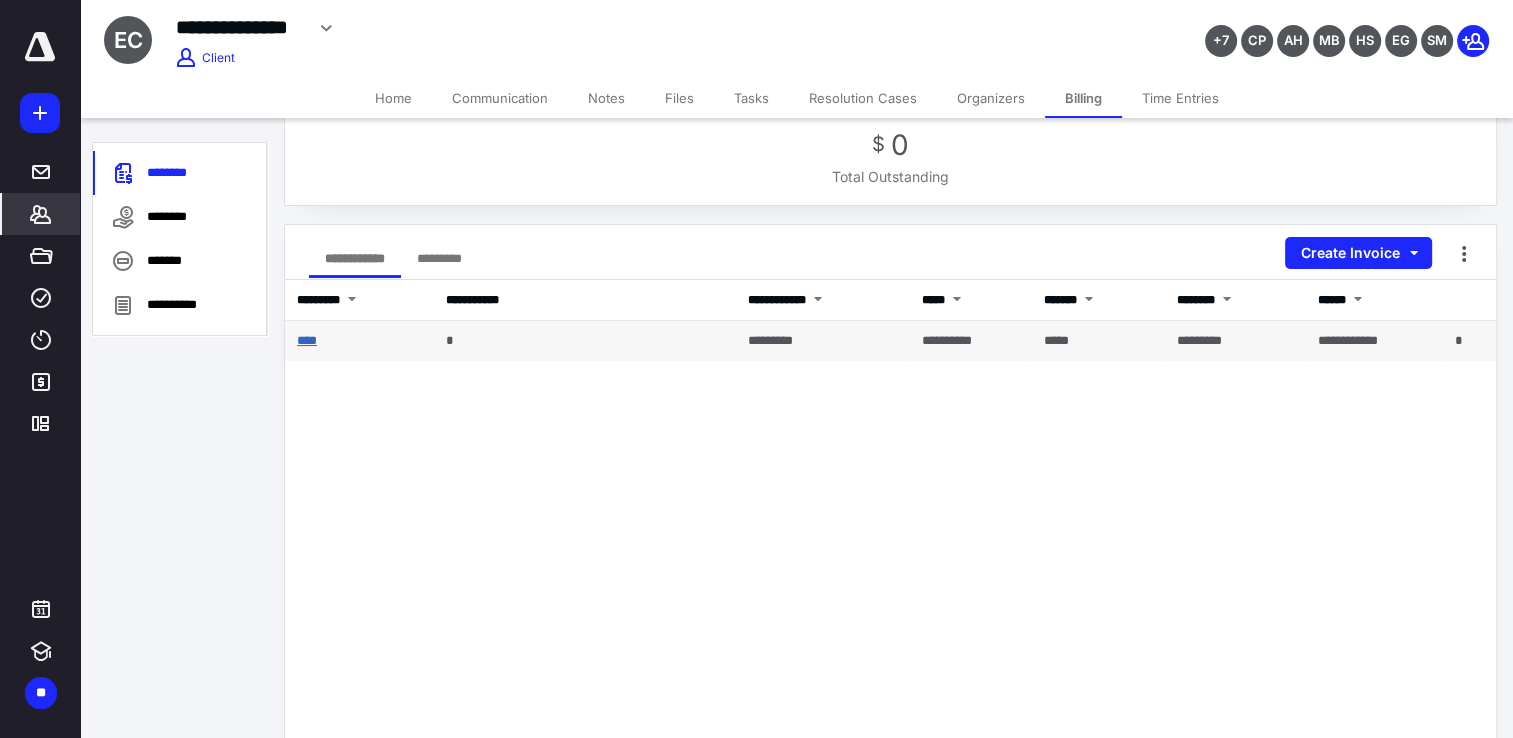 click on "****" at bounding box center (307, 340) 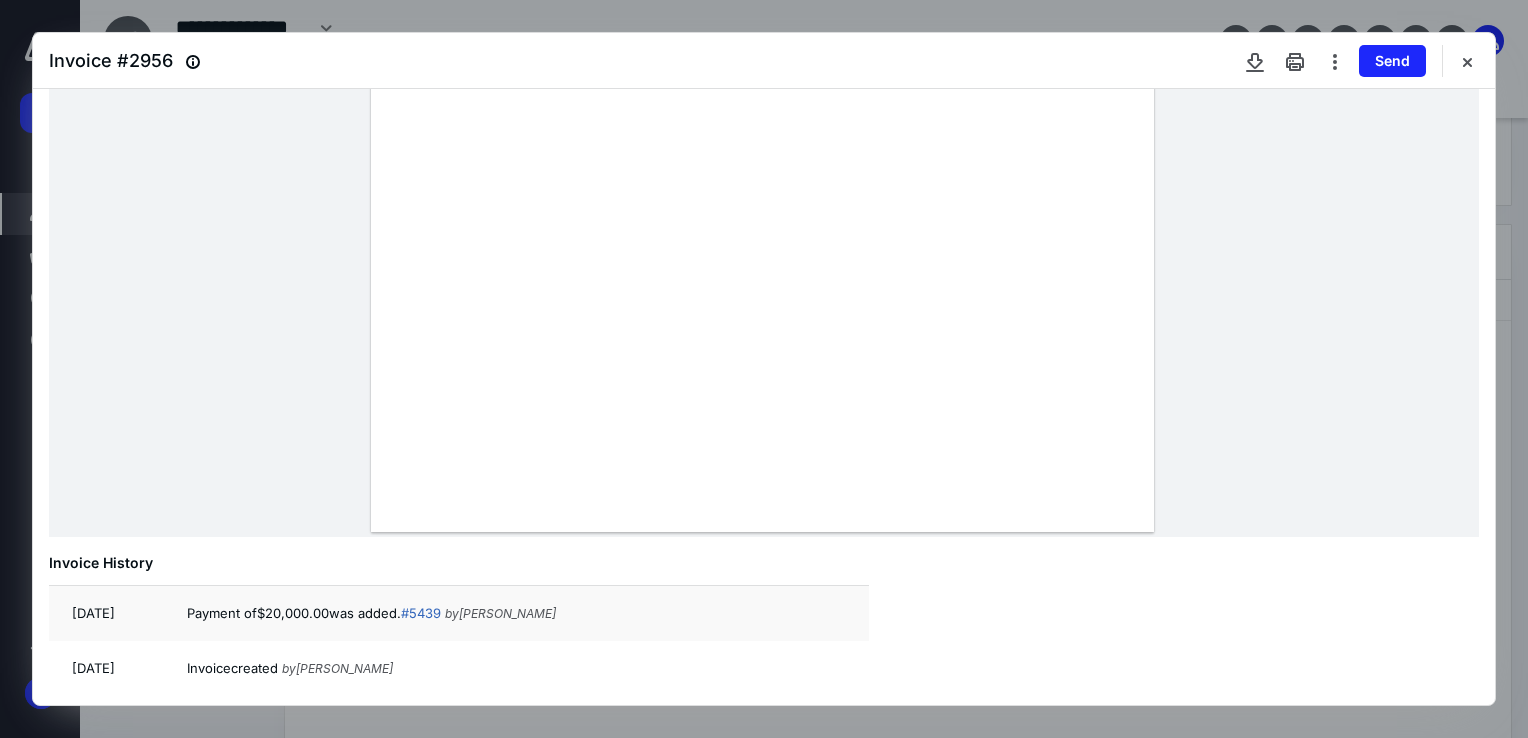 scroll, scrollTop: 598, scrollLeft: 0, axis: vertical 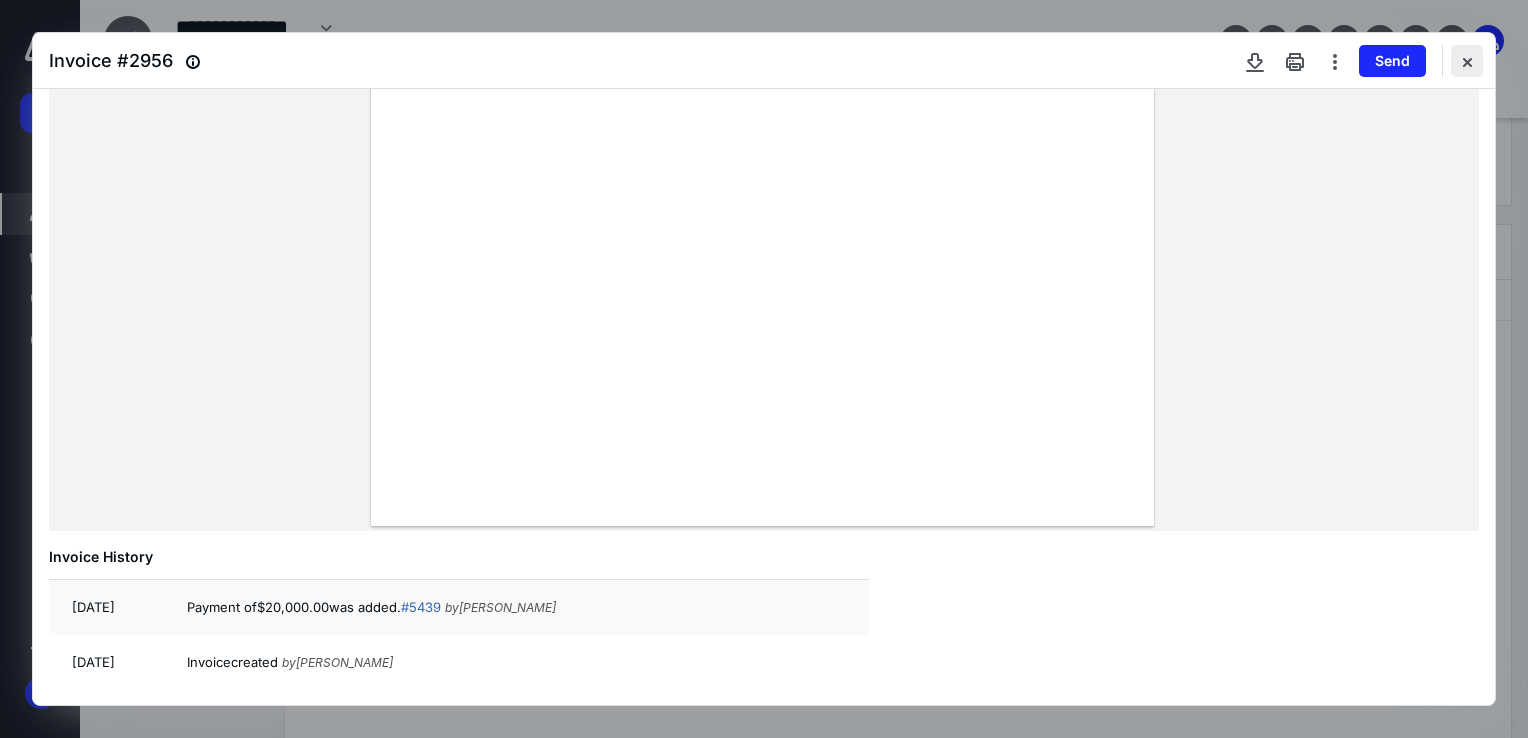 click at bounding box center [1467, 61] 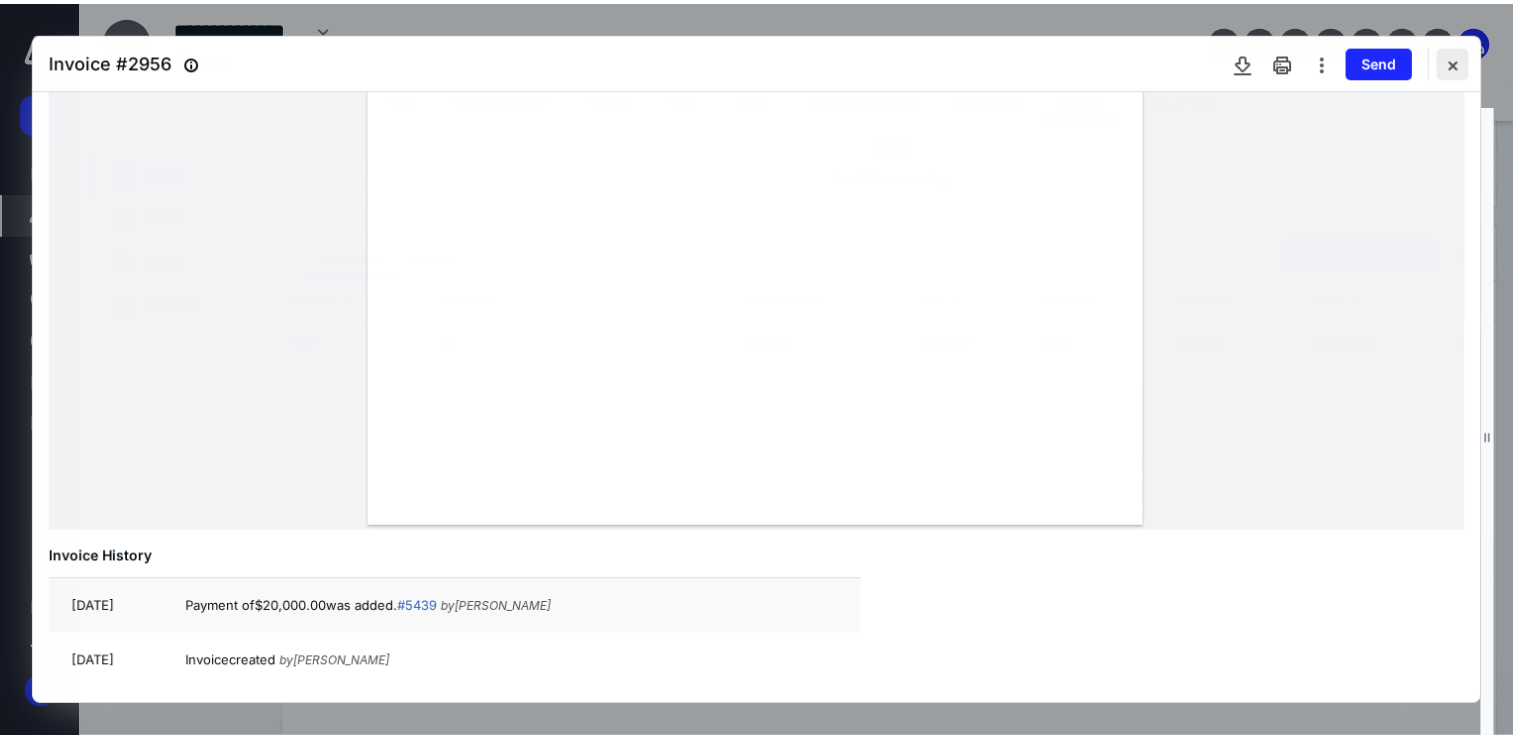 scroll, scrollTop: 439, scrollLeft: 0, axis: vertical 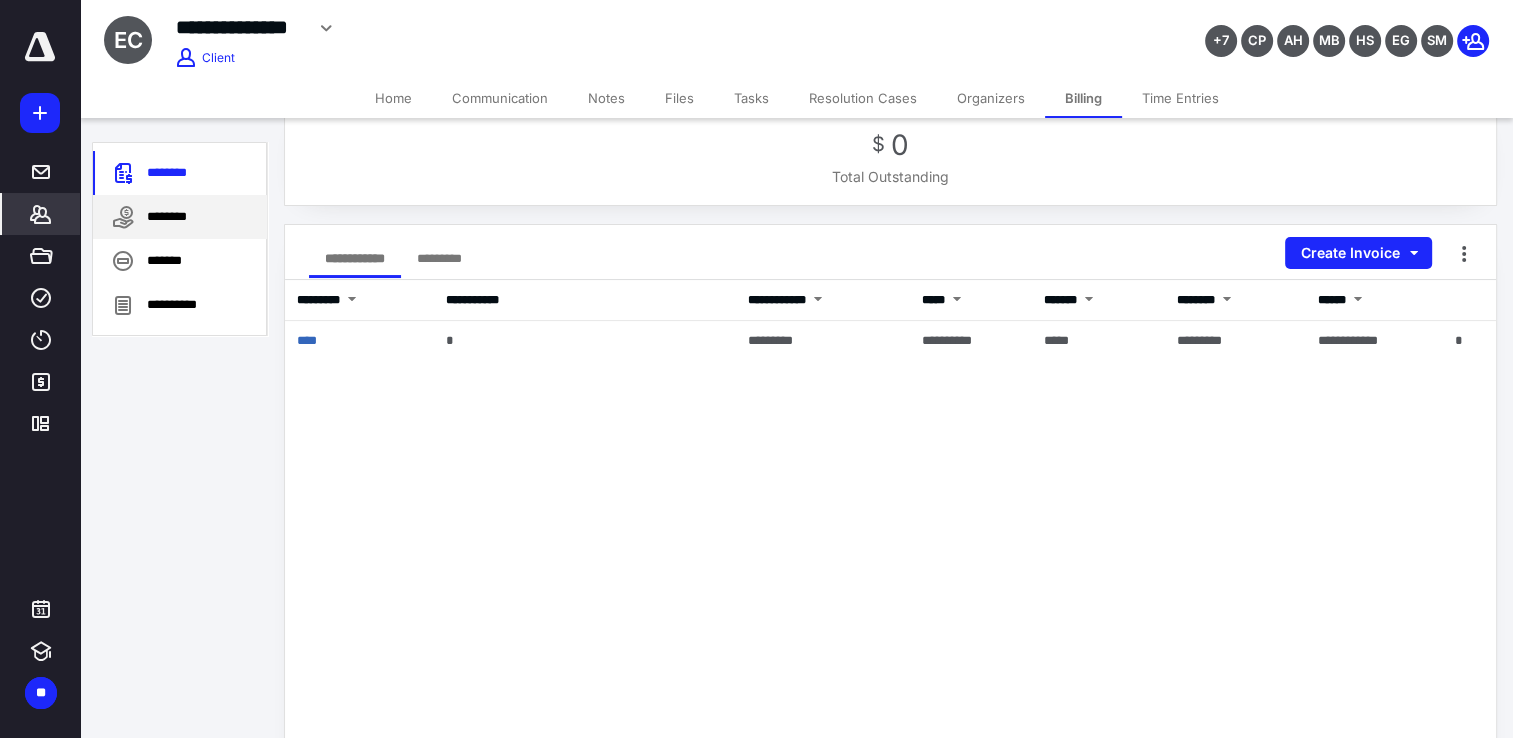 click on "********" at bounding box center (180, 217) 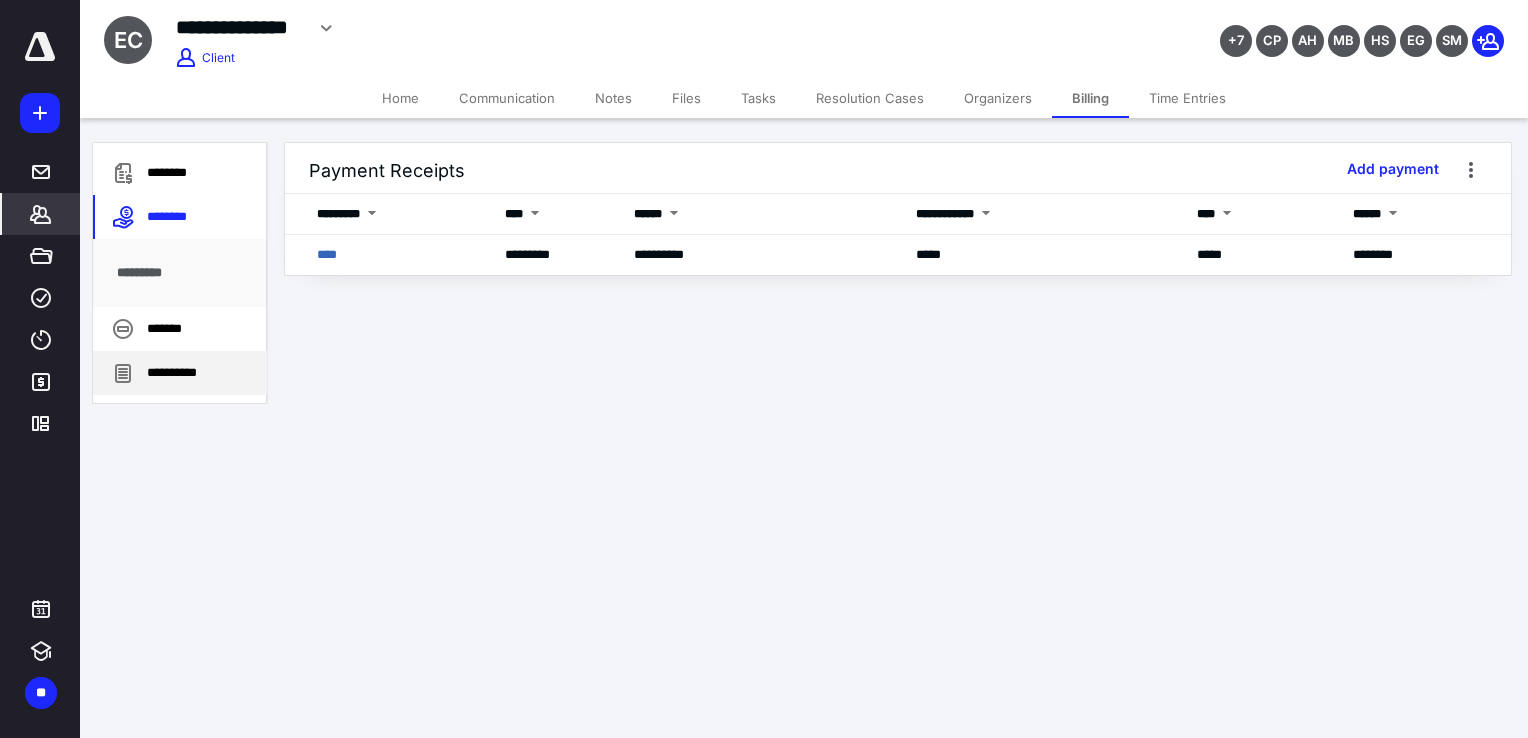 click on "**********" at bounding box center [180, 373] 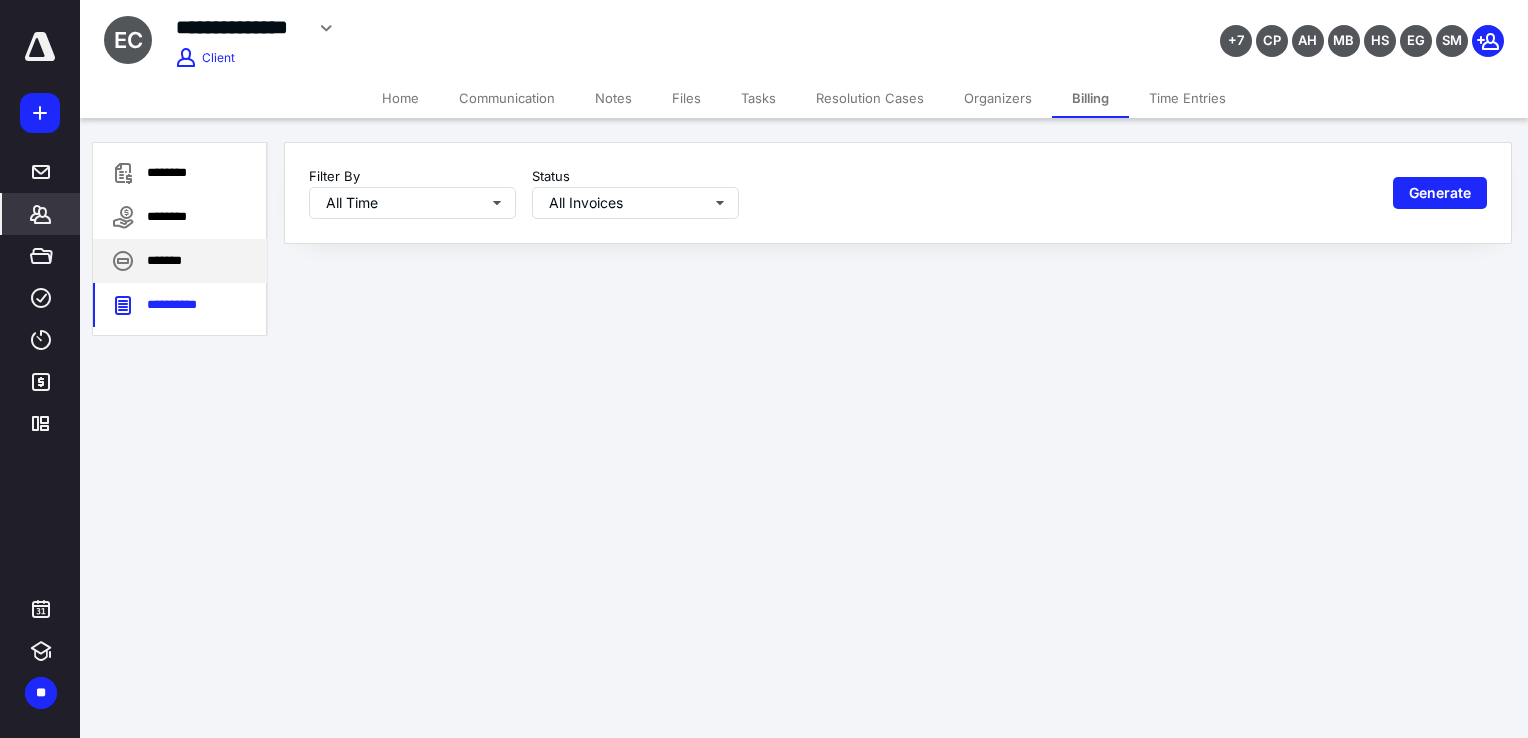 click on "*******" at bounding box center [180, 261] 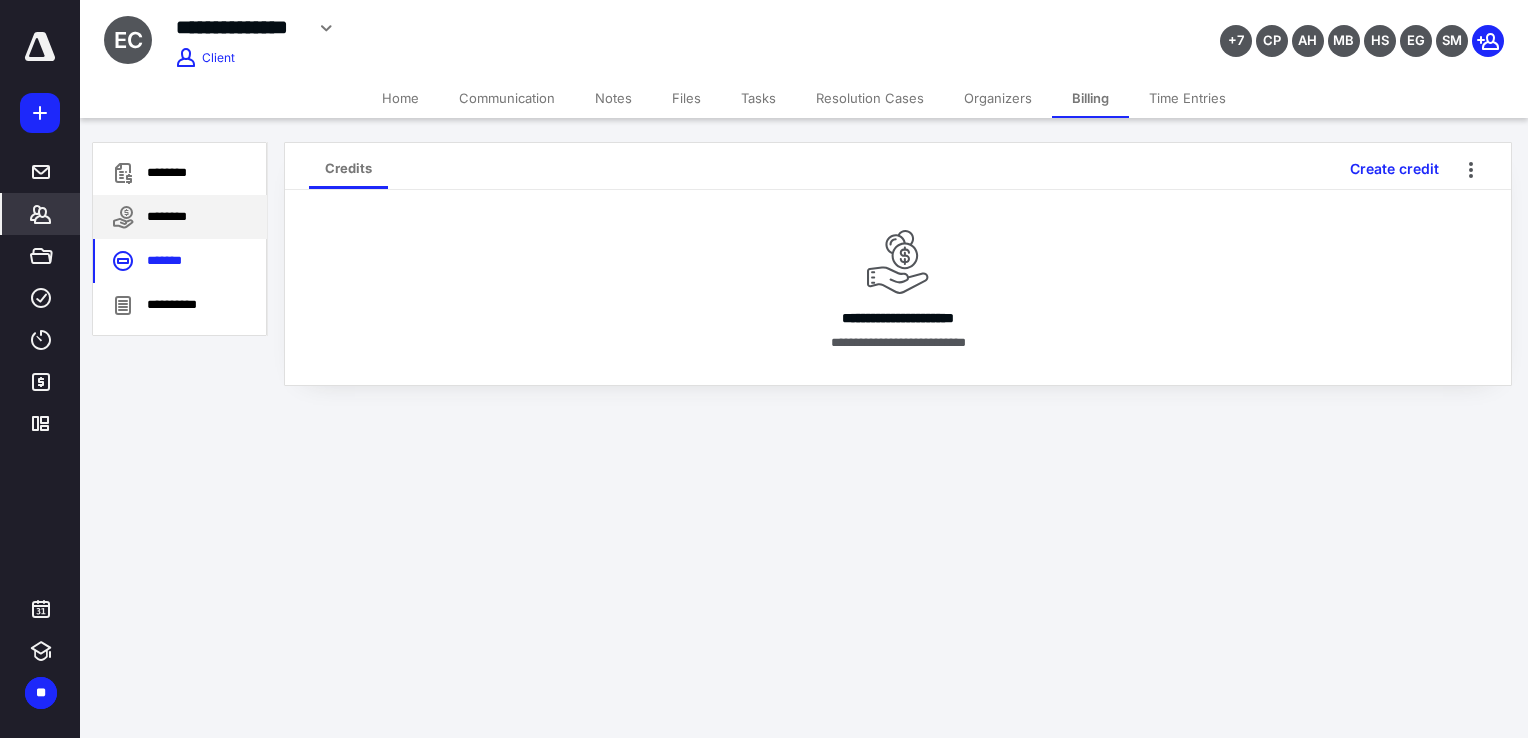 click on "********" at bounding box center [180, 217] 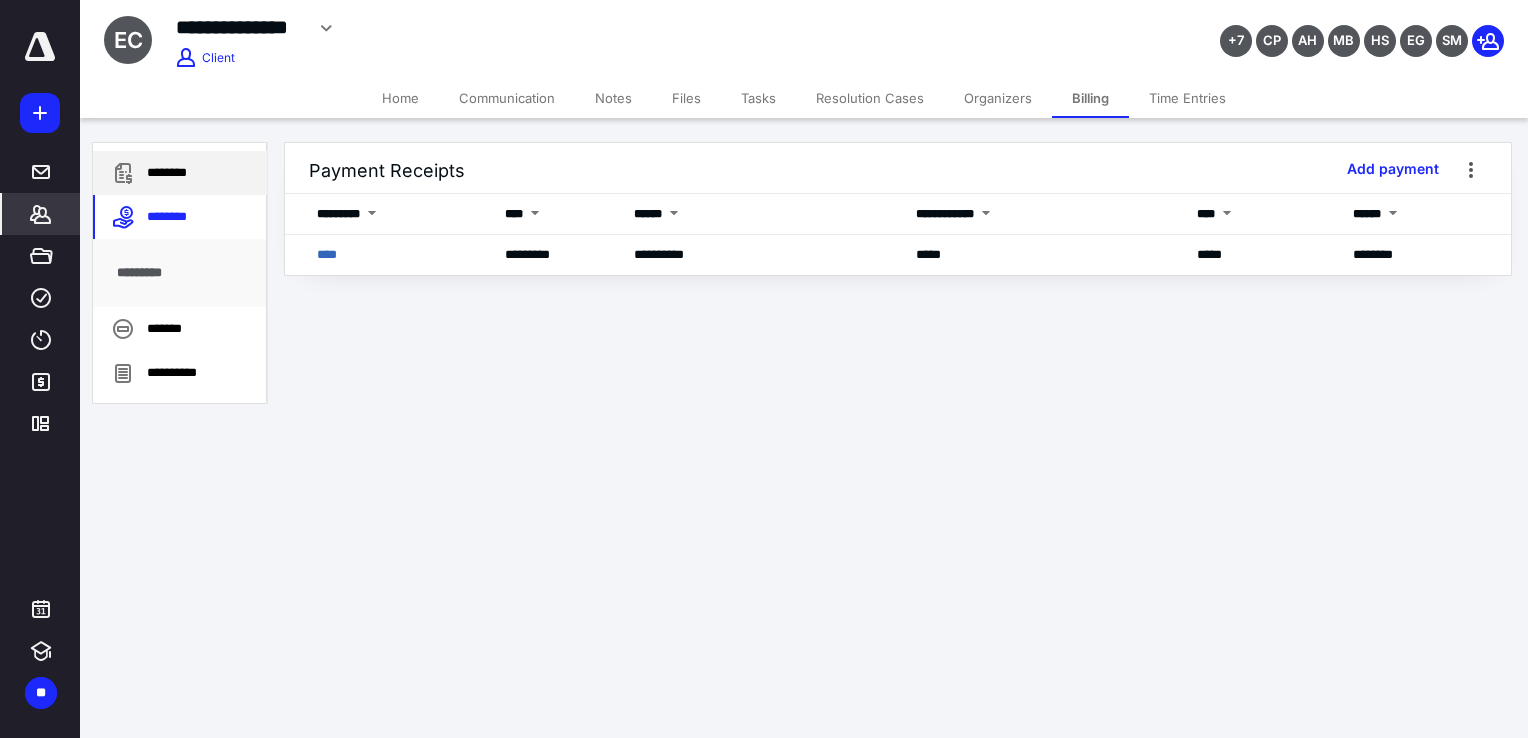 click on "********" at bounding box center (180, 173) 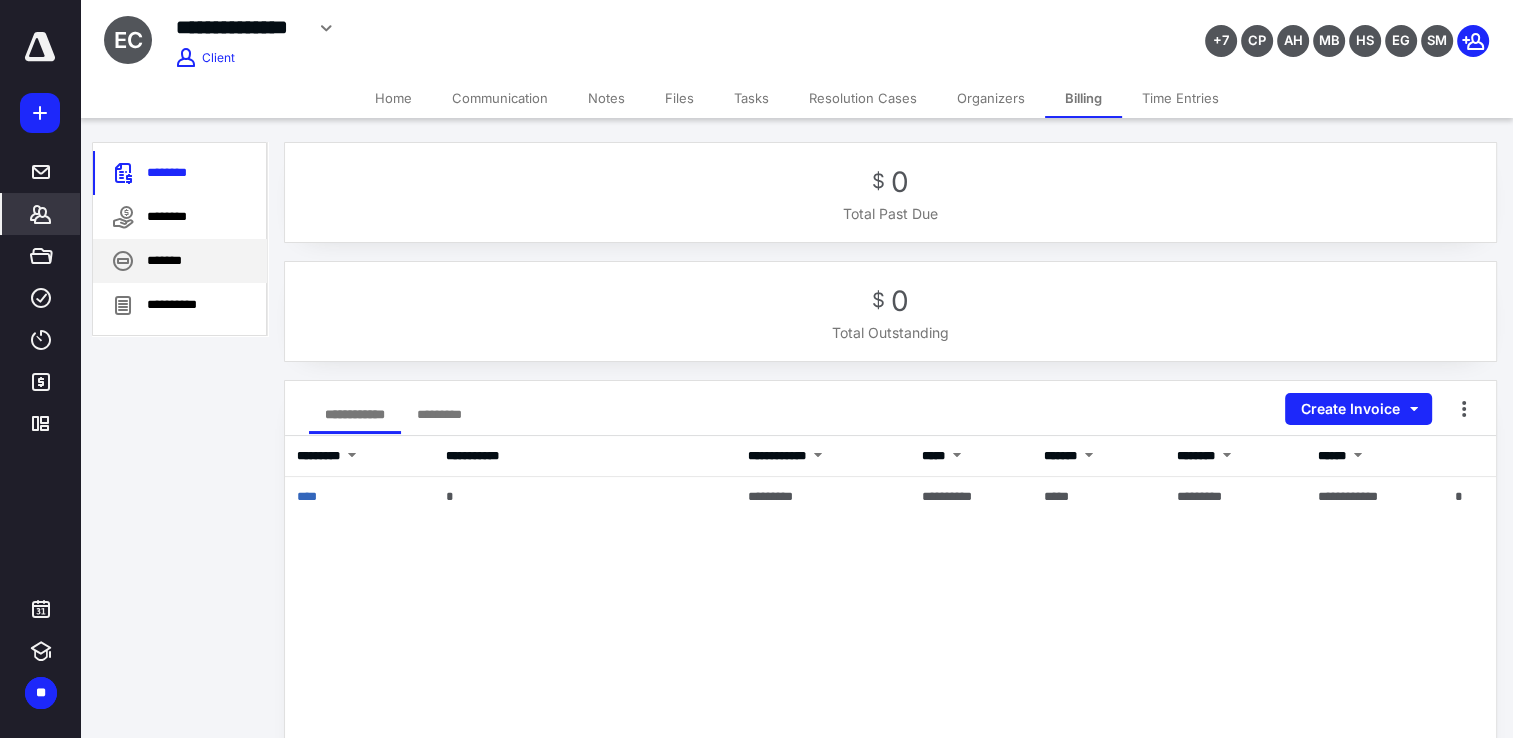 click on "*******" at bounding box center (180, 261) 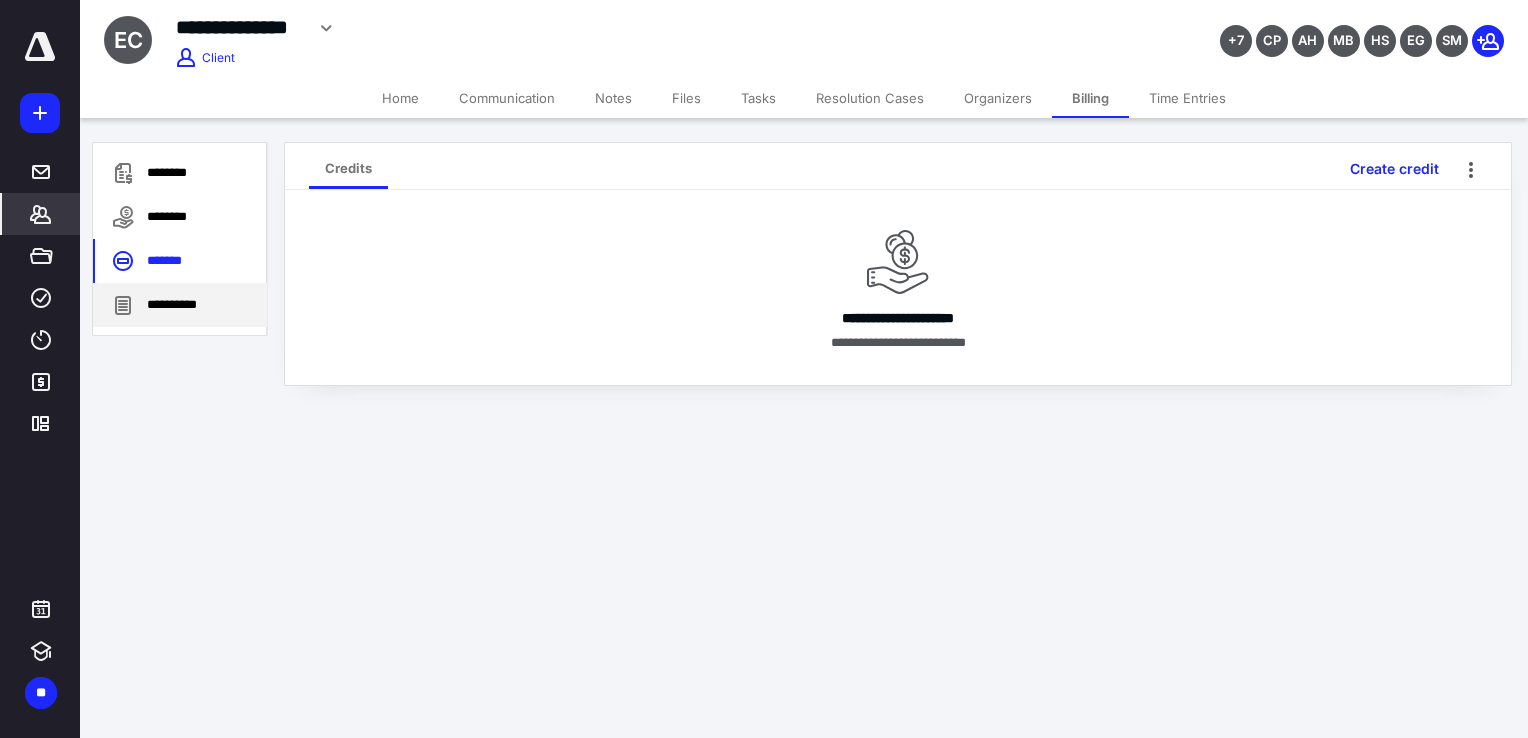 click on "**********" at bounding box center [180, 305] 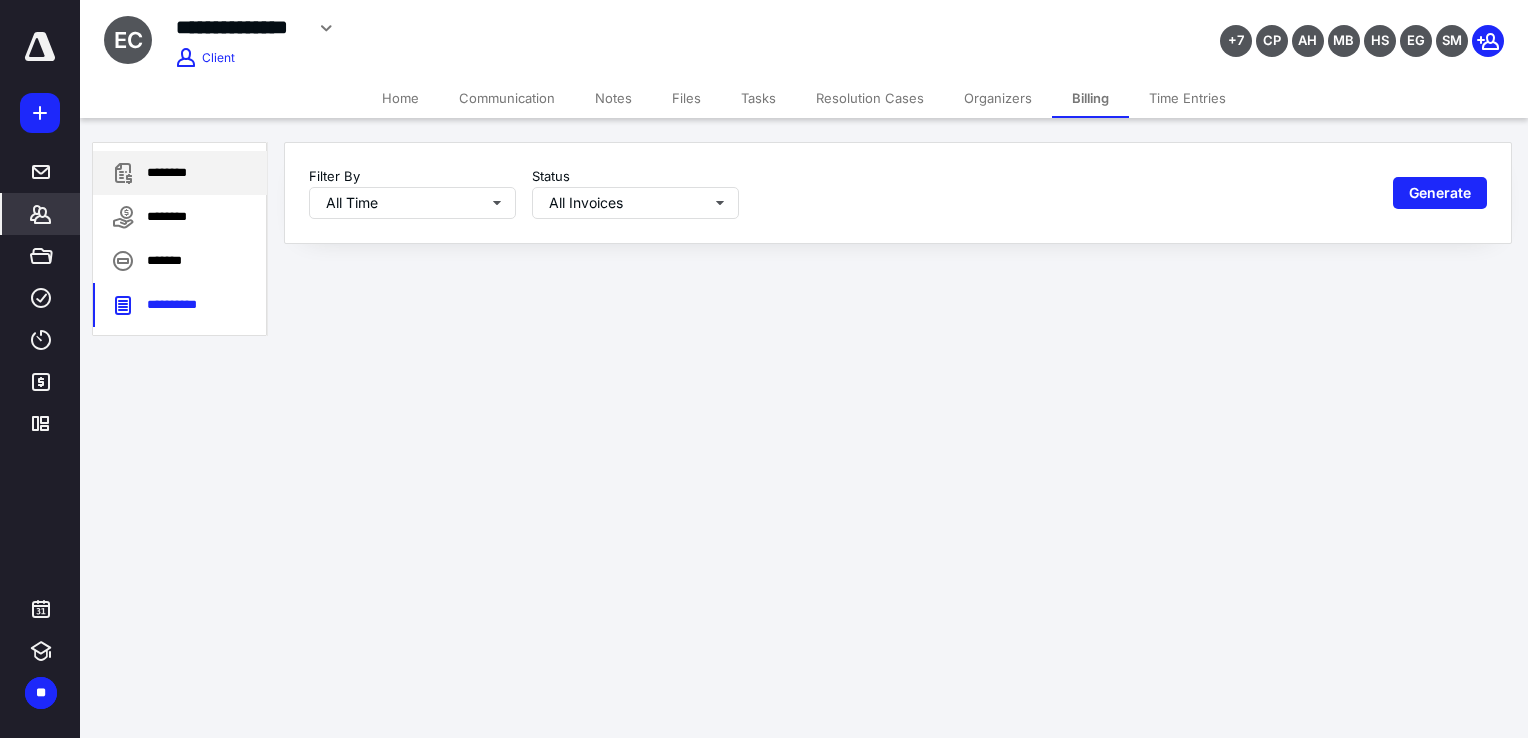 click on "********" at bounding box center [180, 173] 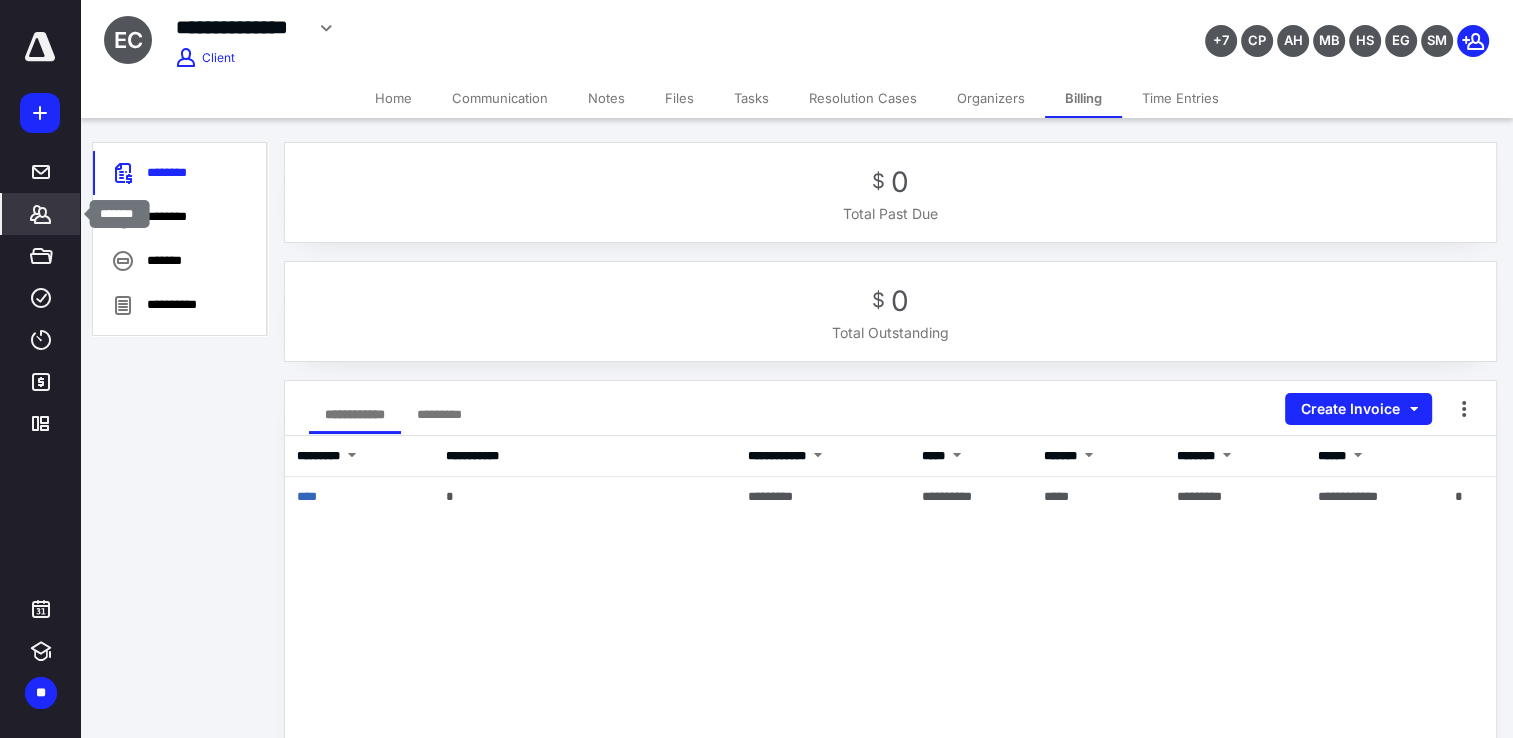 click on "*******" at bounding box center (41, 214) 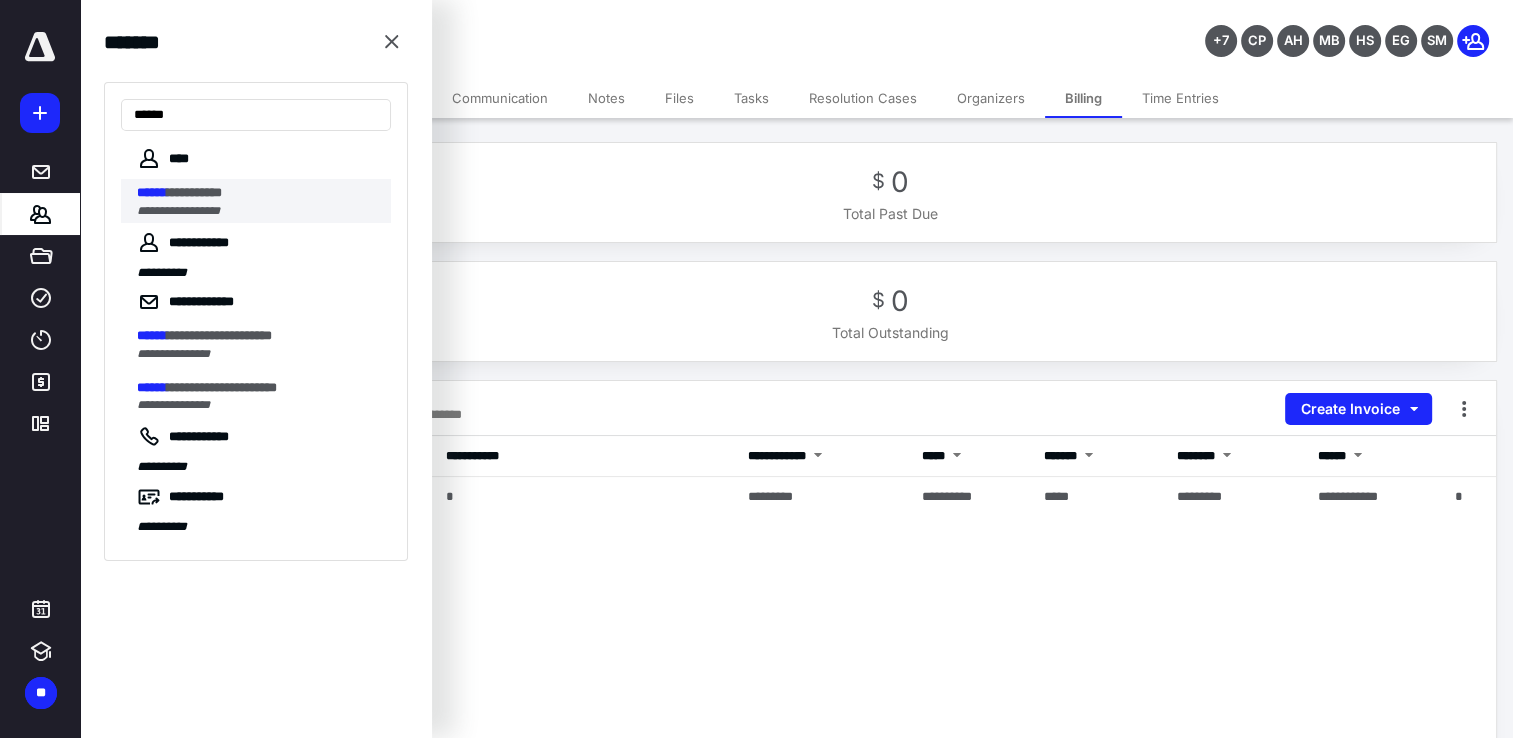 type on "******" 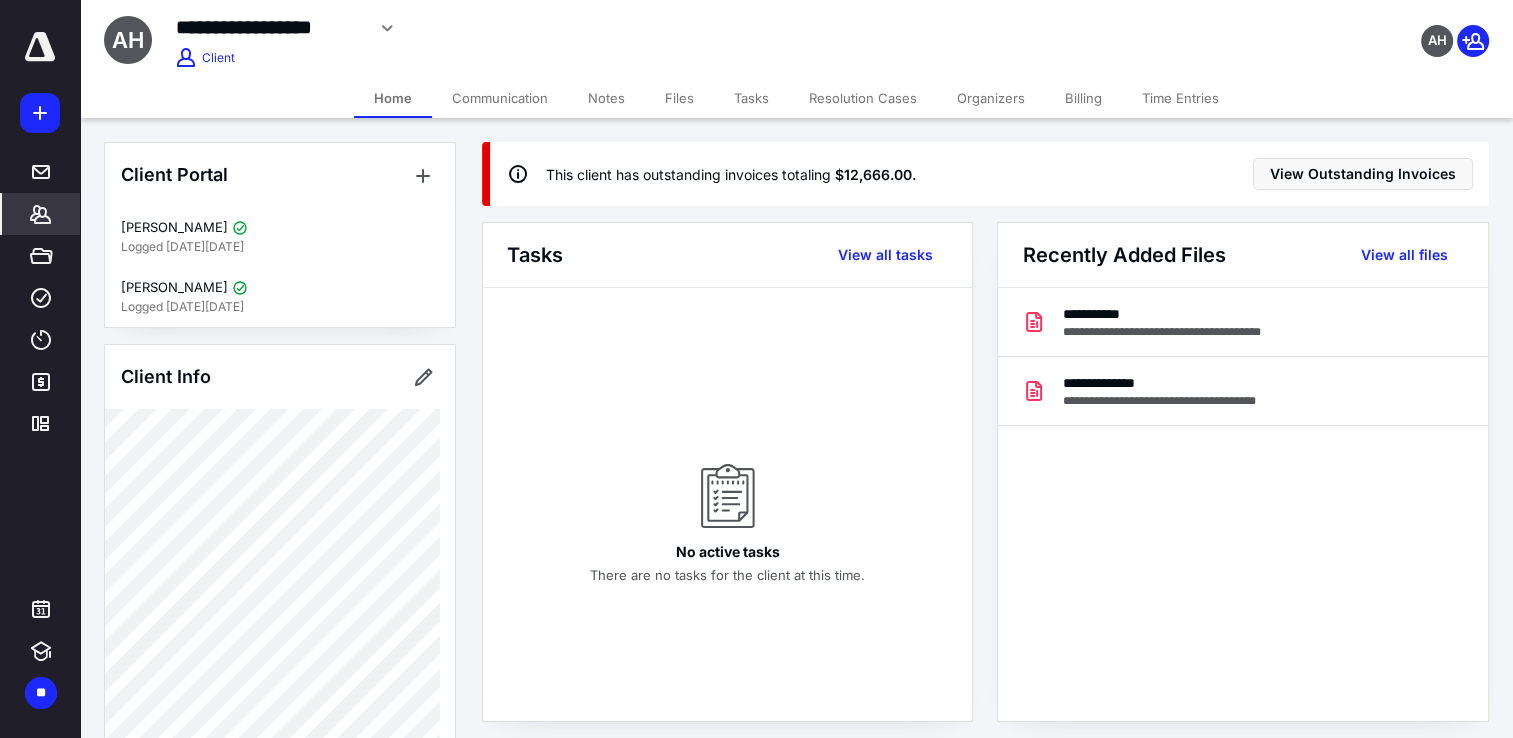 click on "Billing" at bounding box center [1083, 98] 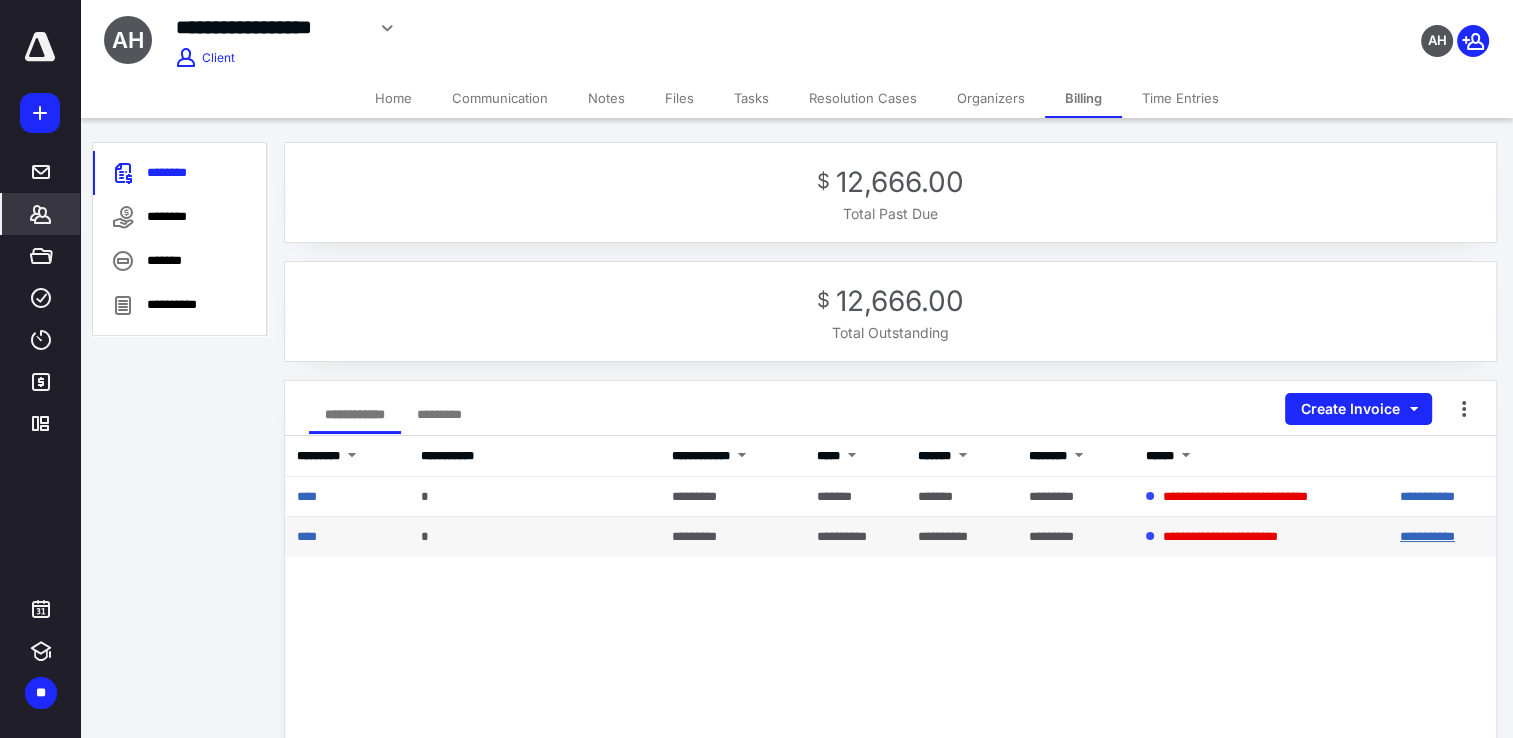 click on "**********" at bounding box center [1427, 536] 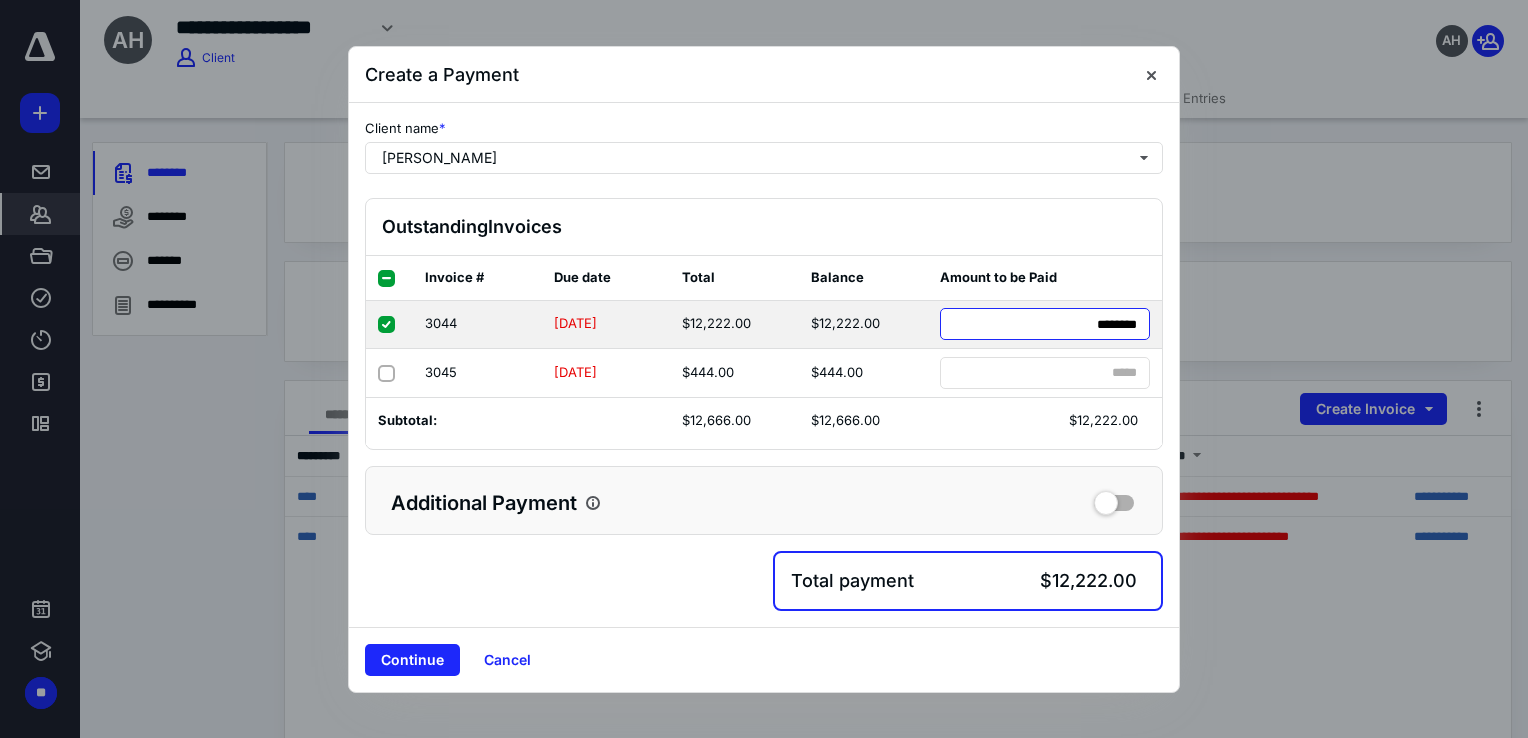 click on "**********" at bounding box center (1045, 324) 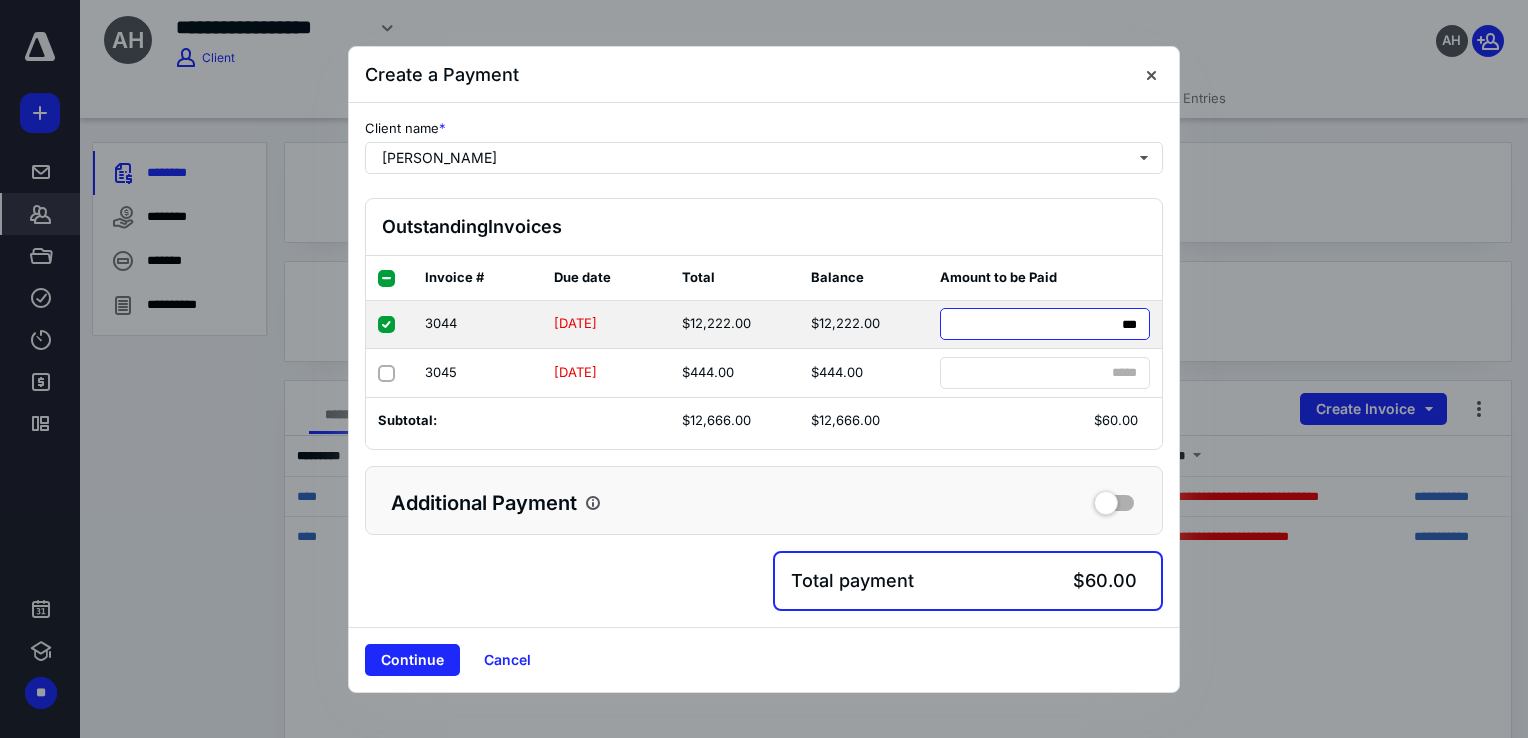 type on "****" 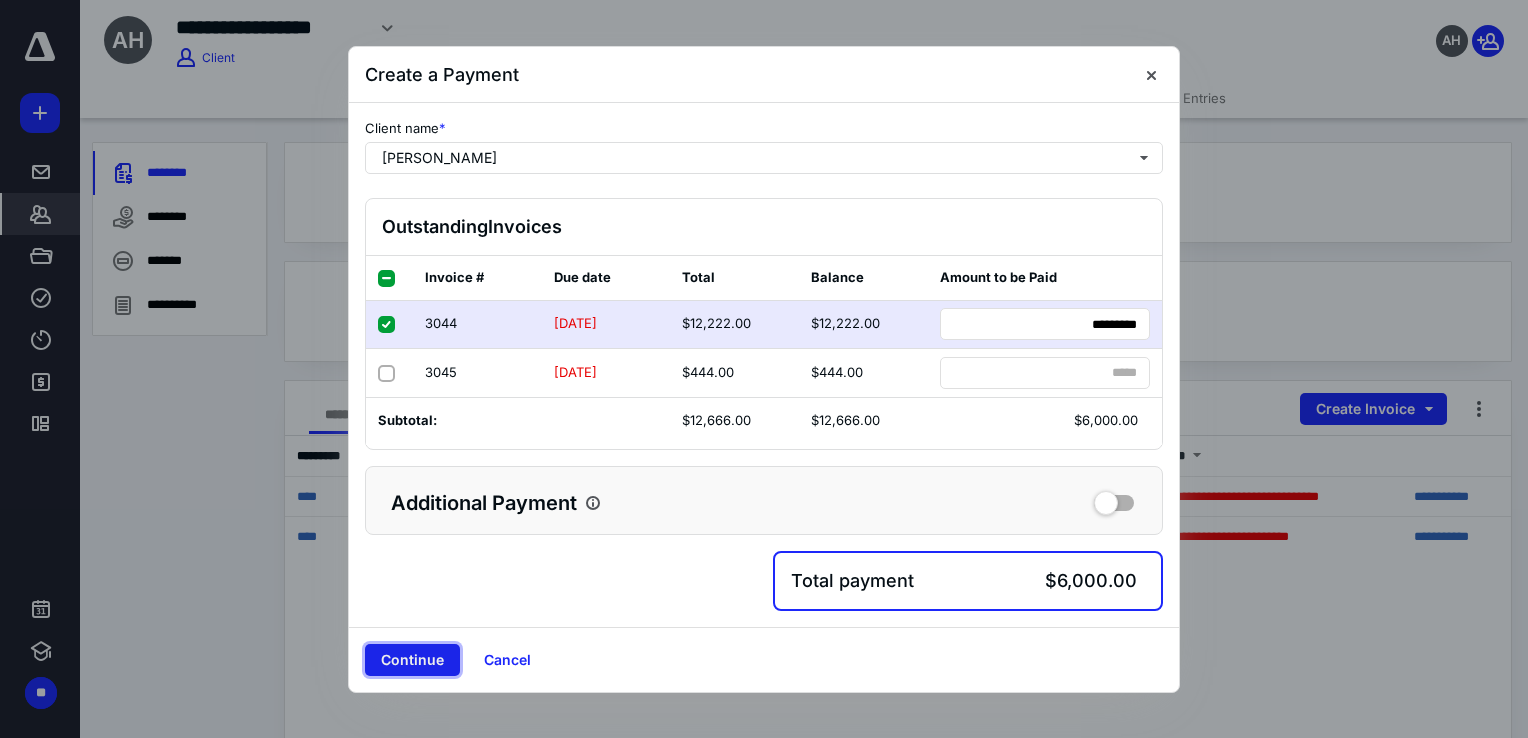 click on "Continue" at bounding box center [412, 660] 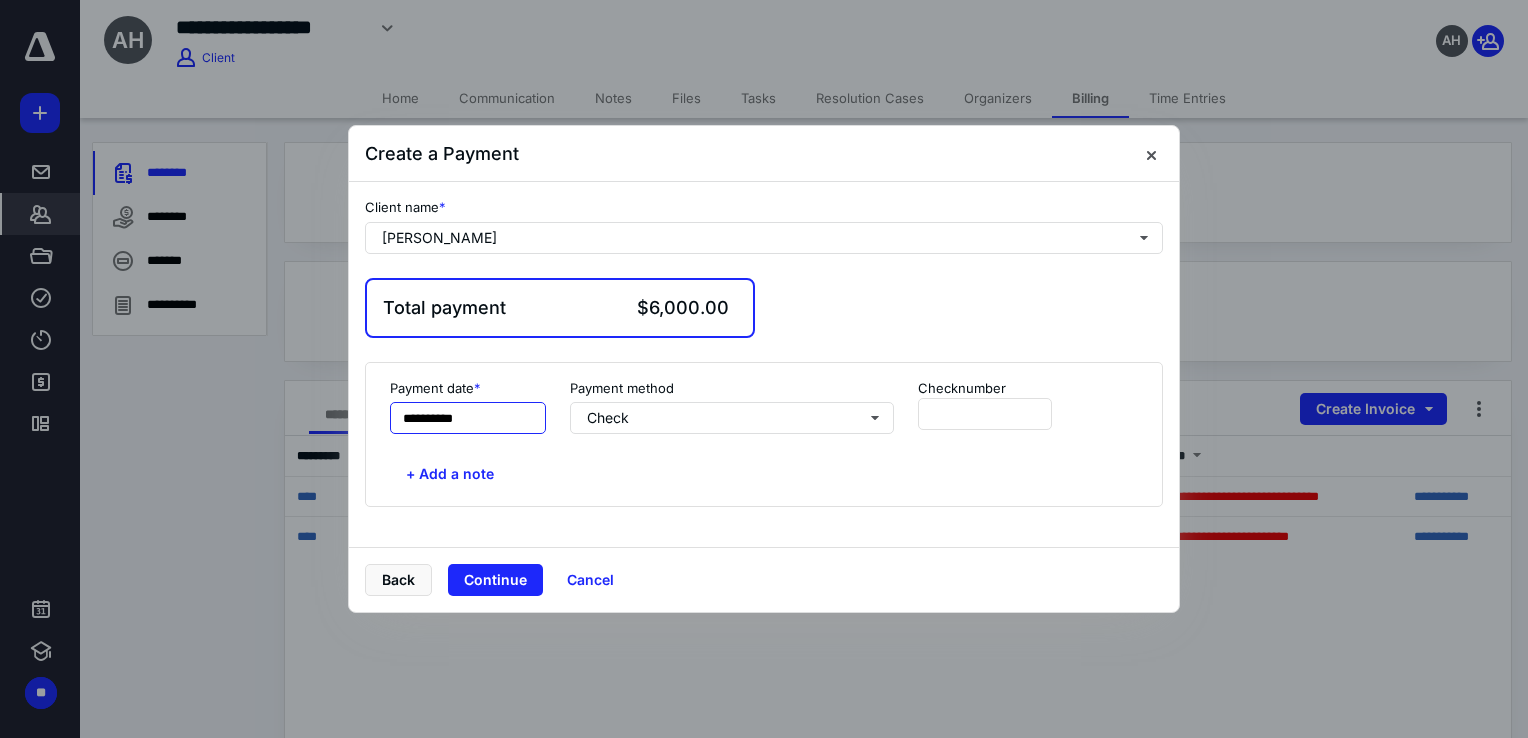 click on "**********" at bounding box center (468, 418) 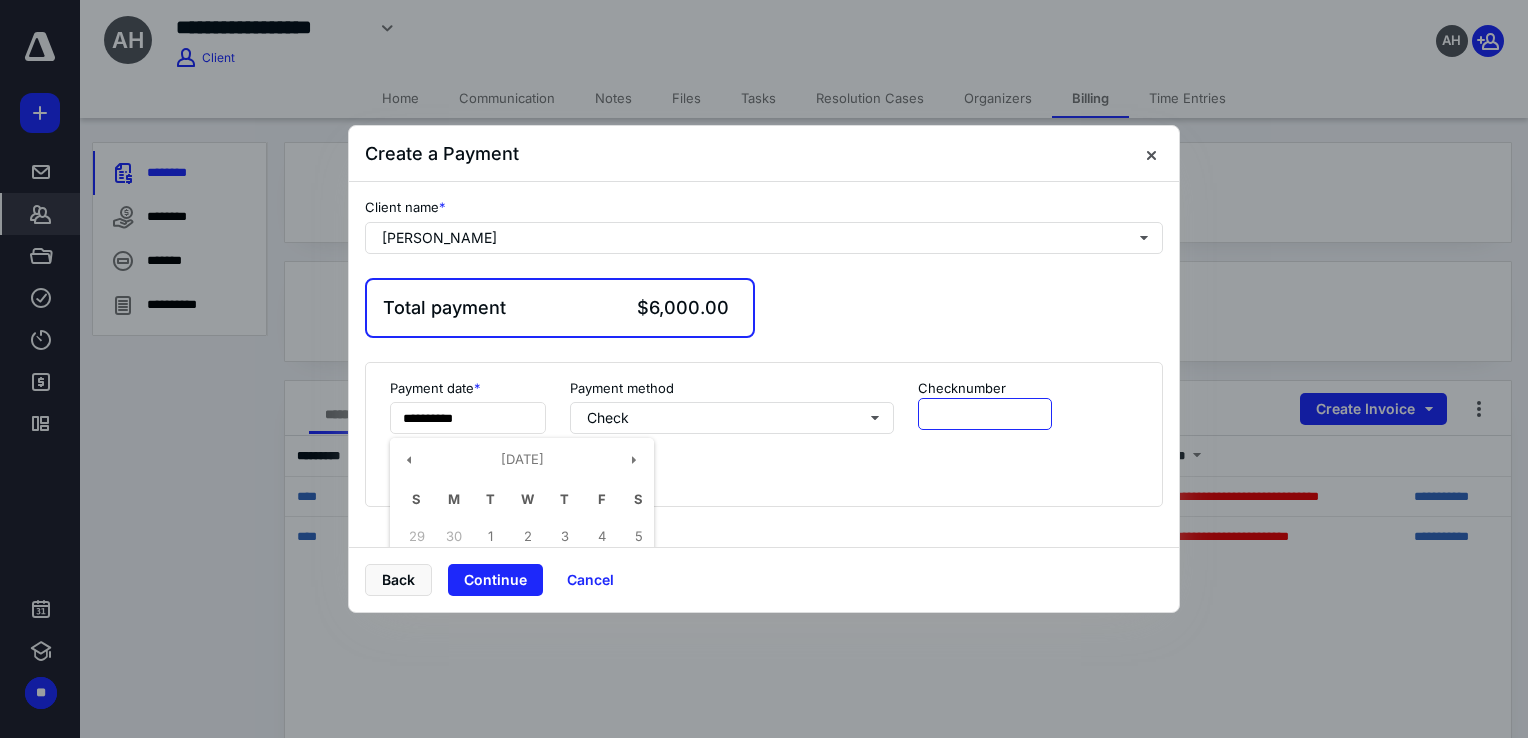 click at bounding box center [985, 414] 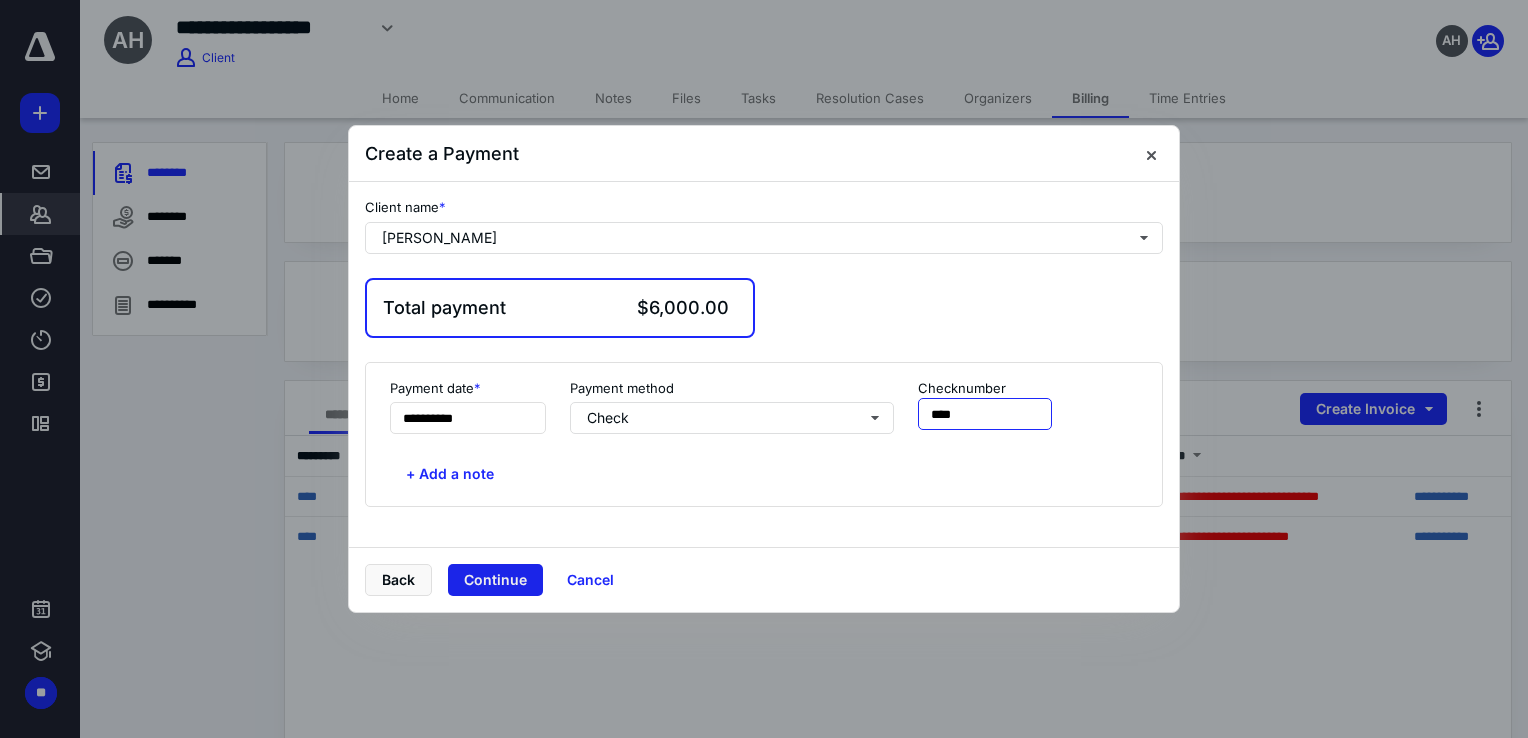 type on "****" 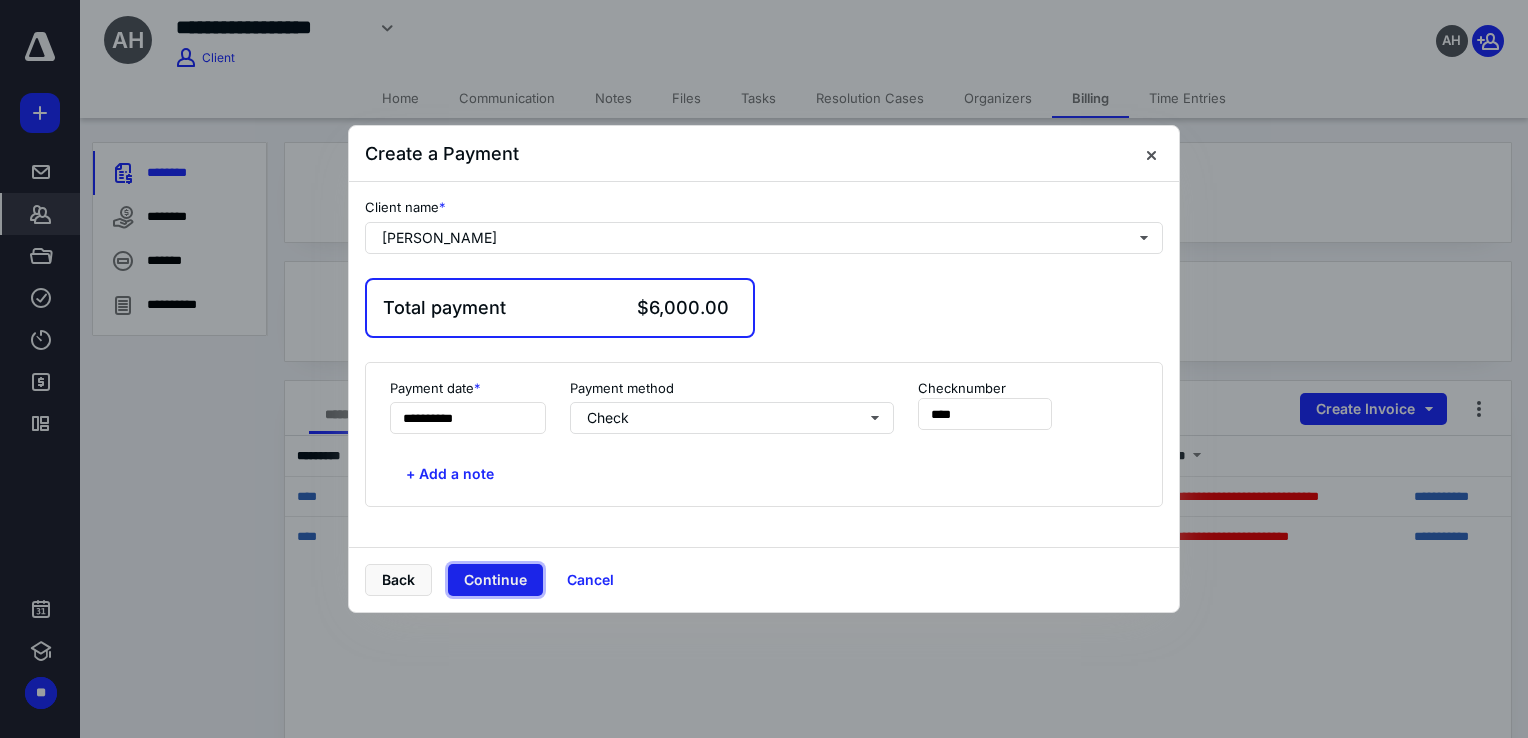 click on "Continue" at bounding box center [495, 580] 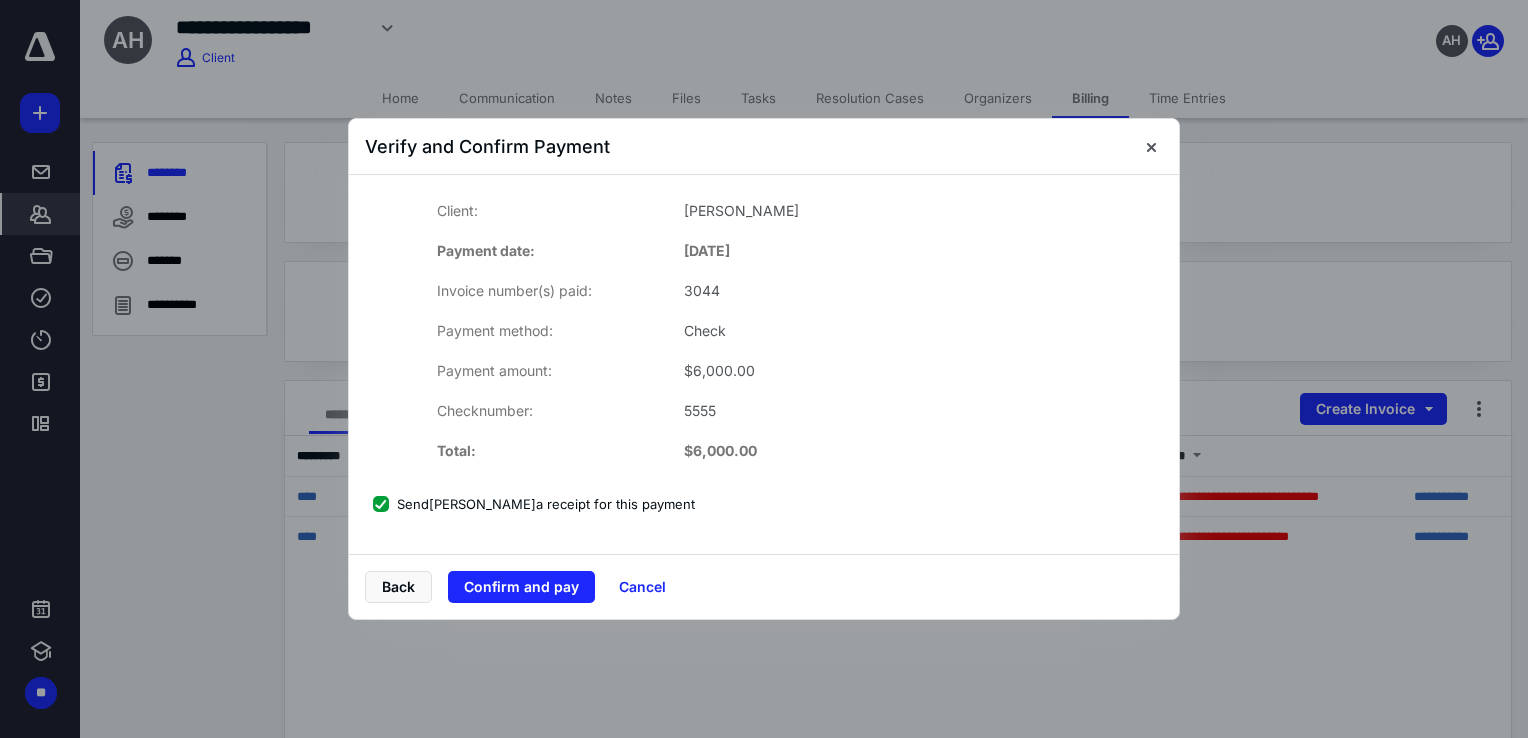 click on "Send  Hawkins, Annabel  a receipt for this payment" at bounding box center (534, 504) 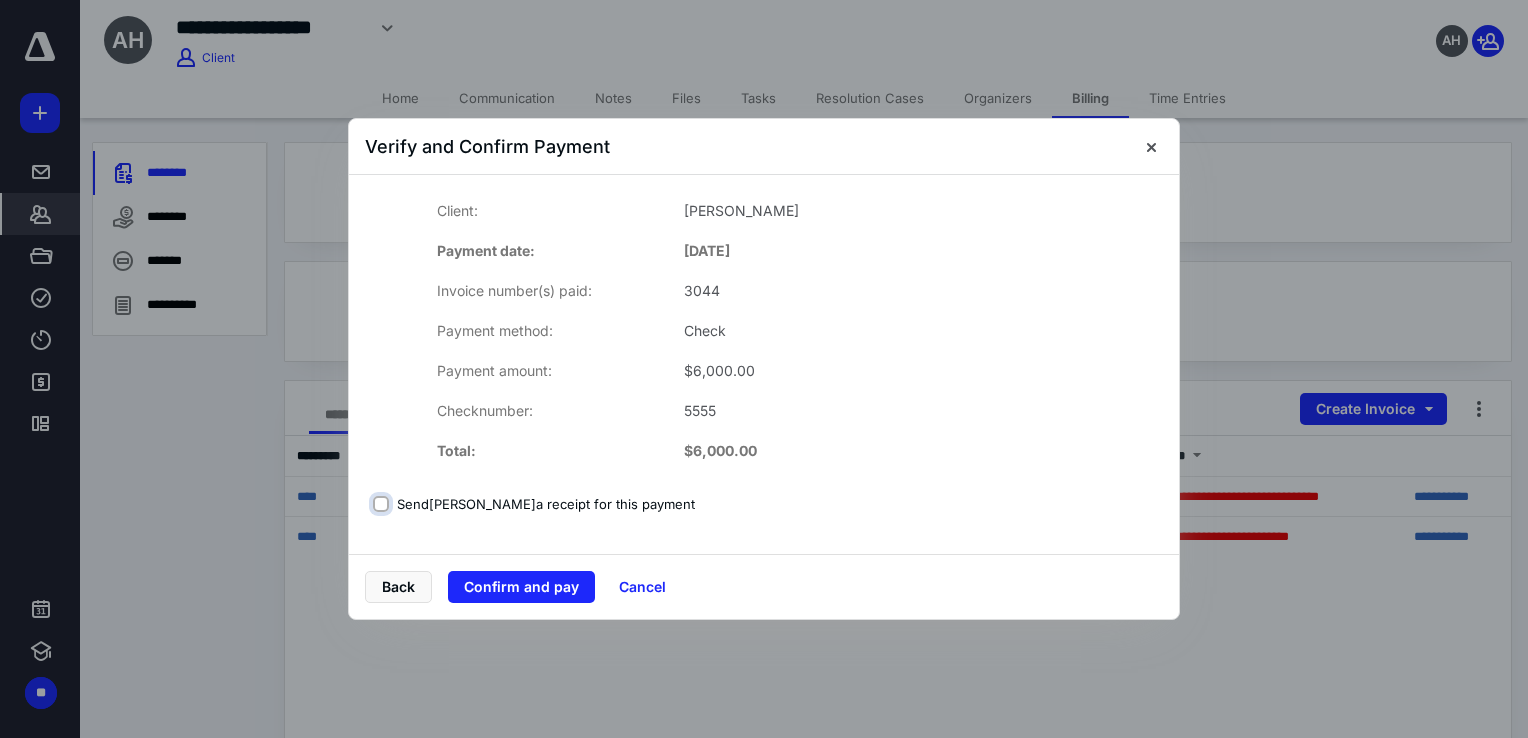 checkbox on "false" 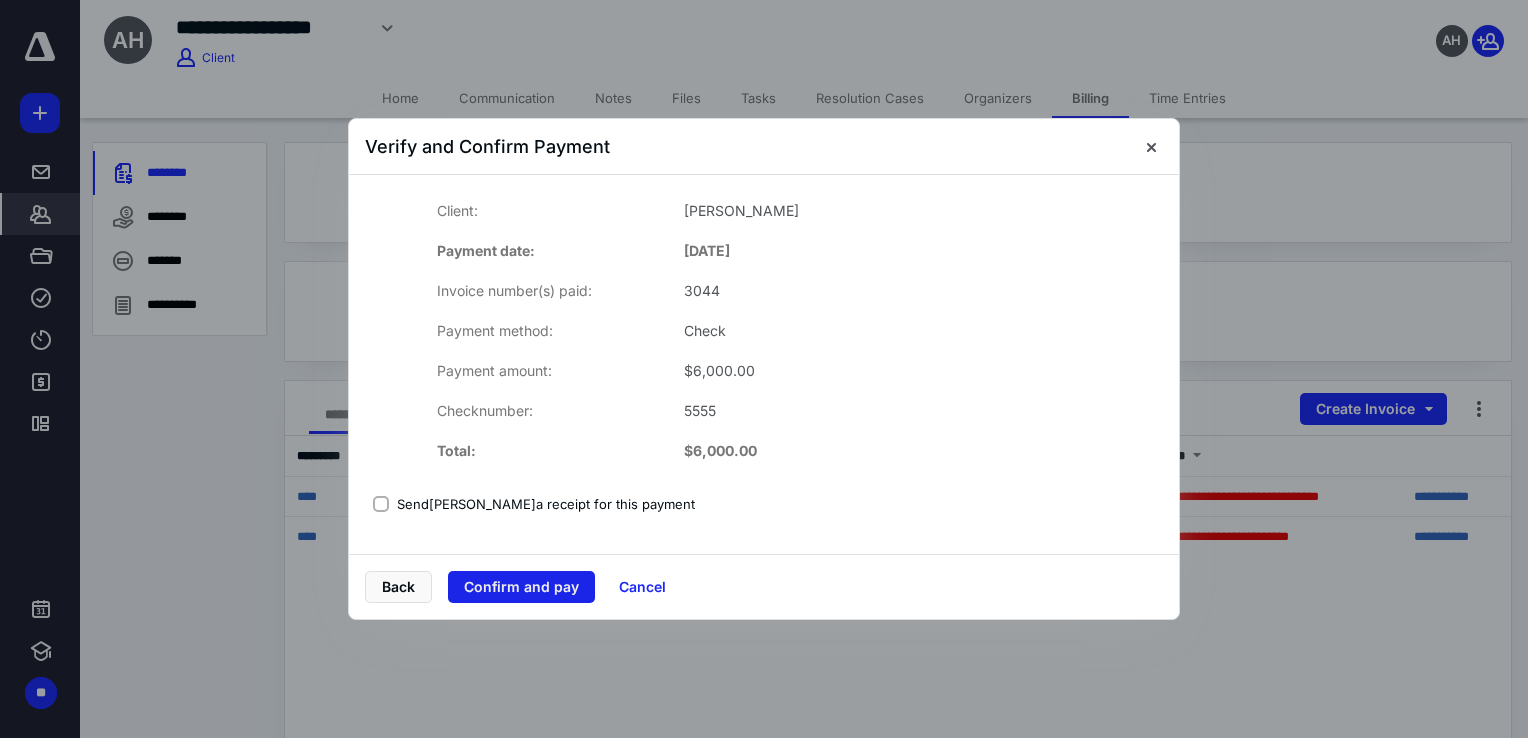 click on "Confirm and pay" at bounding box center (521, 587) 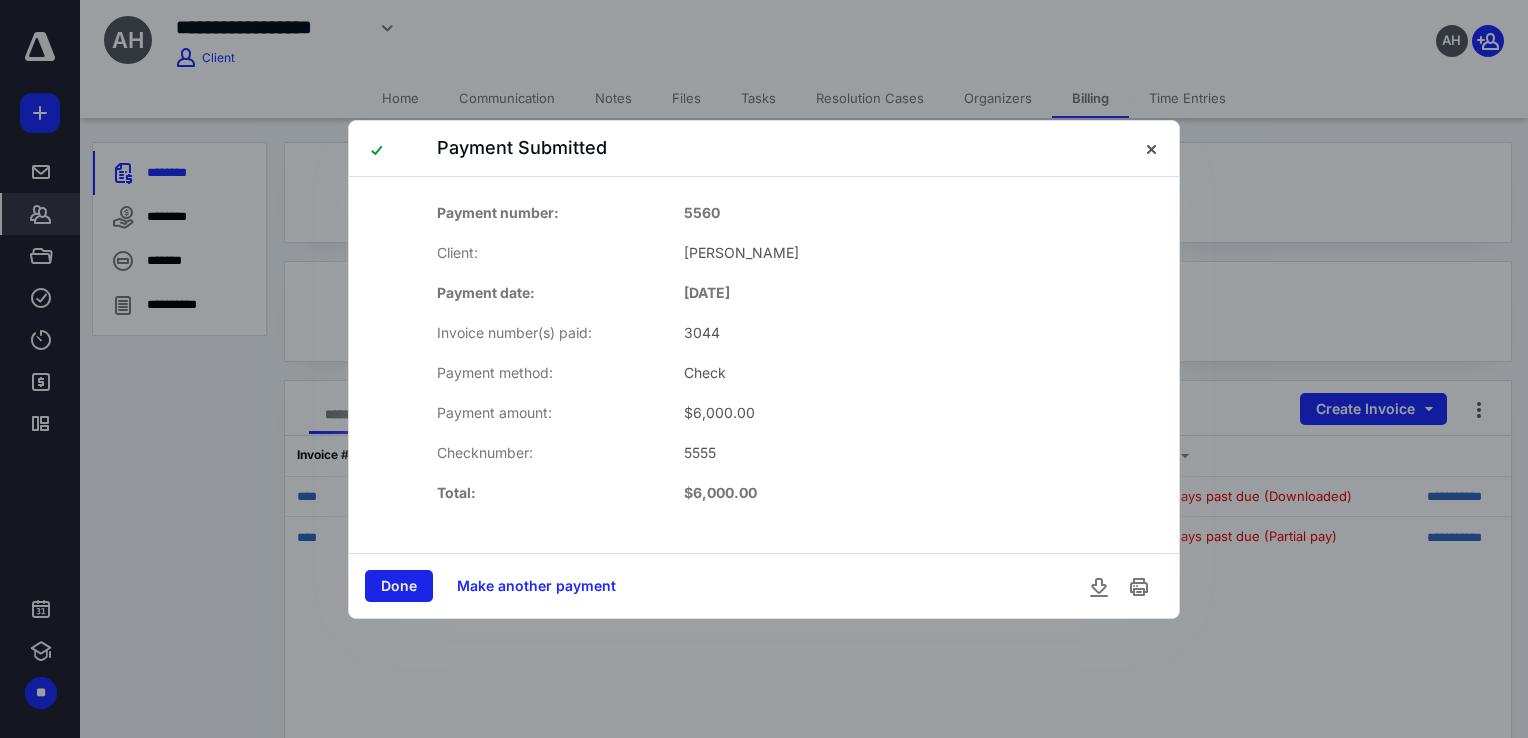 click on "Done" at bounding box center [399, 586] 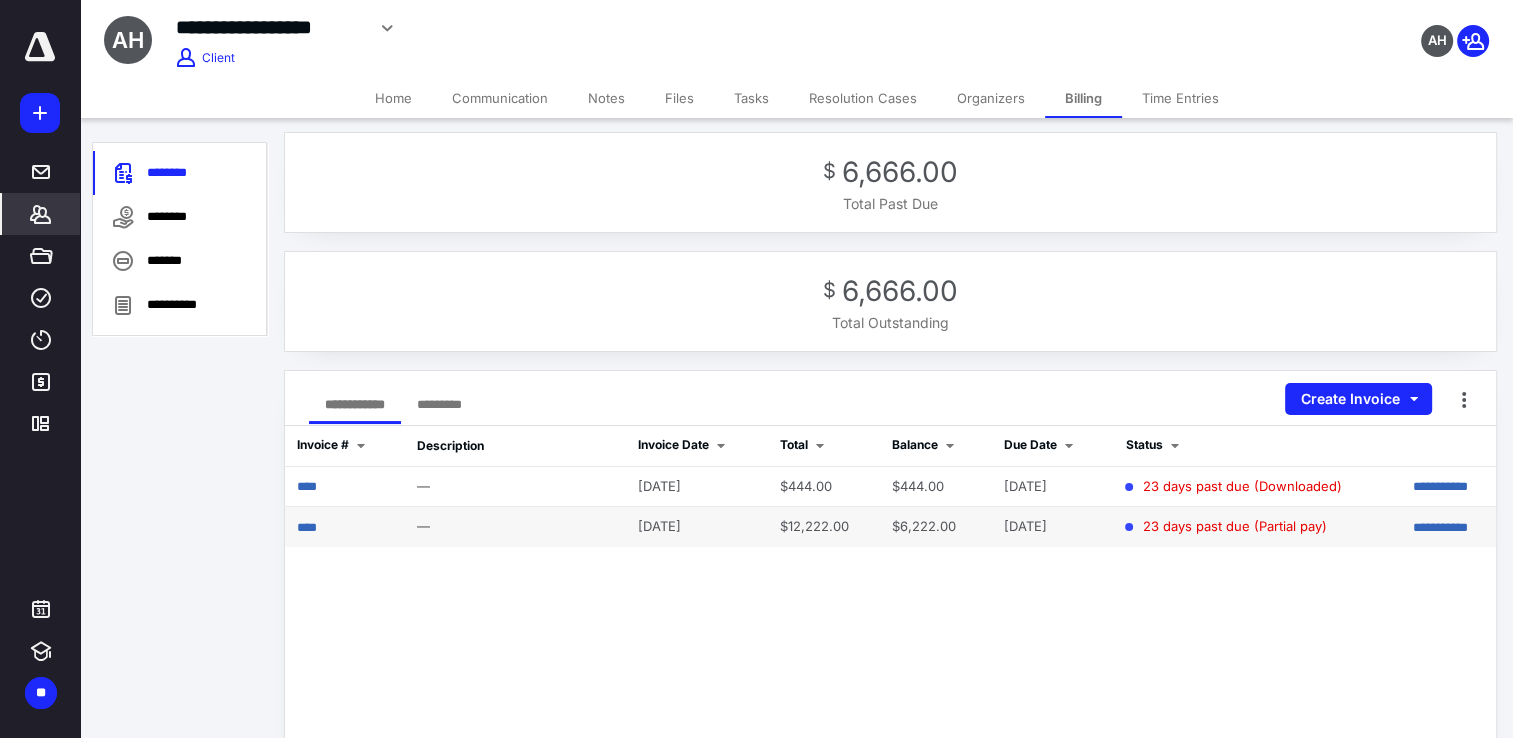 scroll, scrollTop: 0, scrollLeft: 0, axis: both 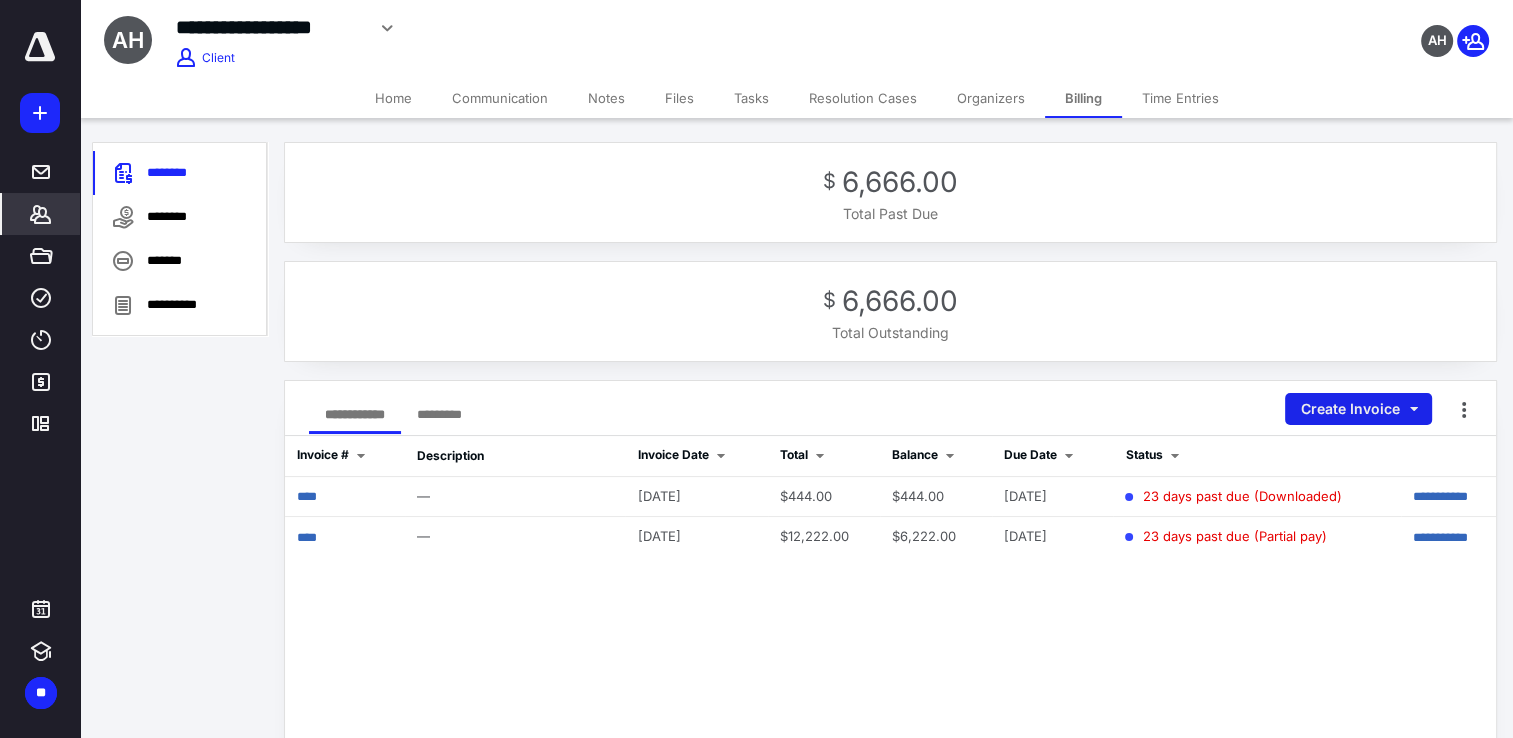 click on "Create Invoice" at bounding box center [1358, 409] 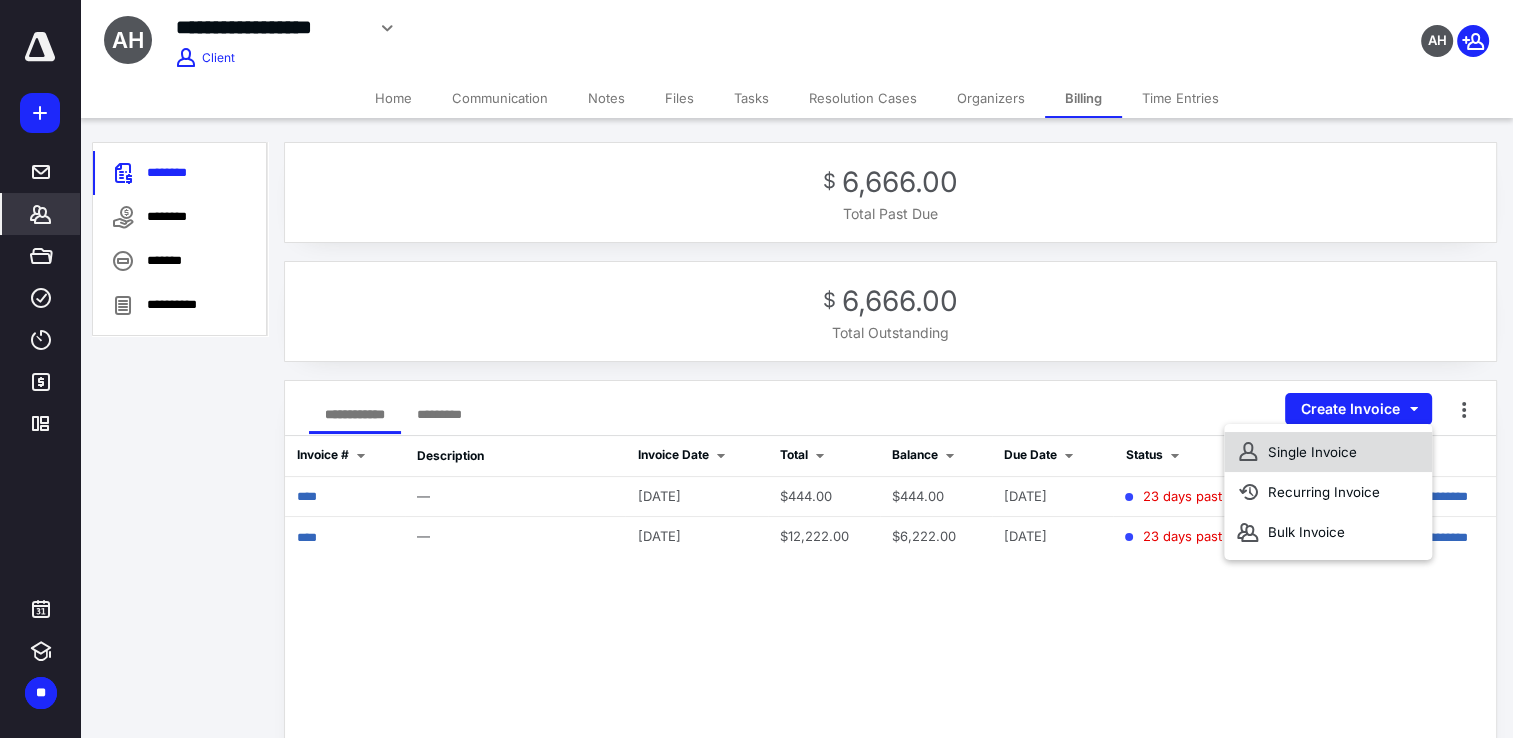 click on "Single Invoice" at bounding box center (1328, 452) 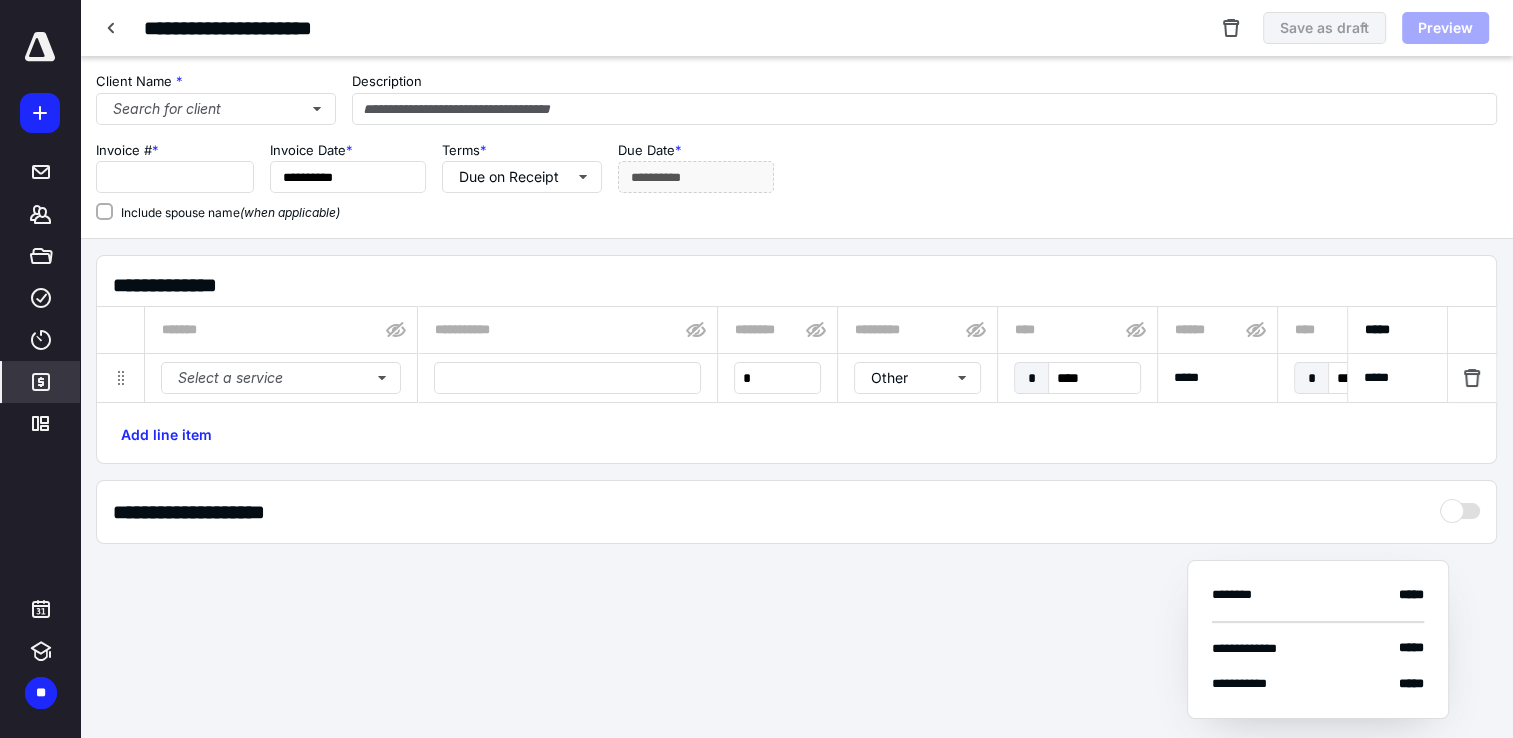 type on "****" 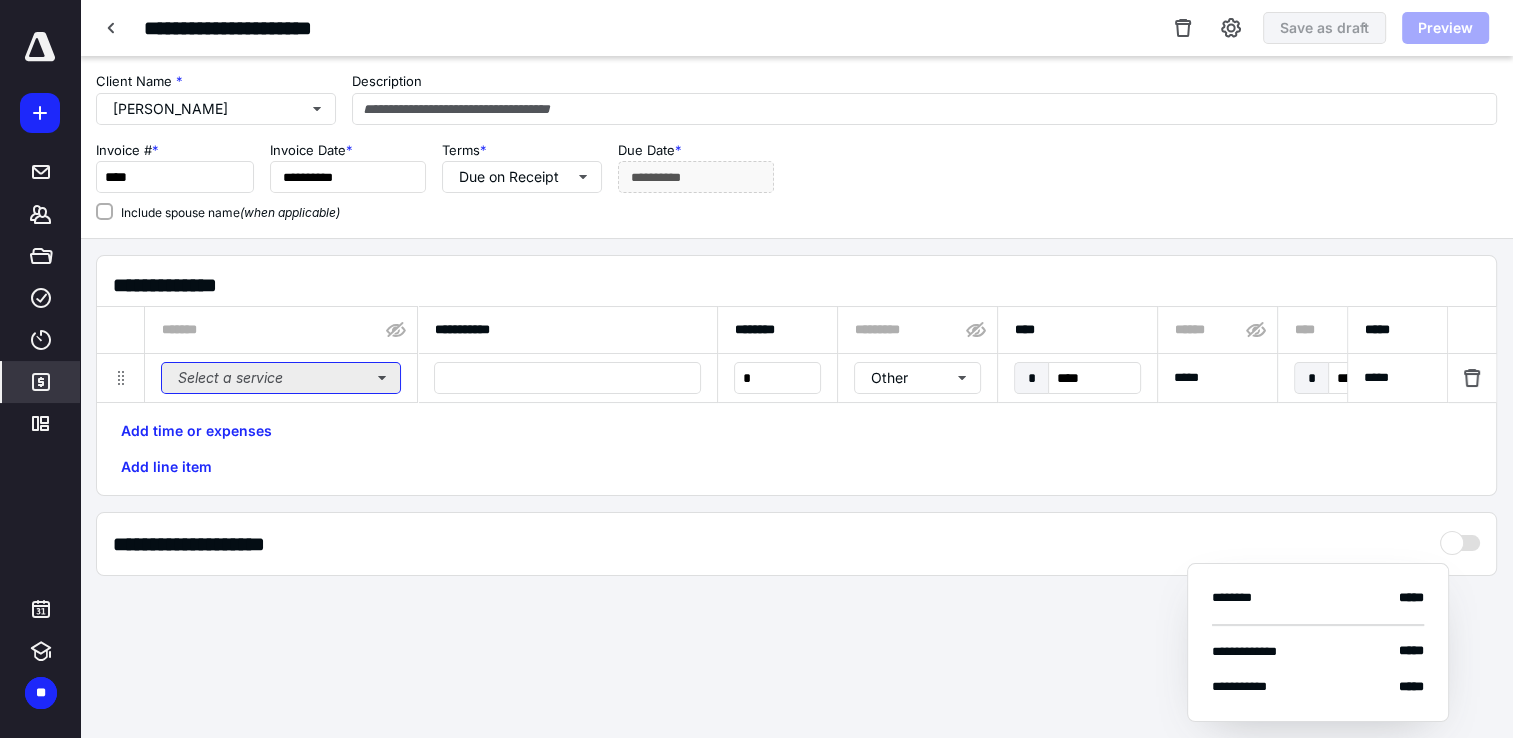 click on "Select a service" at bounding box center [281, 378] 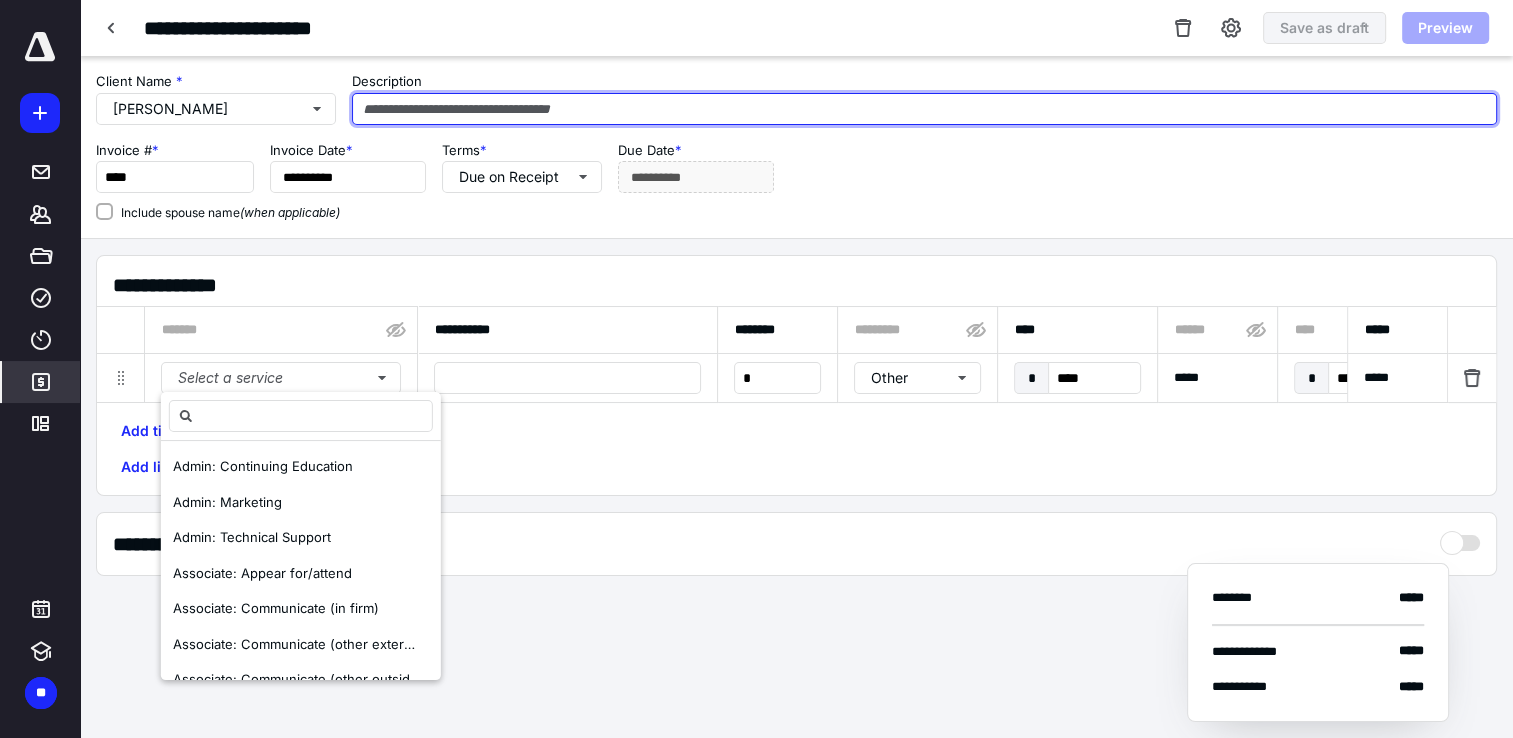 click at bounding box center (924, 109) 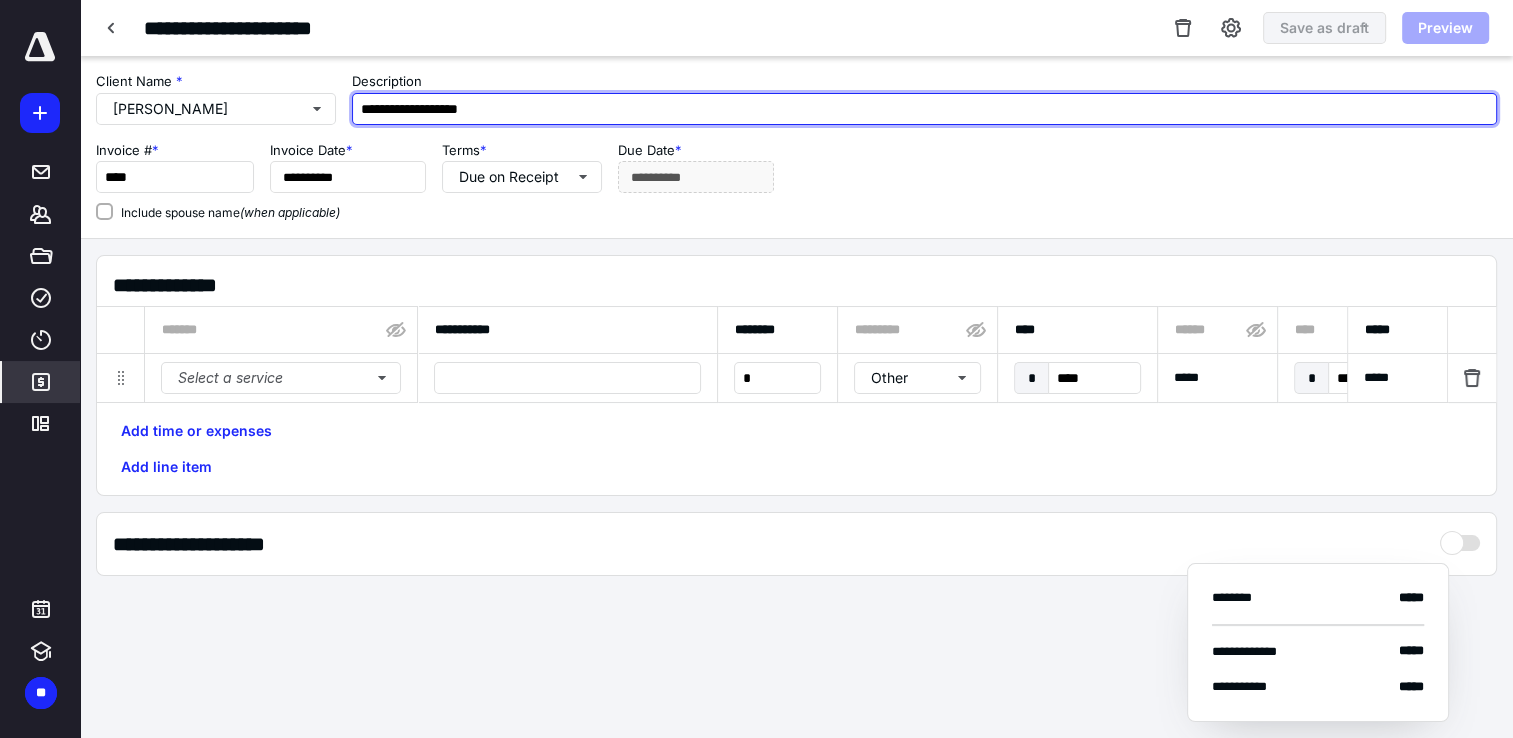 type on "**********" 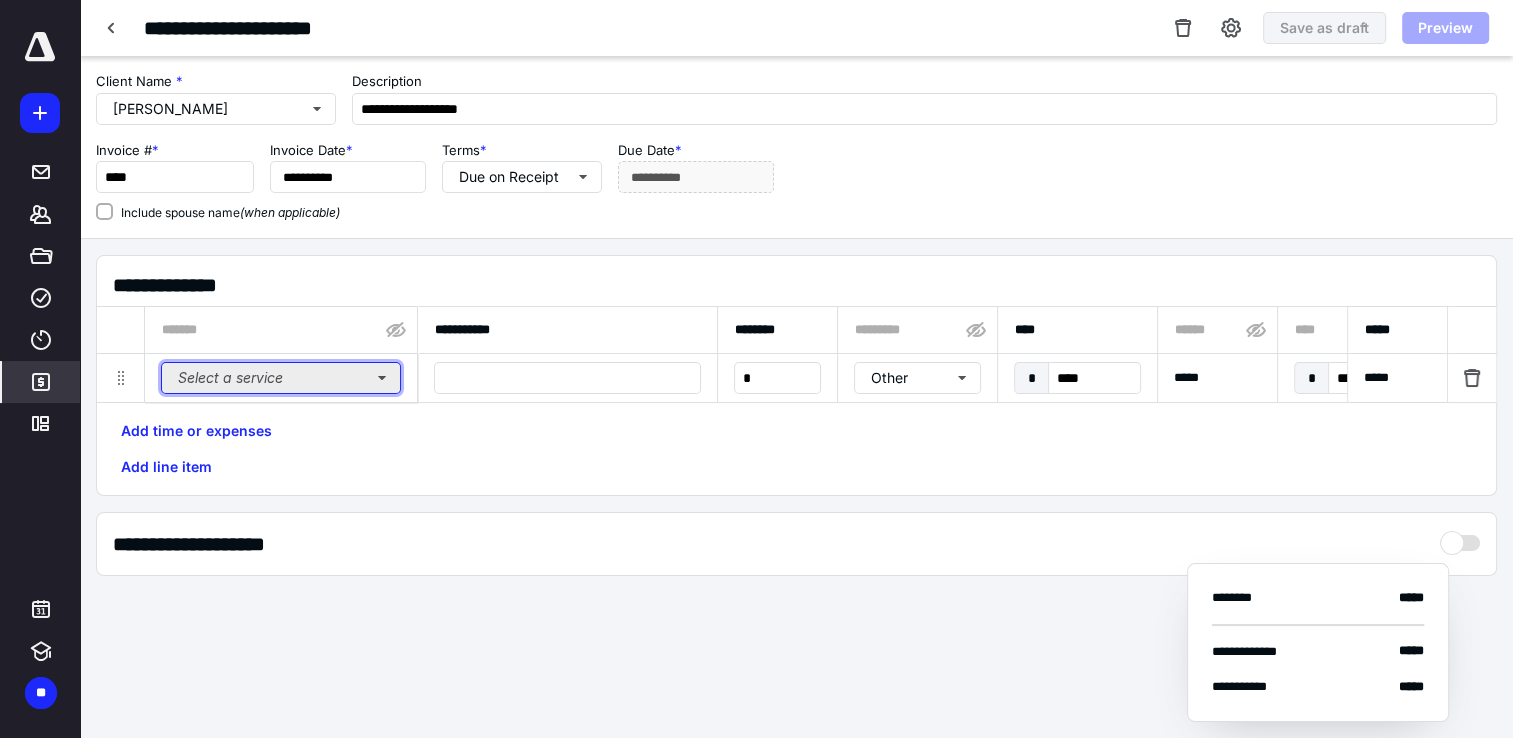 click on "Select a service" at bounding box center [281, 378] 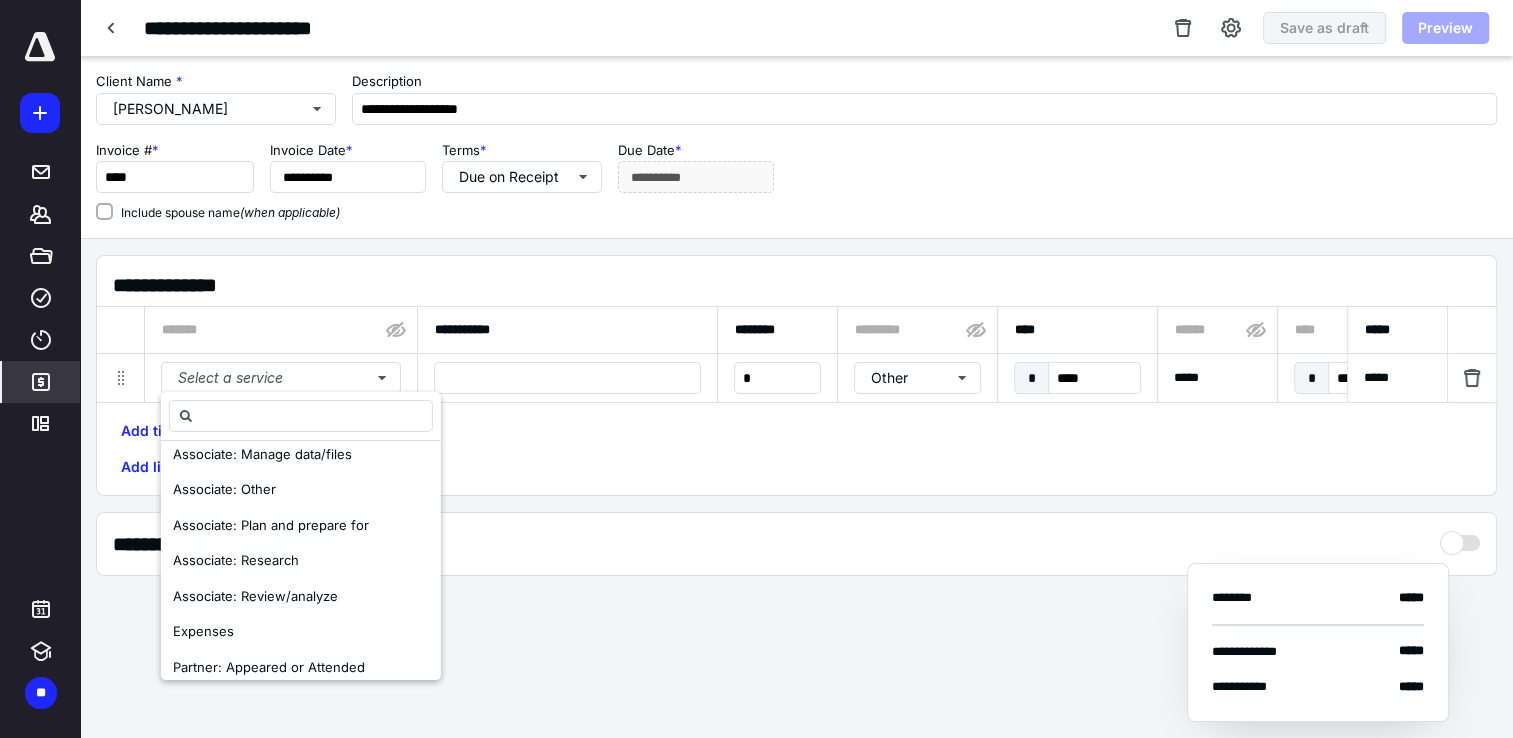 scroll, scrollTop: 0, scrollLeft: 0, axis: both 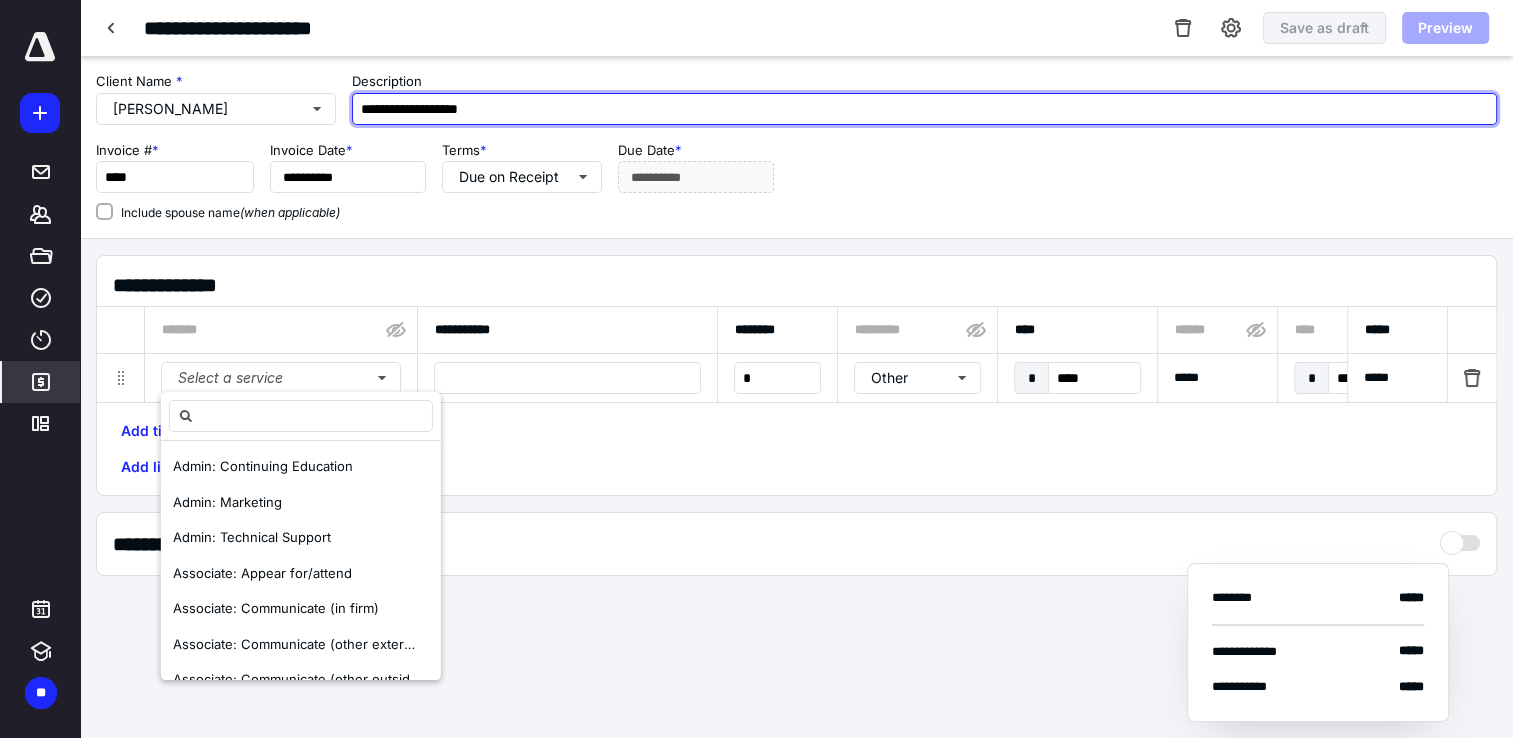 drag, startPoint x: 520, startPoint y: 113, endPoint x: 338, endPoint y: 110, distance: 182.02472 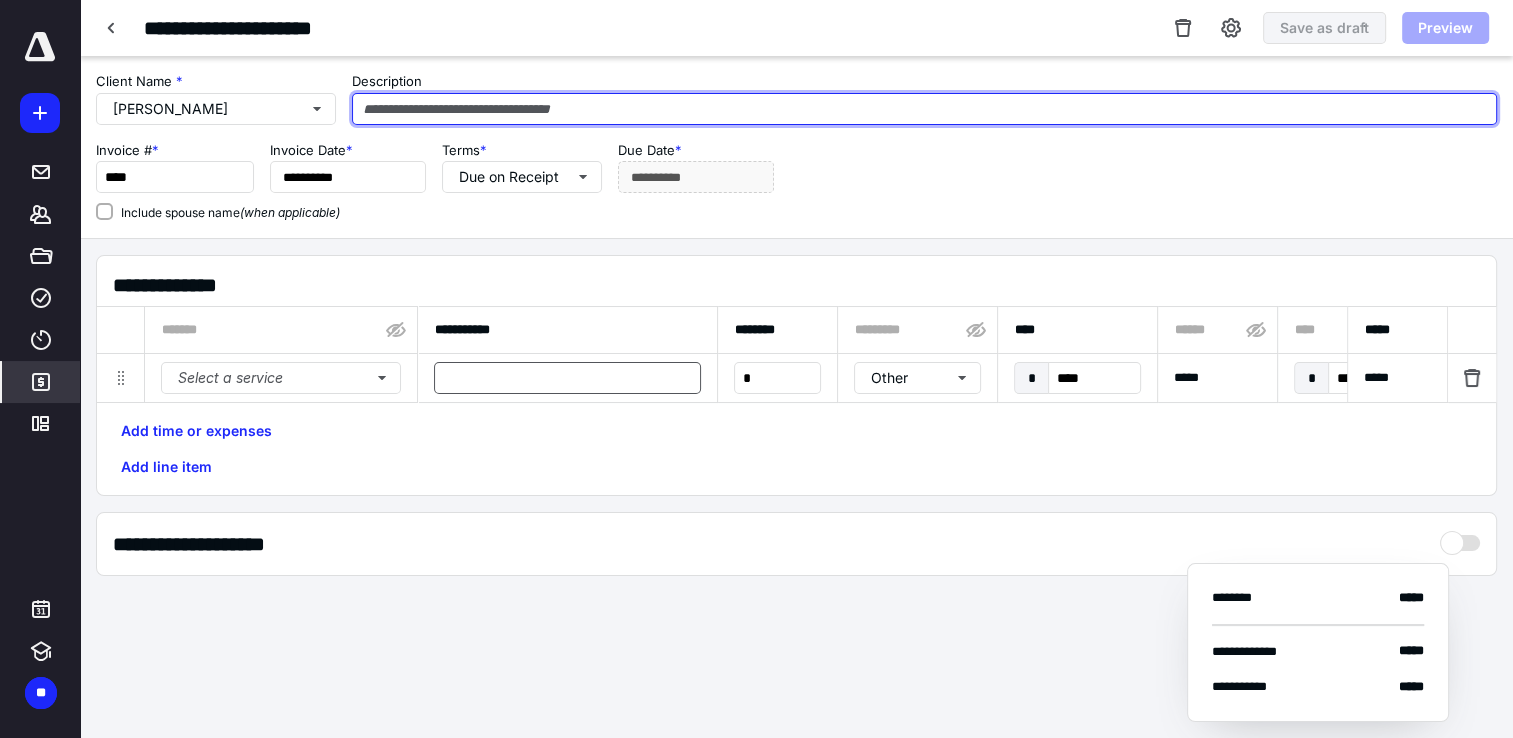 type 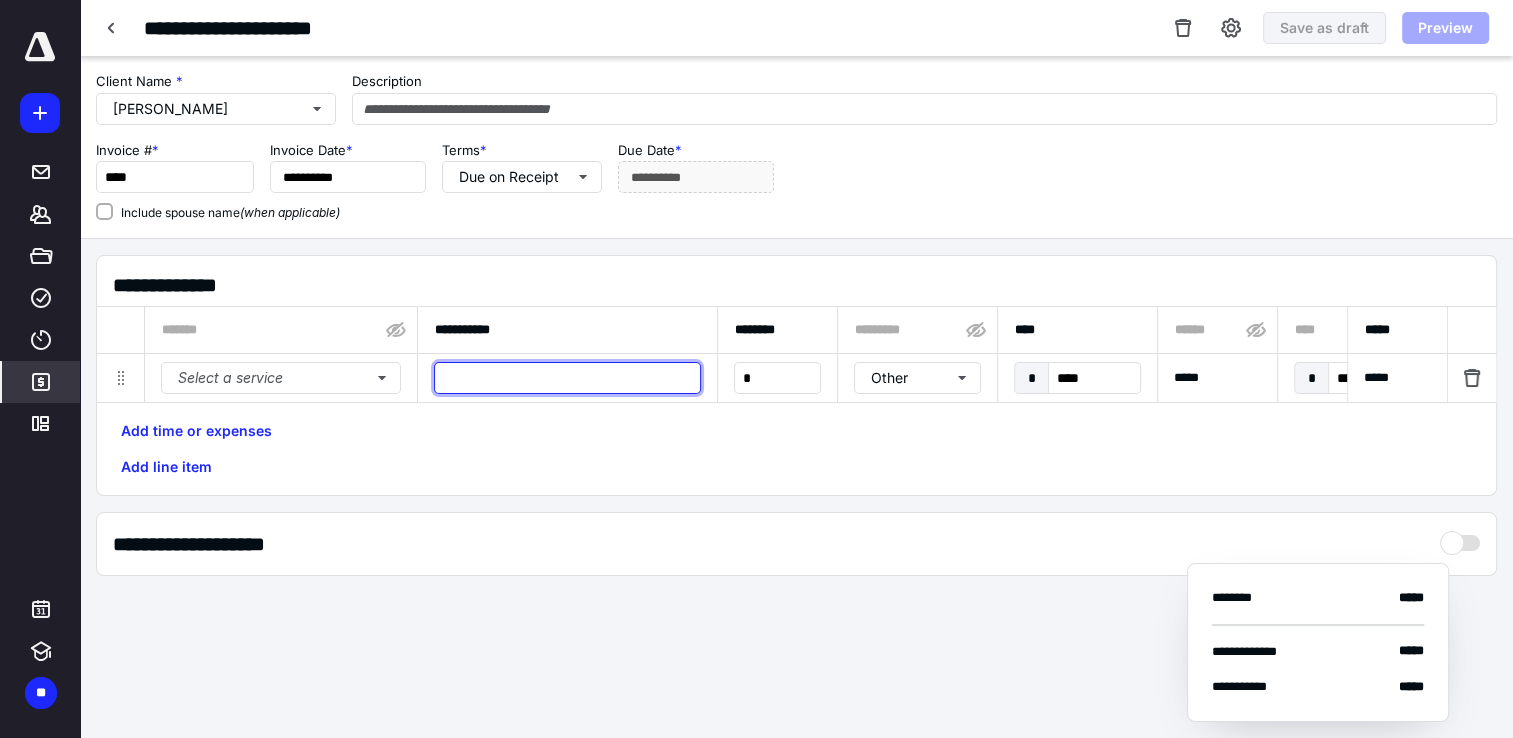 click at bounding box center [567, 378] 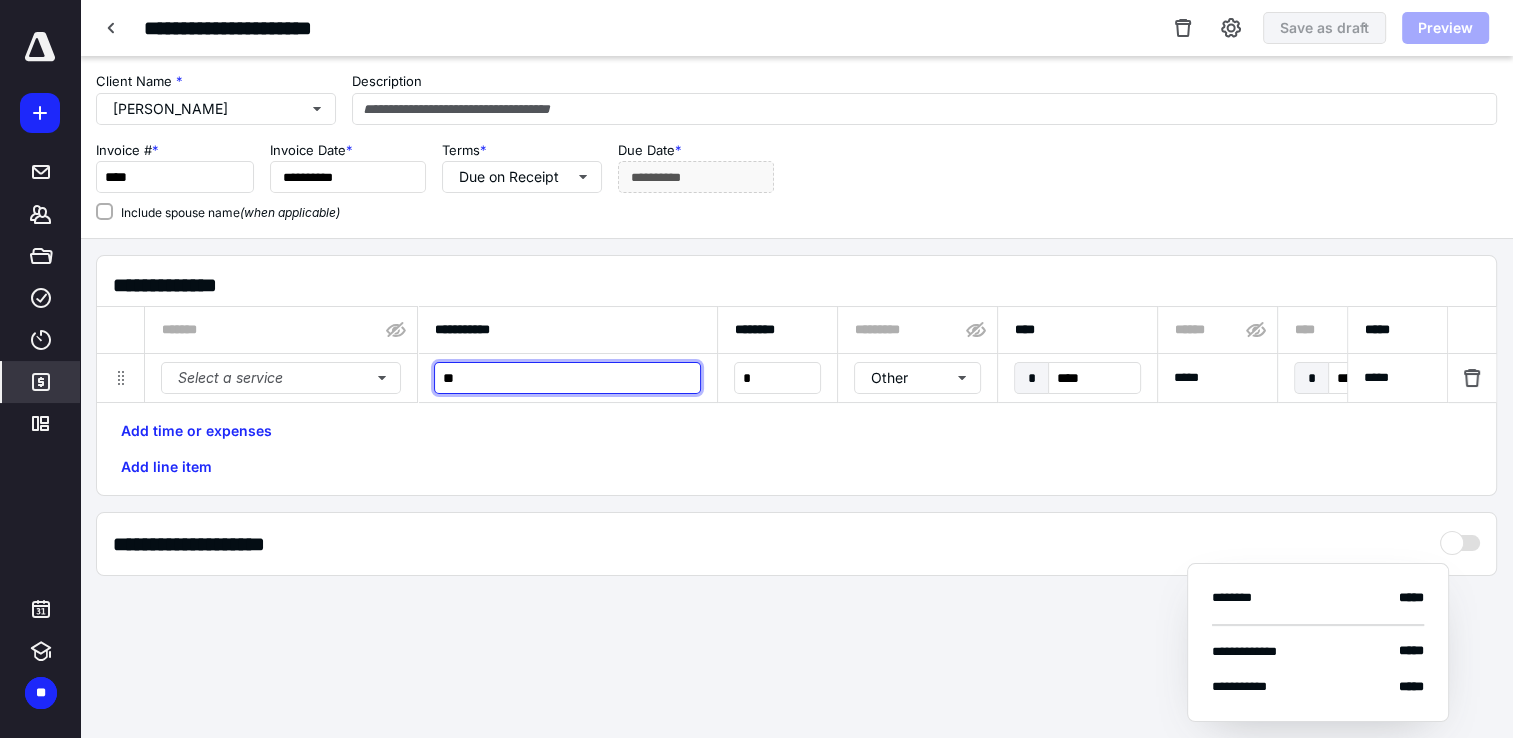 type on "*" 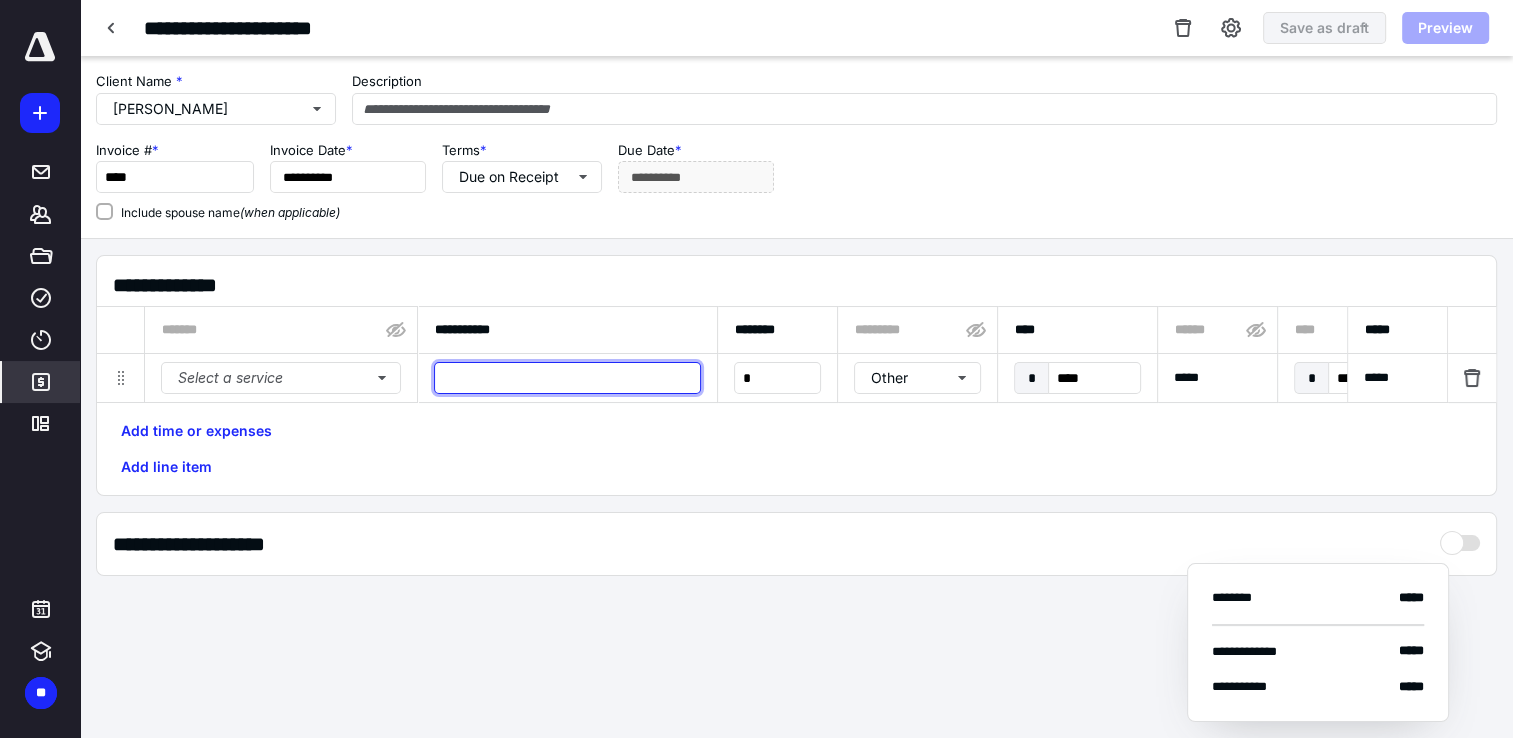 paste on "**********" 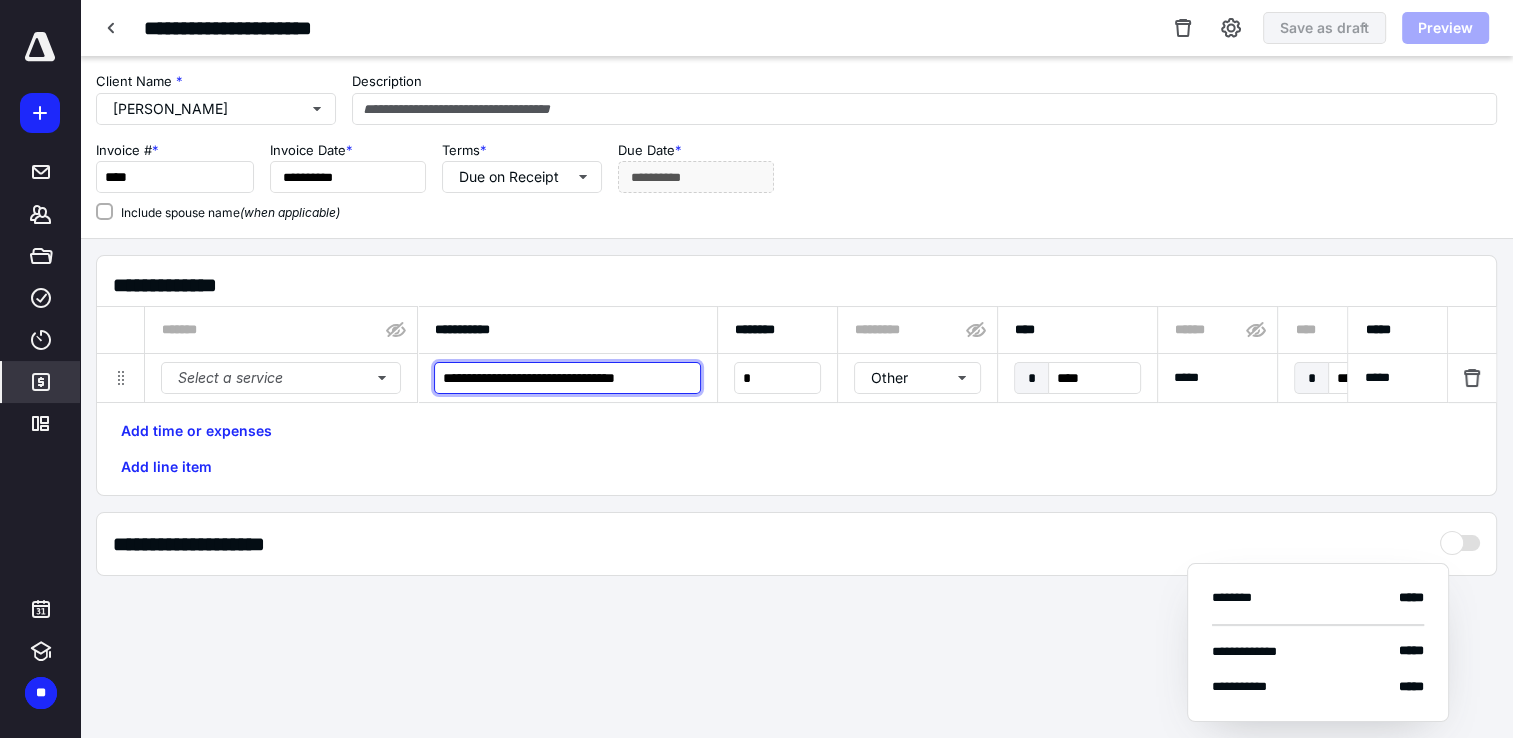 scroll, scrollTop: 0, scrollLeft: 0, axis: both 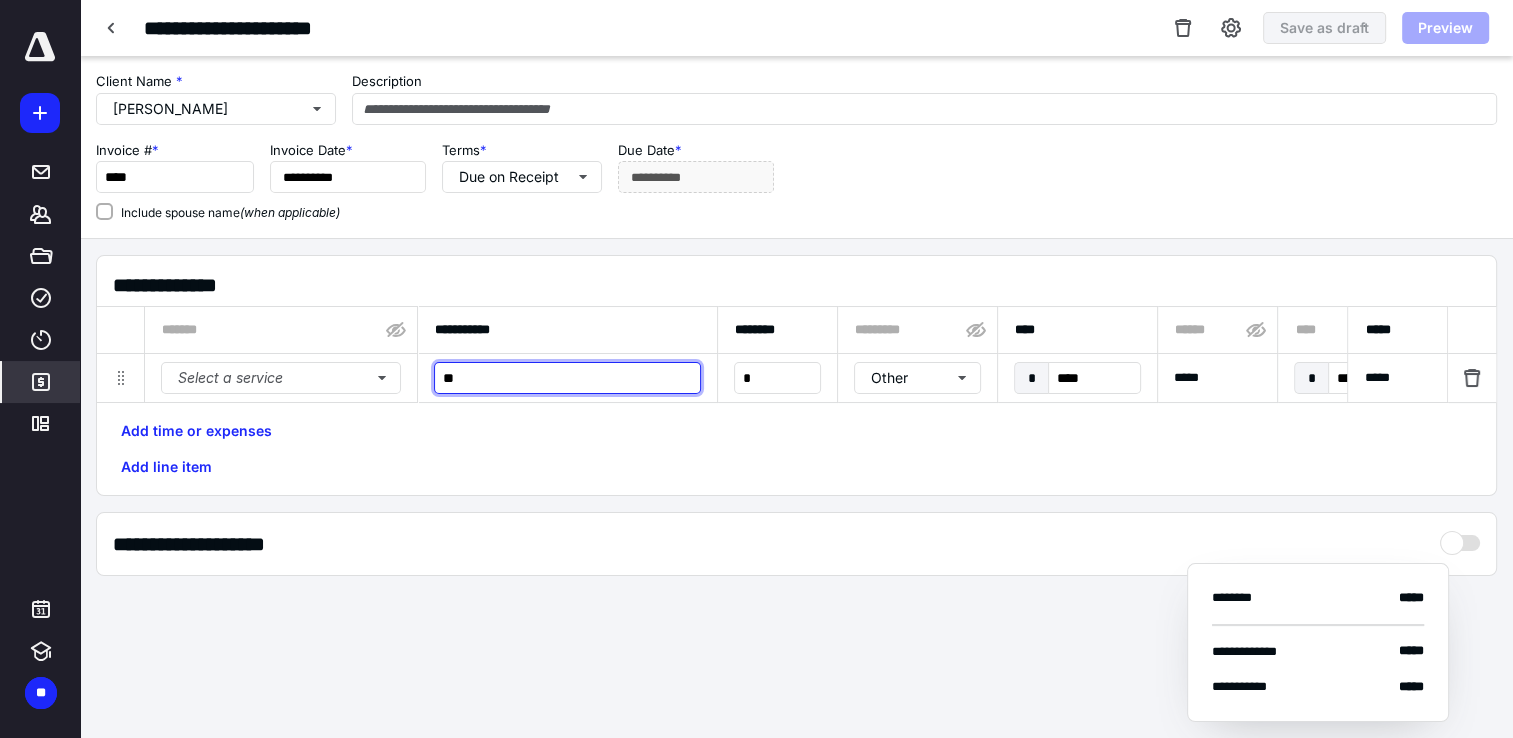 type on "*" 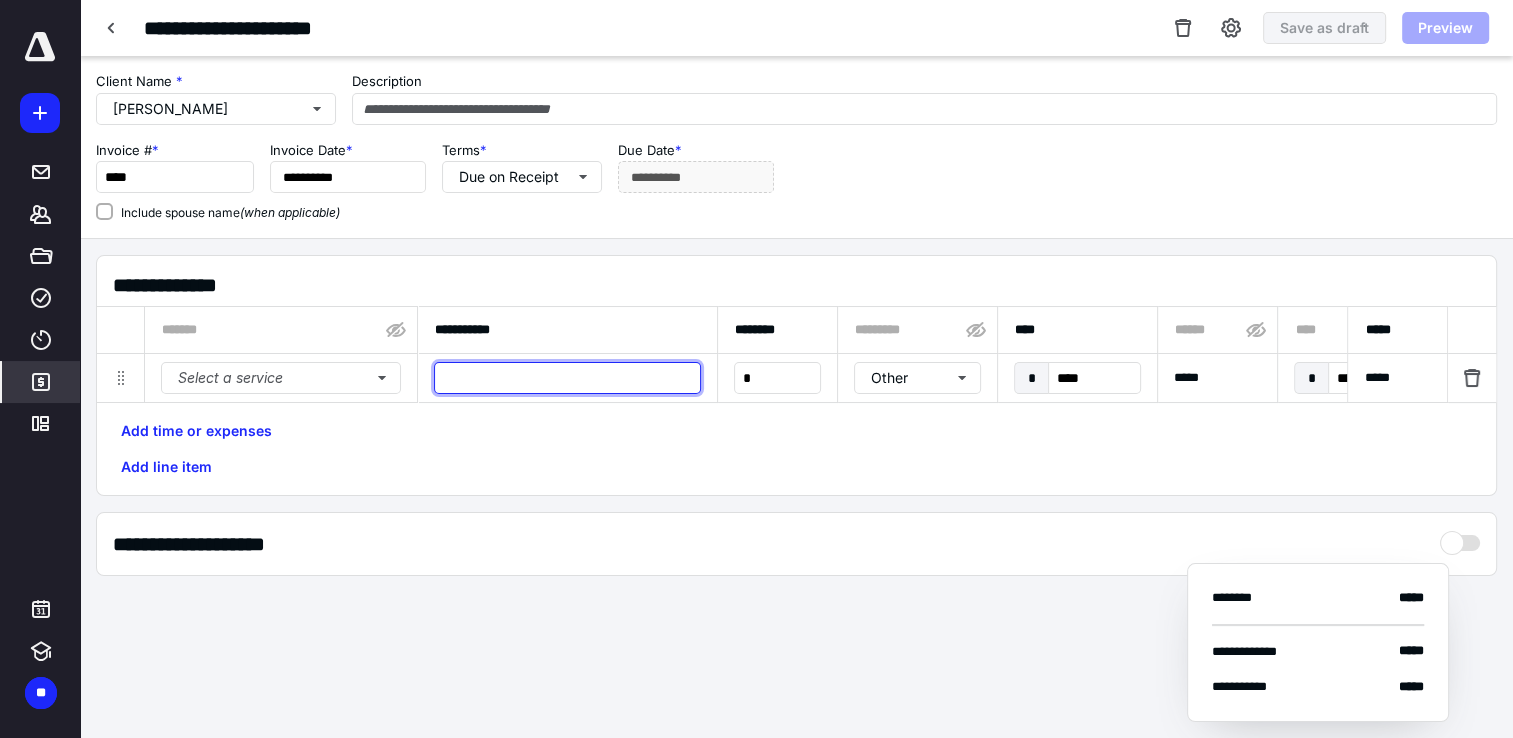 type on "*" 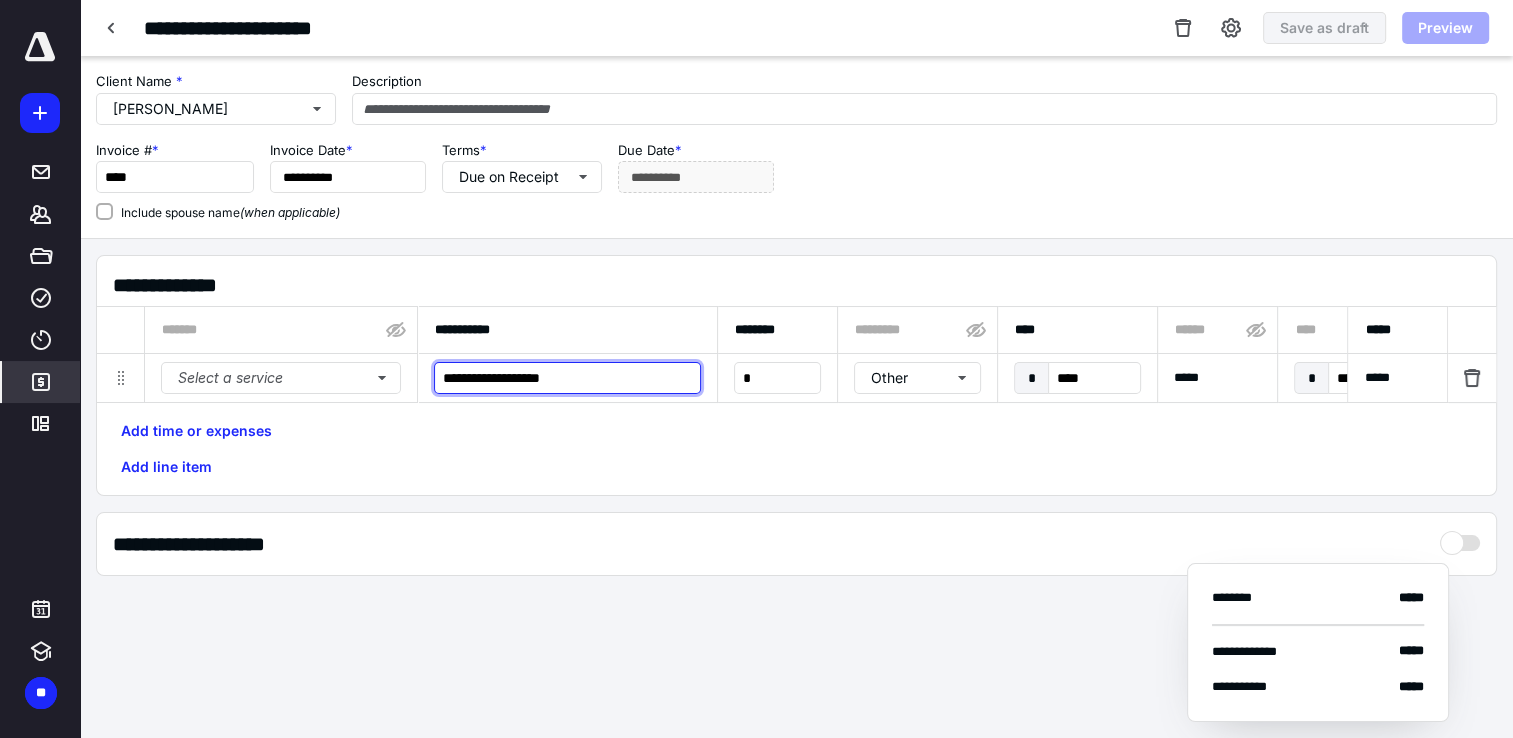 type on "**********" 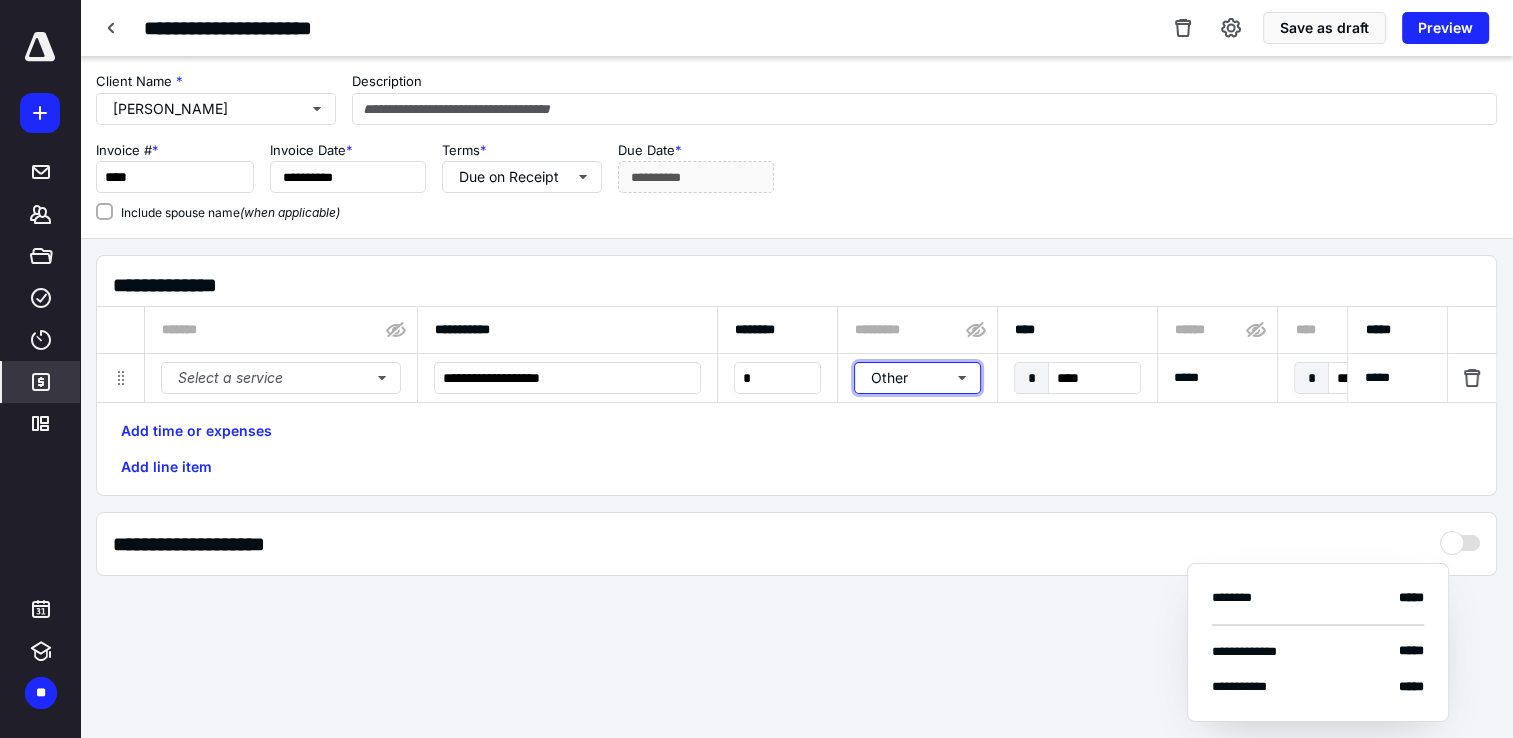 type 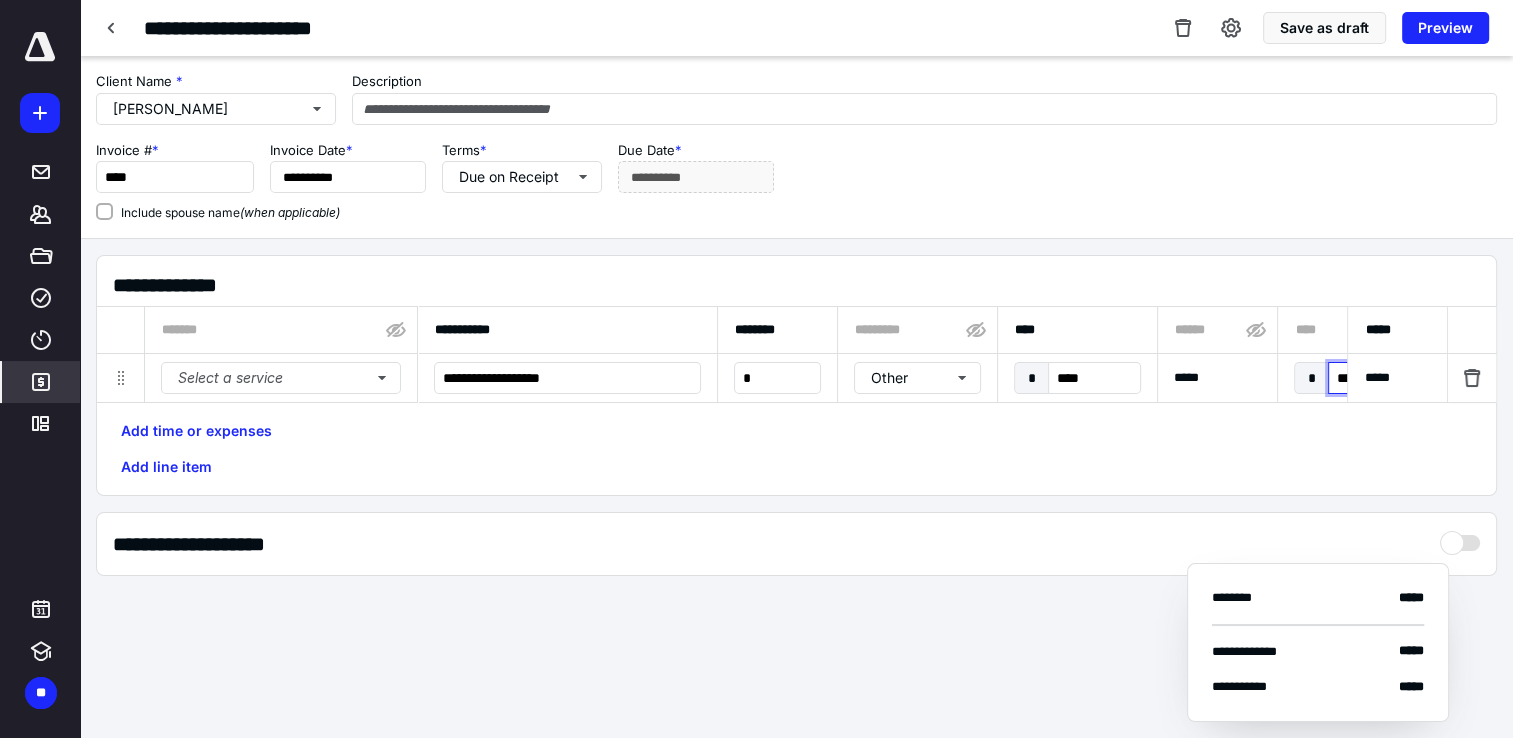 type on "********" 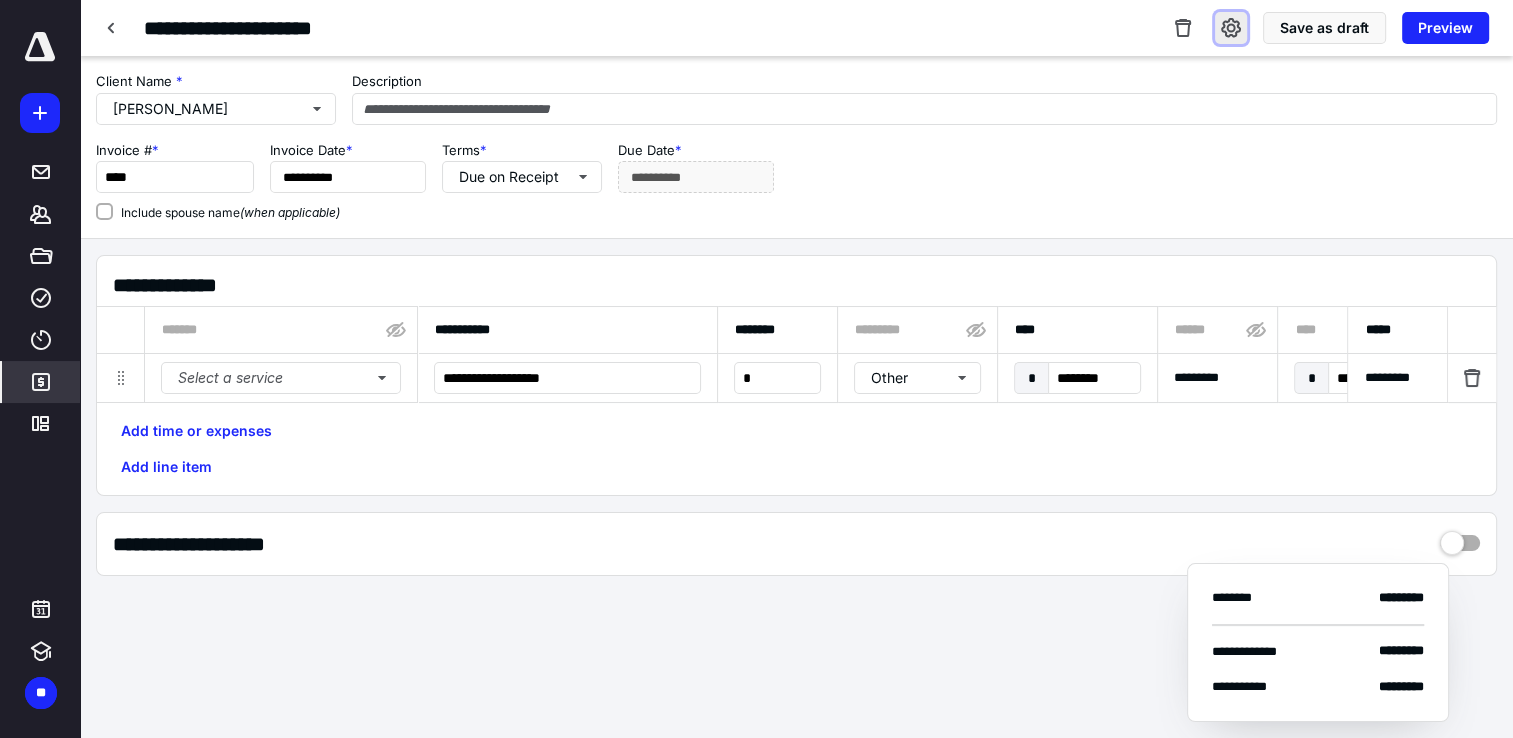 click at bounding box center [1231, 28] 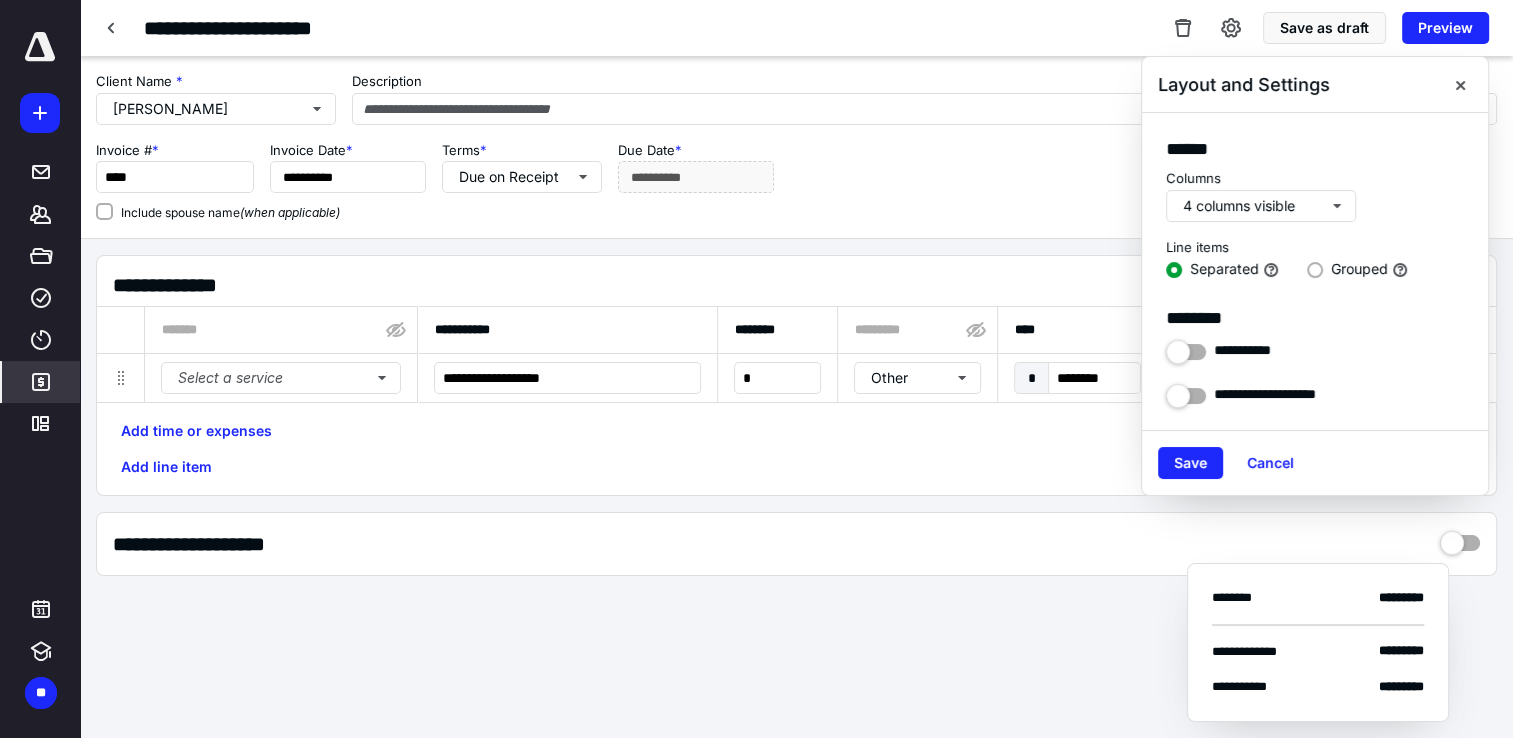scroll, scrollTop: 103, scrollLeft: 0, axis: vertical 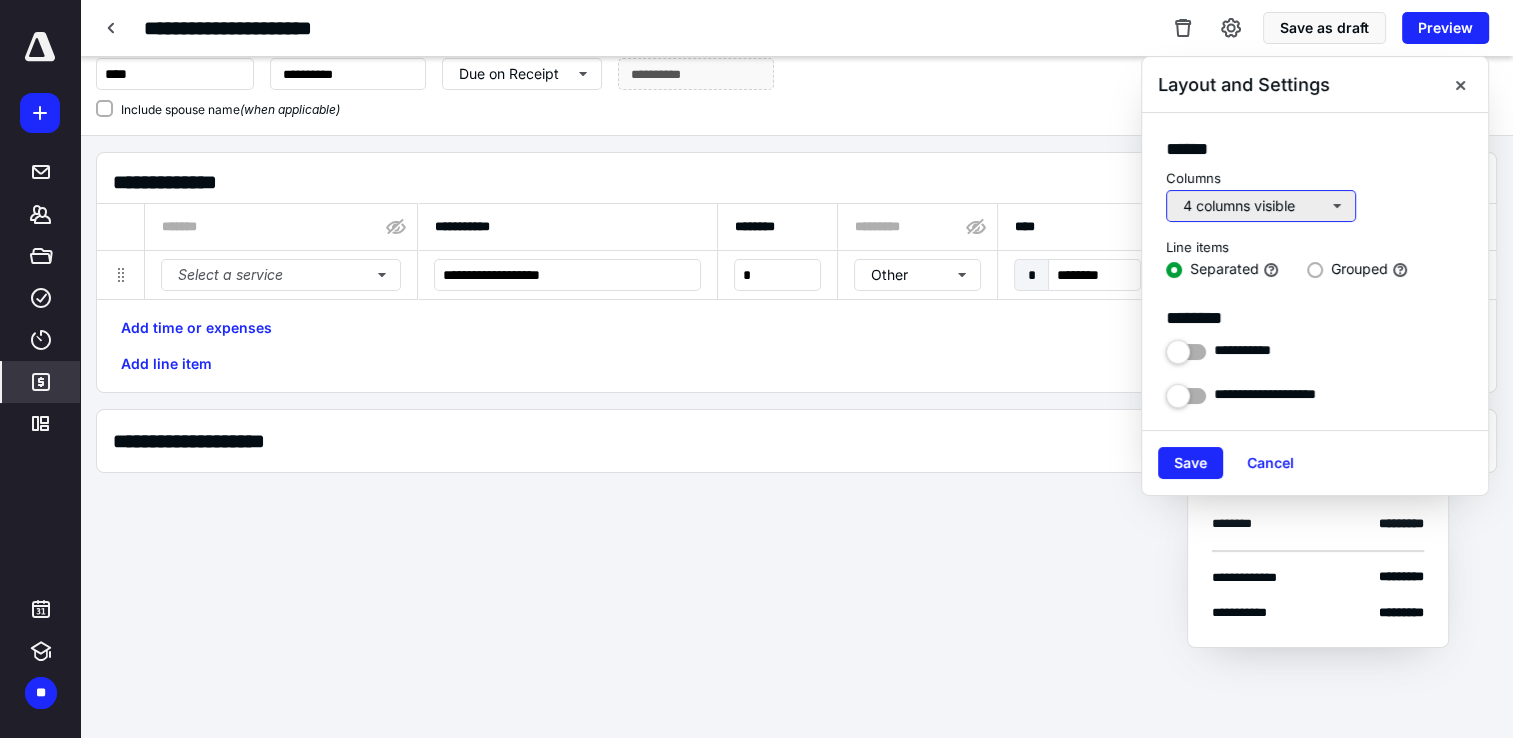 click on "4 columns visible" at bounding box center [1261, 206] 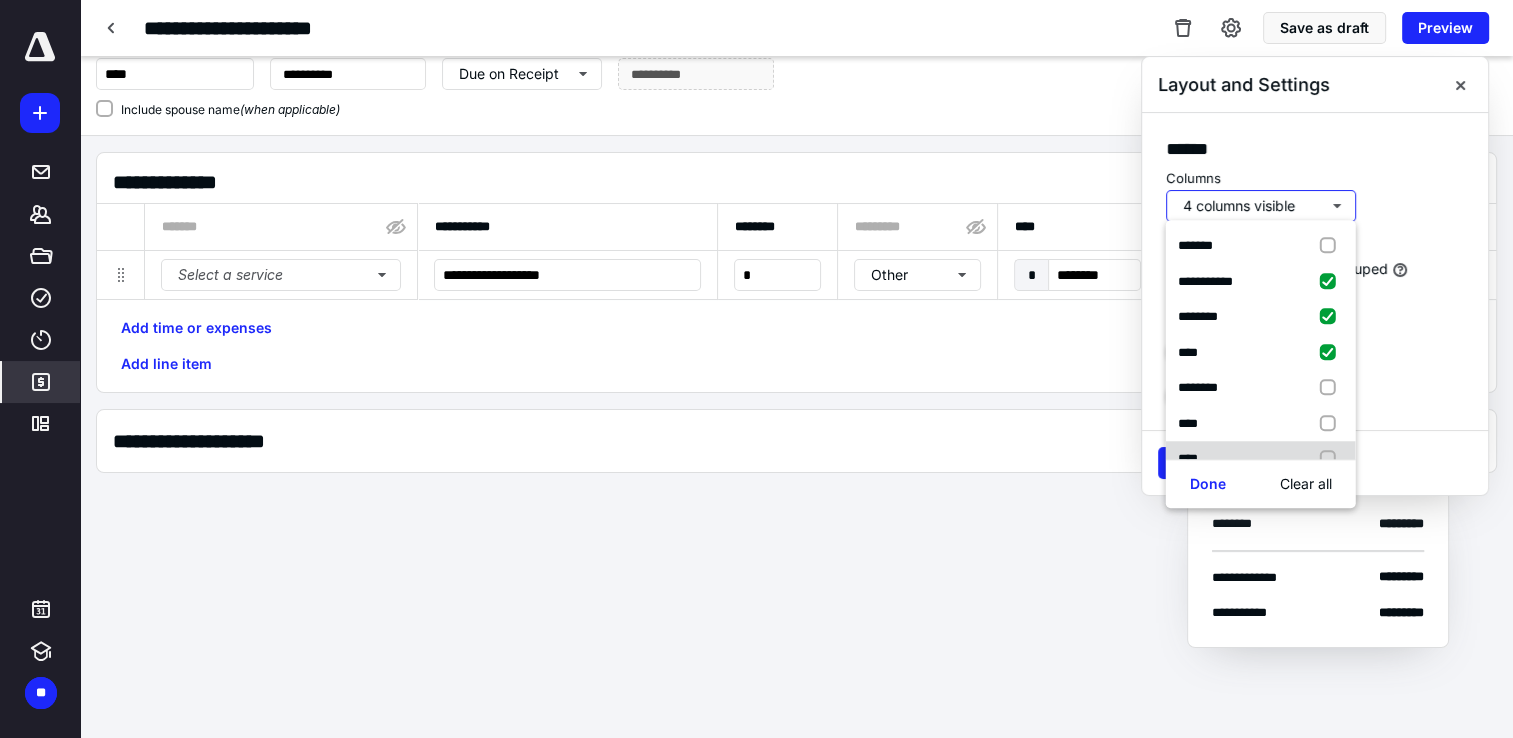 scroll, scrollTop: 132, scrollLeft: 0, axis: vertical 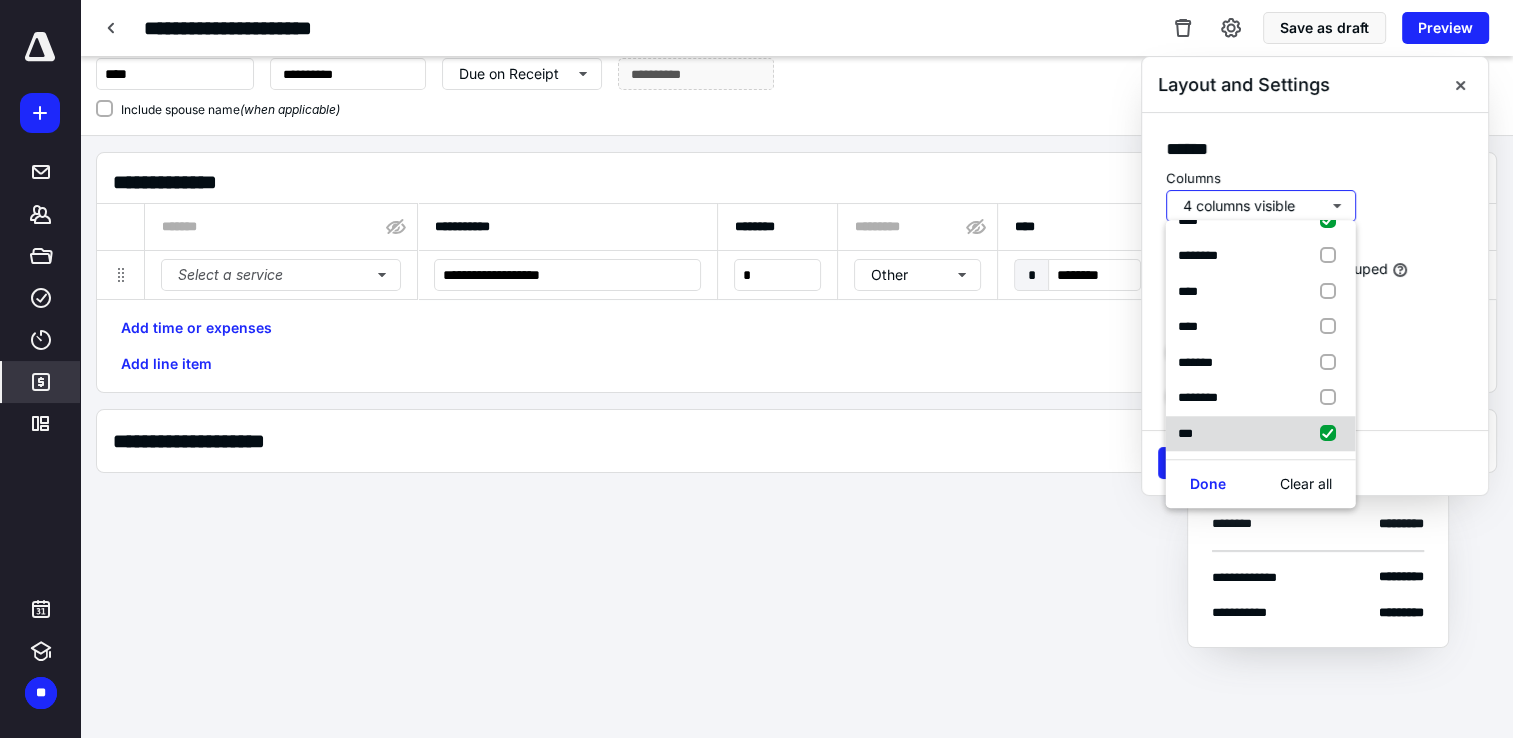 click at bounding box center [1332, 434] 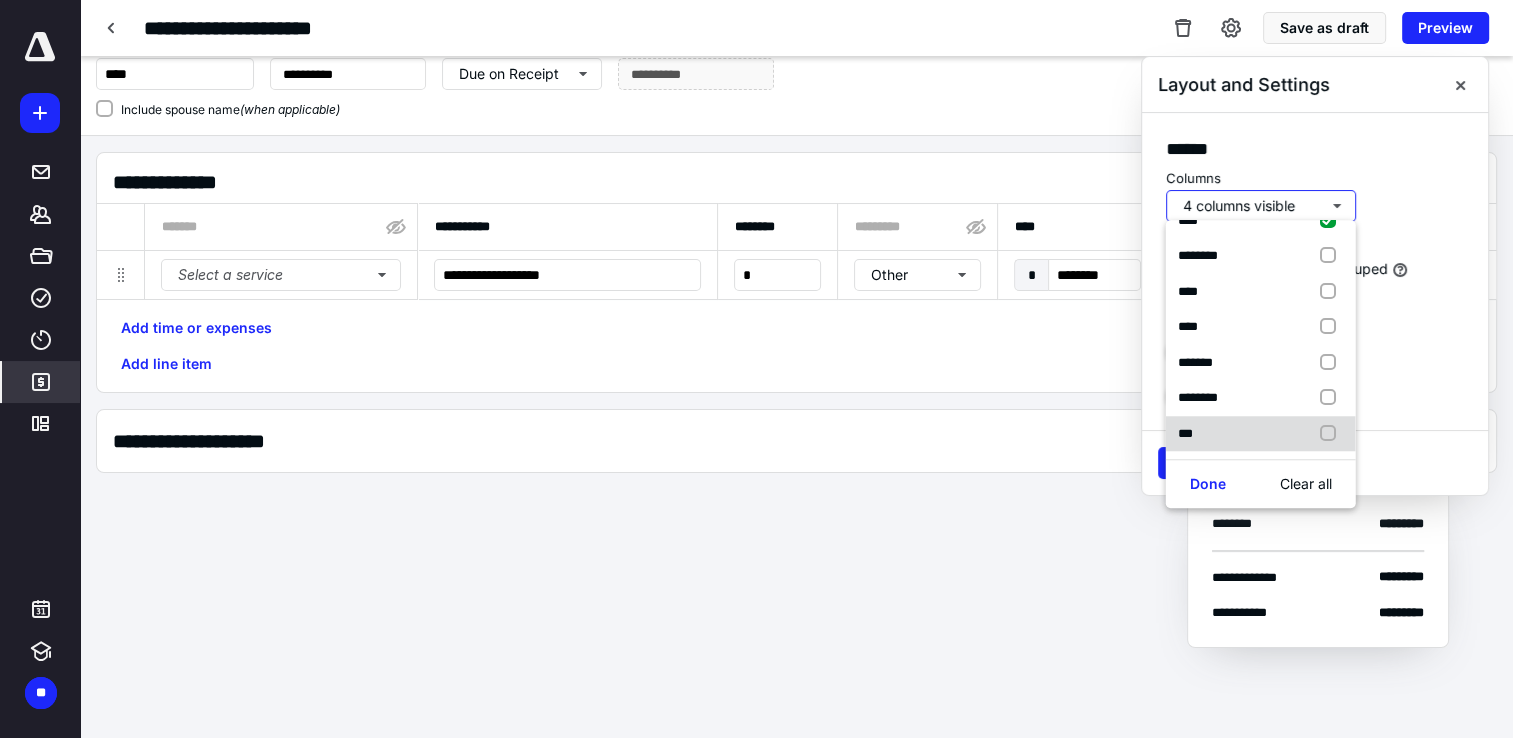 checkbox on "false" 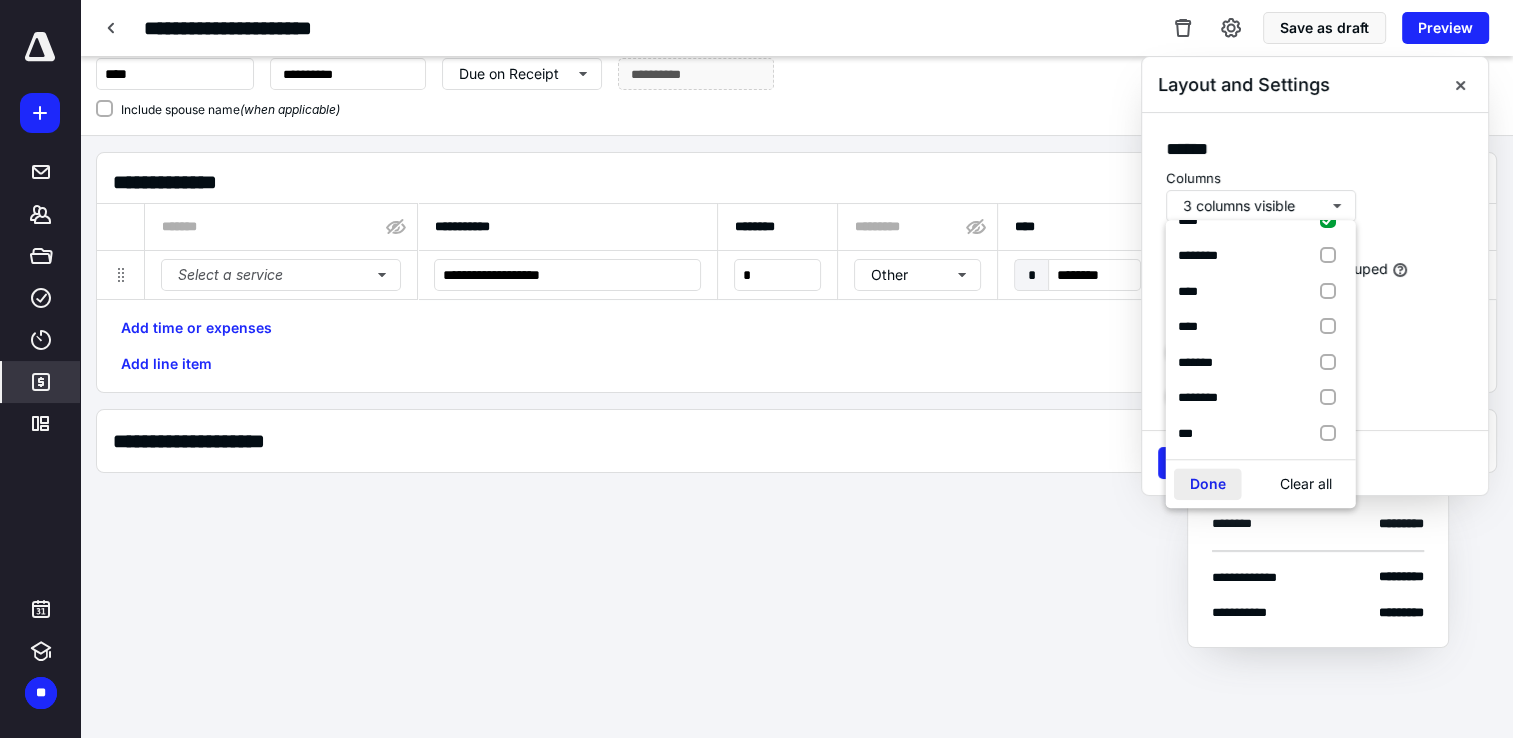 click on "Done" at bounding box center [1208, 484] 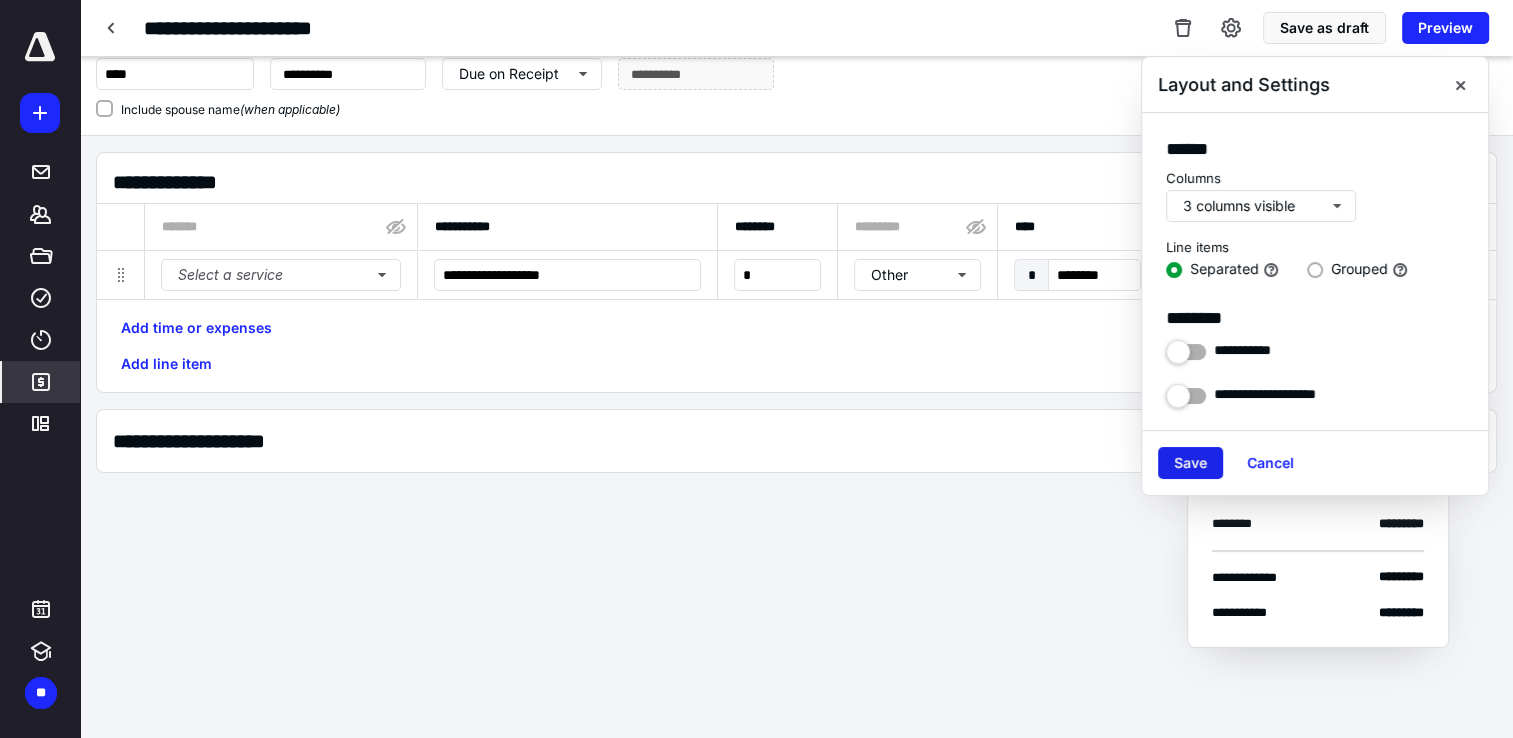 click on "Save" at bounding box center [1190, 463] 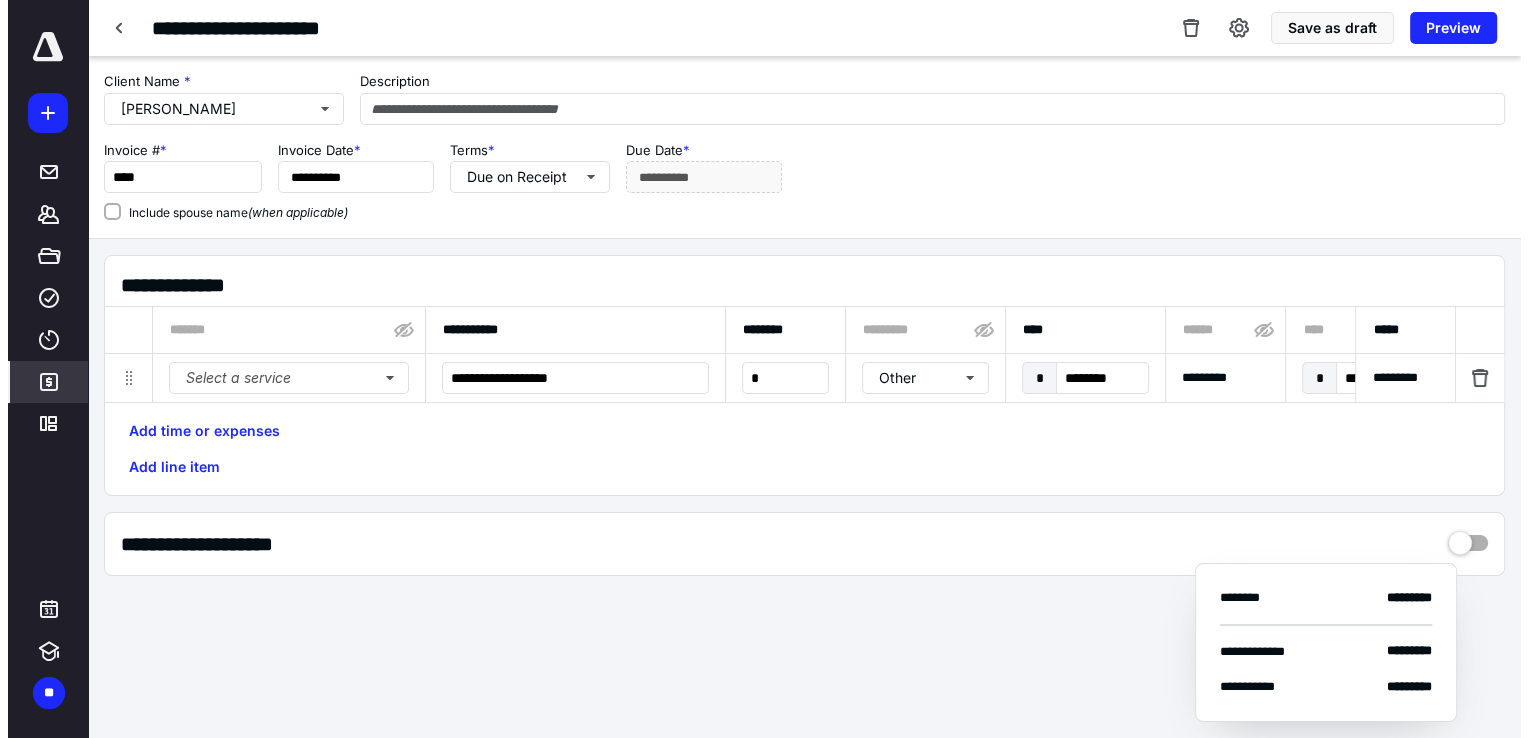 scroll, scrollTop: 103, scrollLeft: 0, axis: vertical 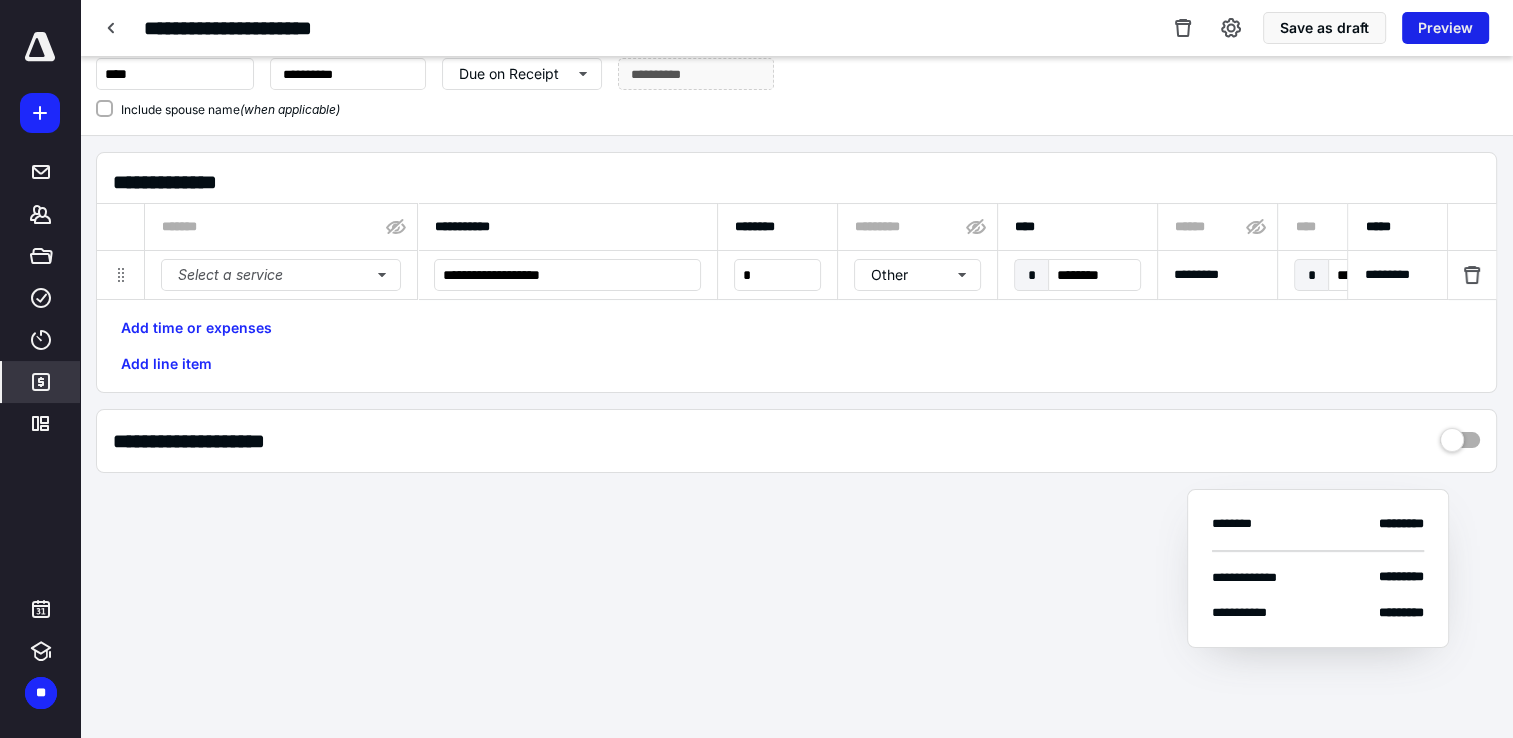 click on "Preview" at bounding box center [1445, 28] 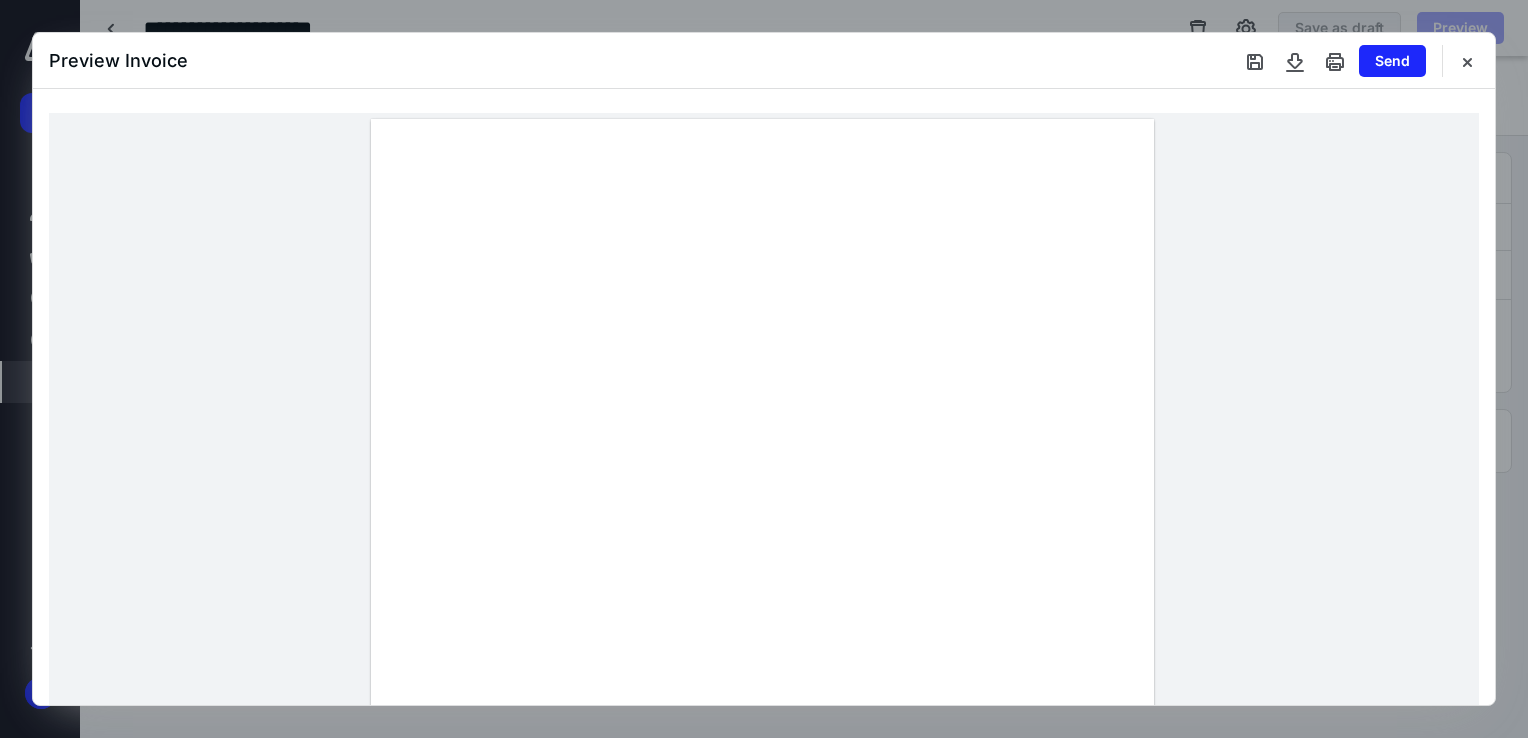scroll, scrollTop: 0, scrollLeft: 0, axis: both 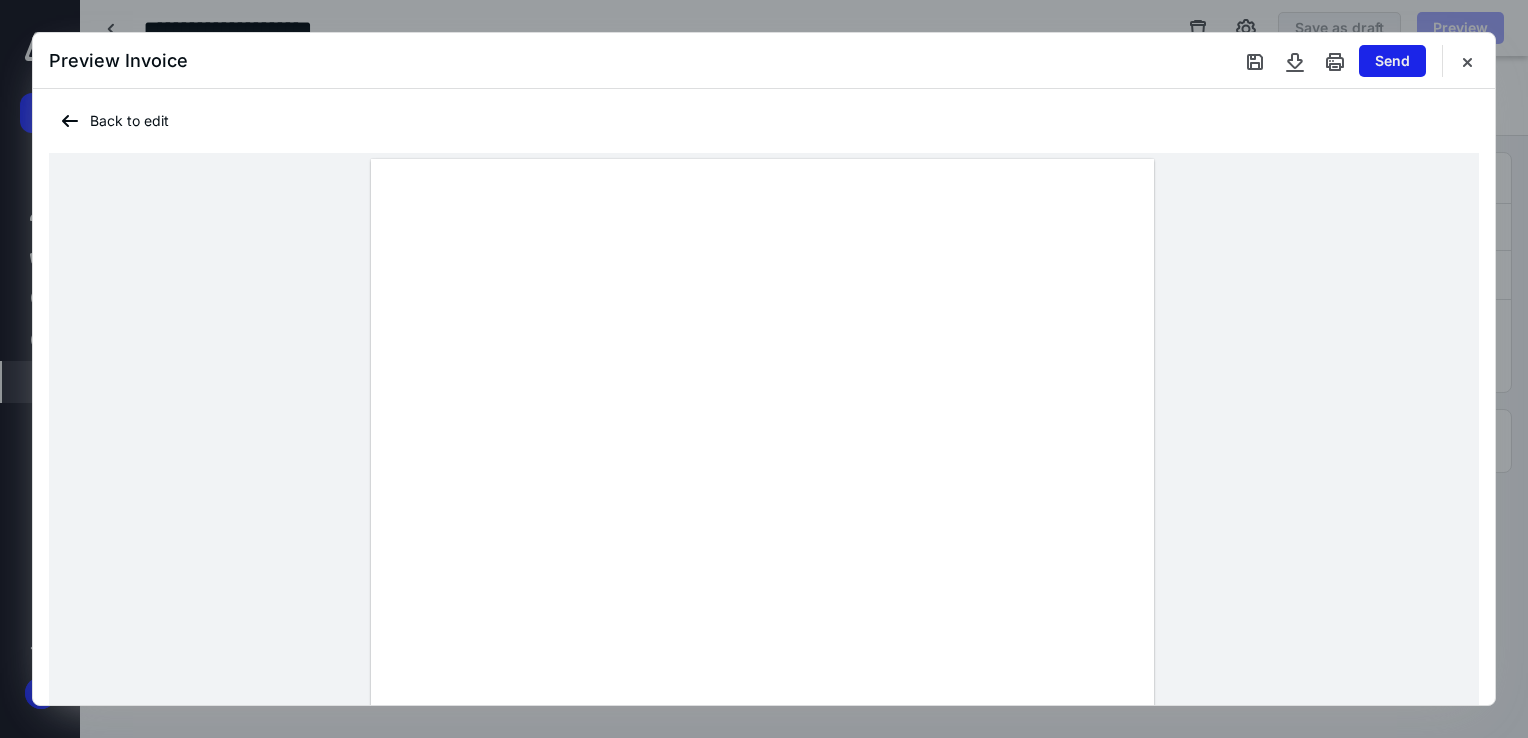 click on "Send" at bounding box center [1392, 61] 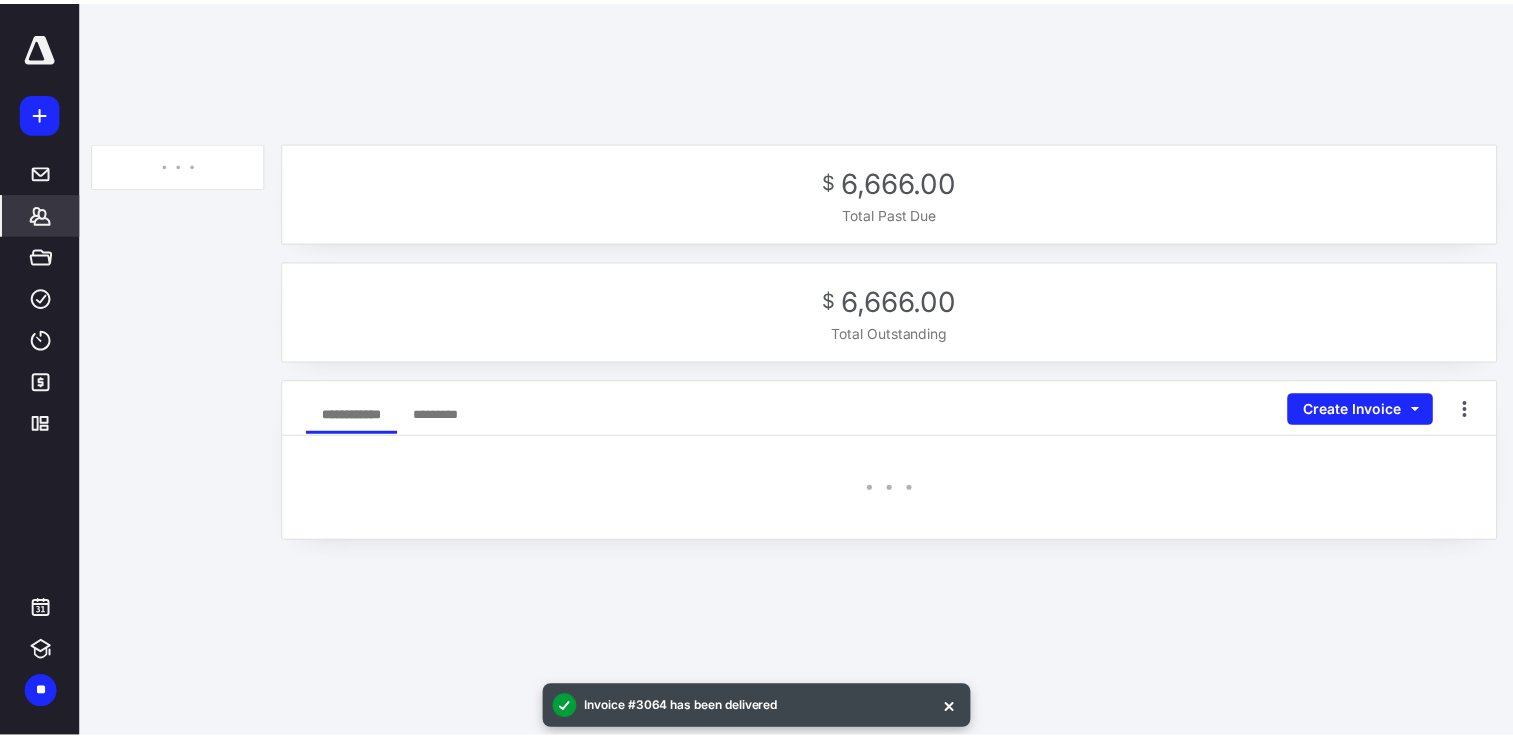 scroll, scrollTop: 0, scrollLeft: 0, axis: both 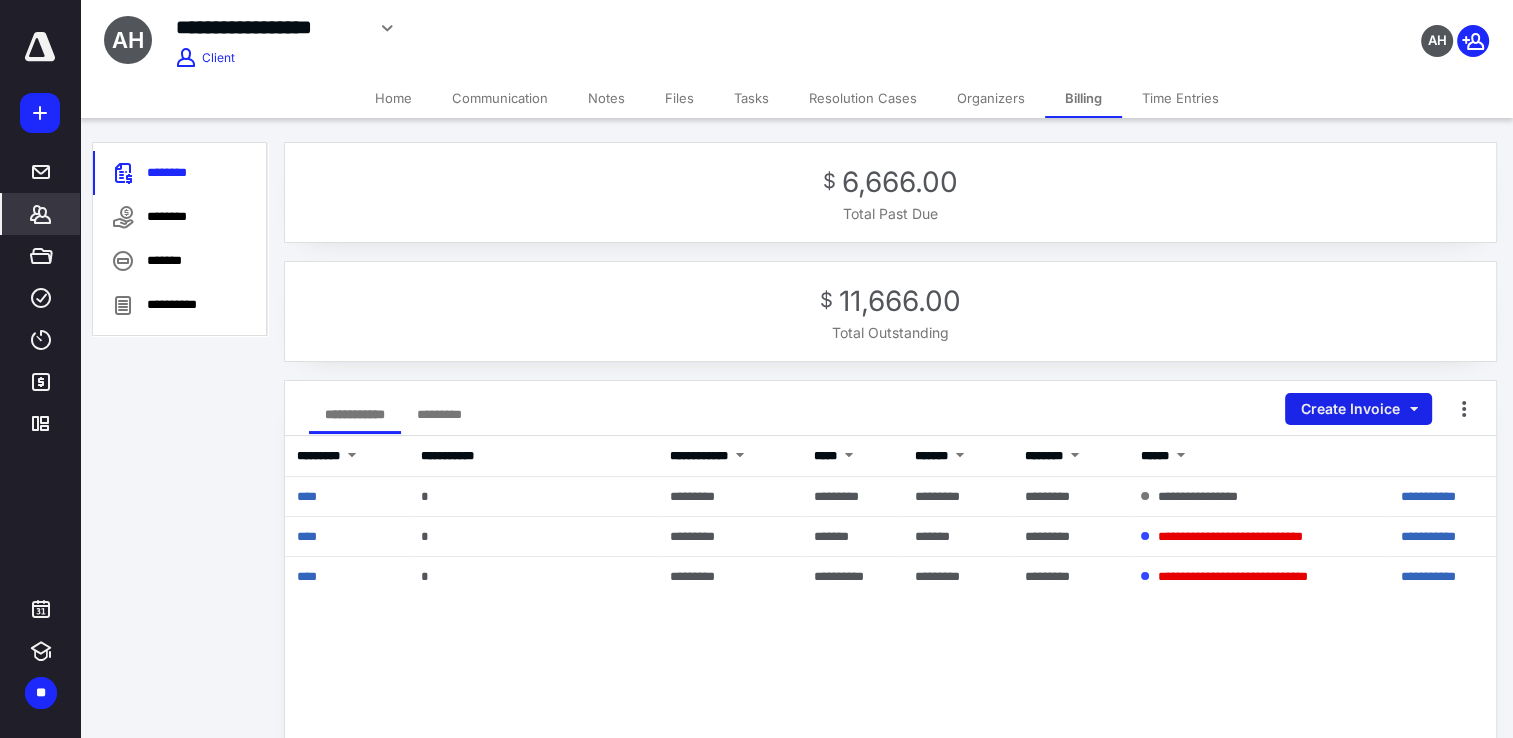 click on "Create Invoice" at bounding box center [1358, 409] 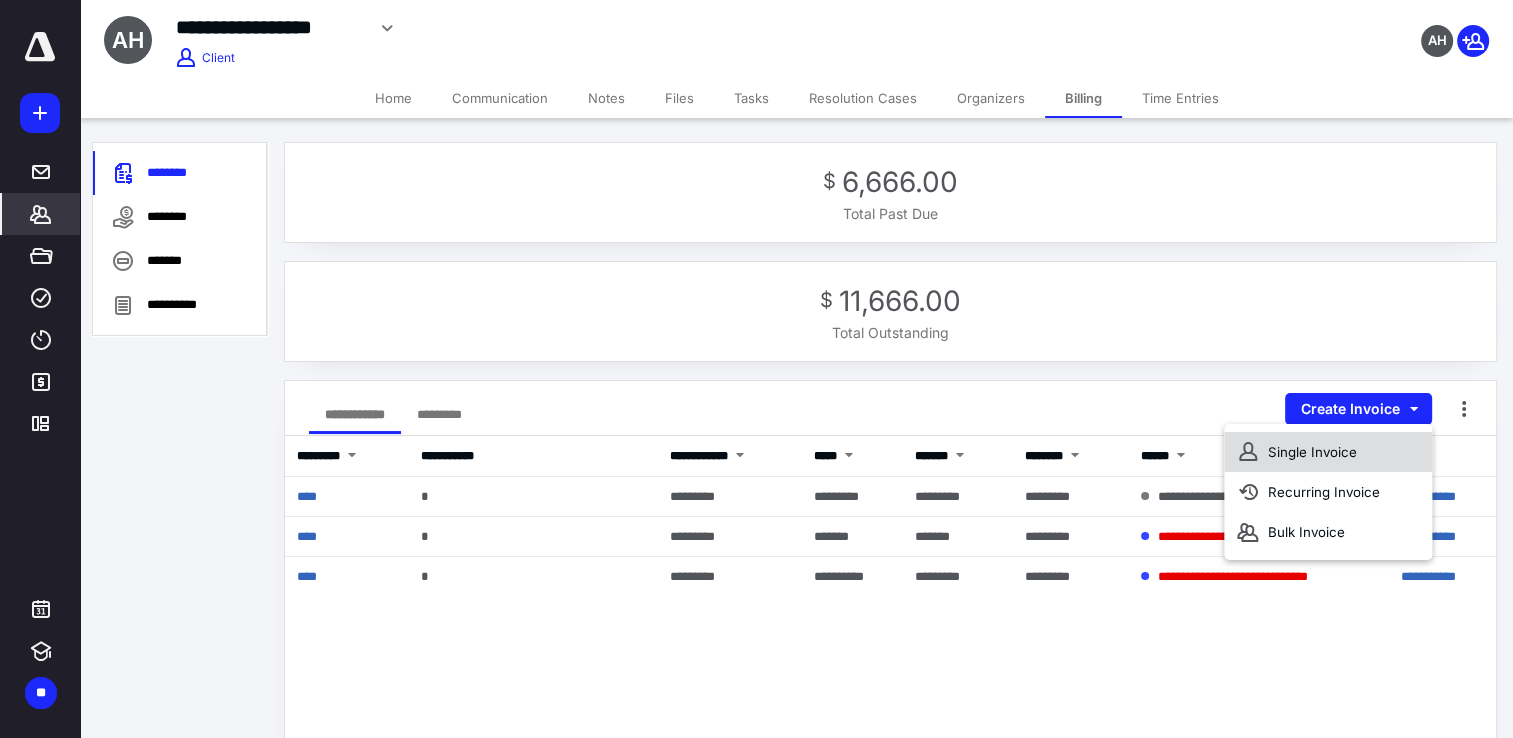 click on "Single Invoice" at bounding box center [1328, 452] 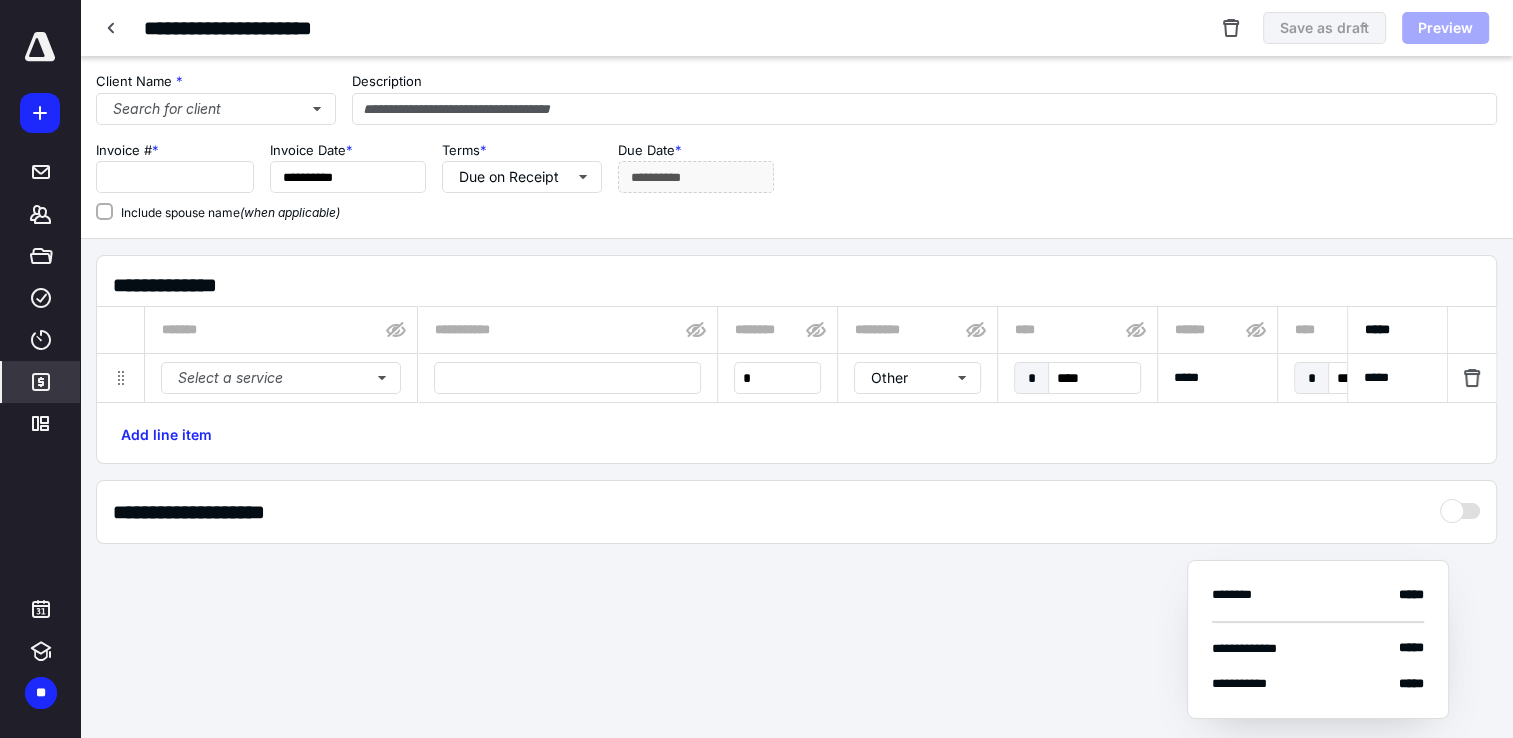 type on "****" 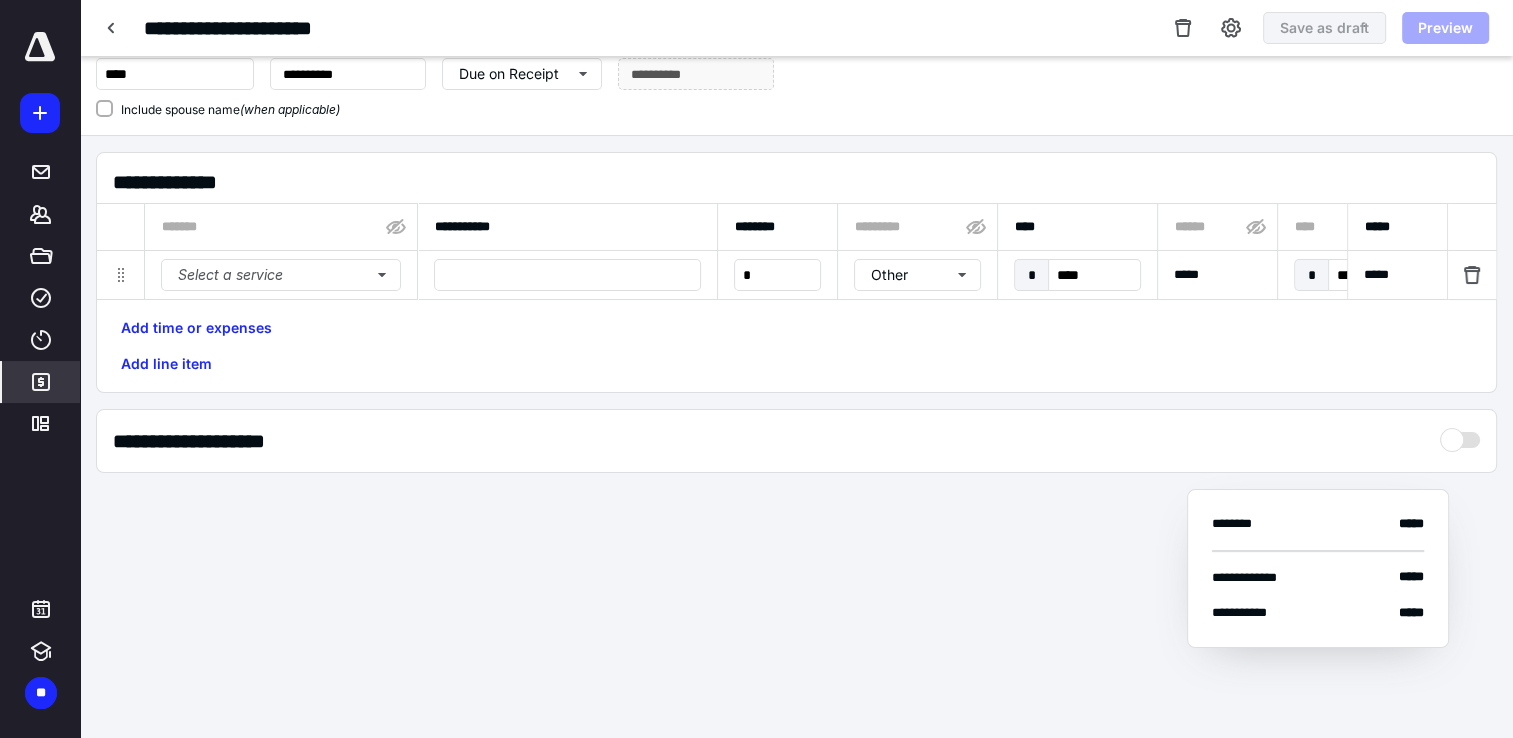 scroll, scrollTop: 0, scrollLeft: 0, axis: both 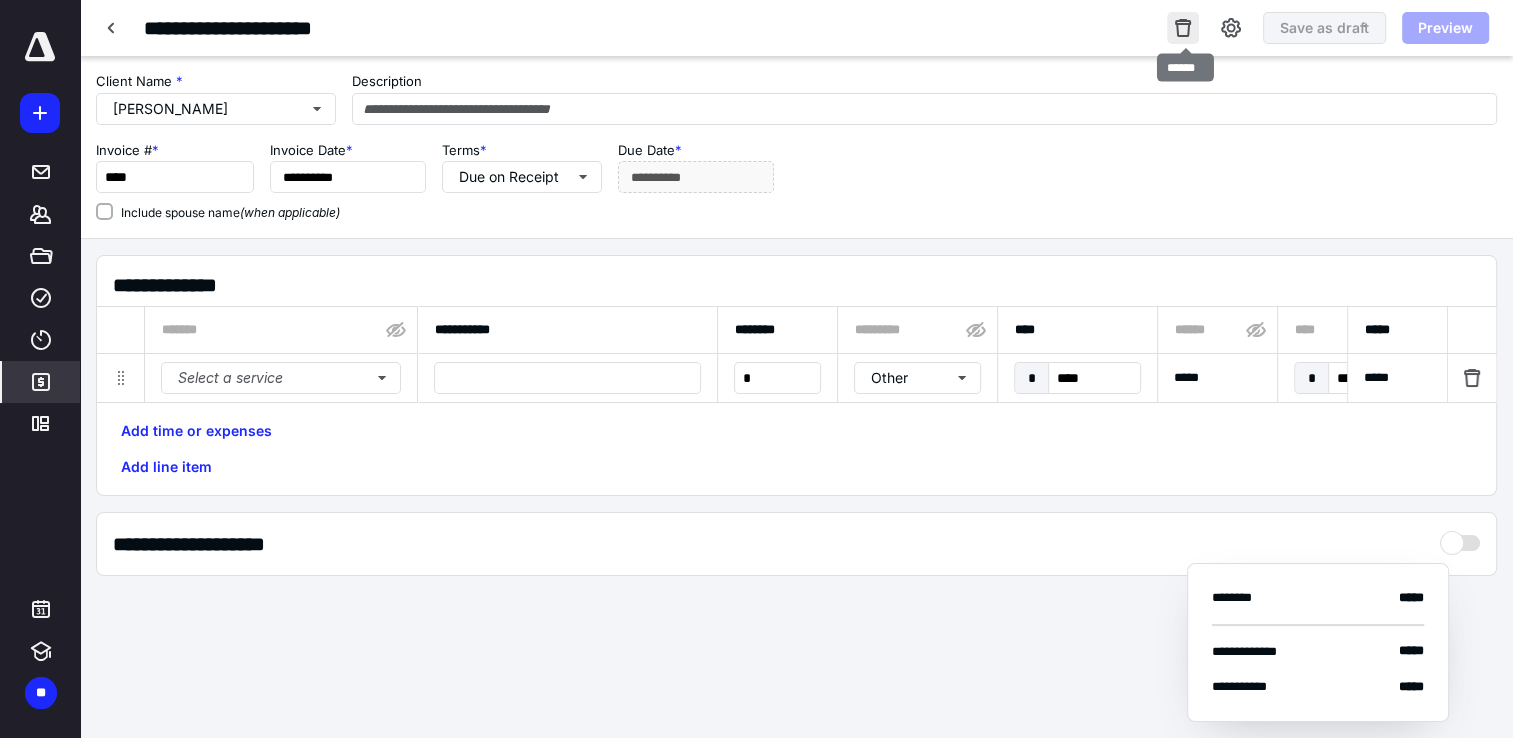 click at bounding box center (1183, 28) 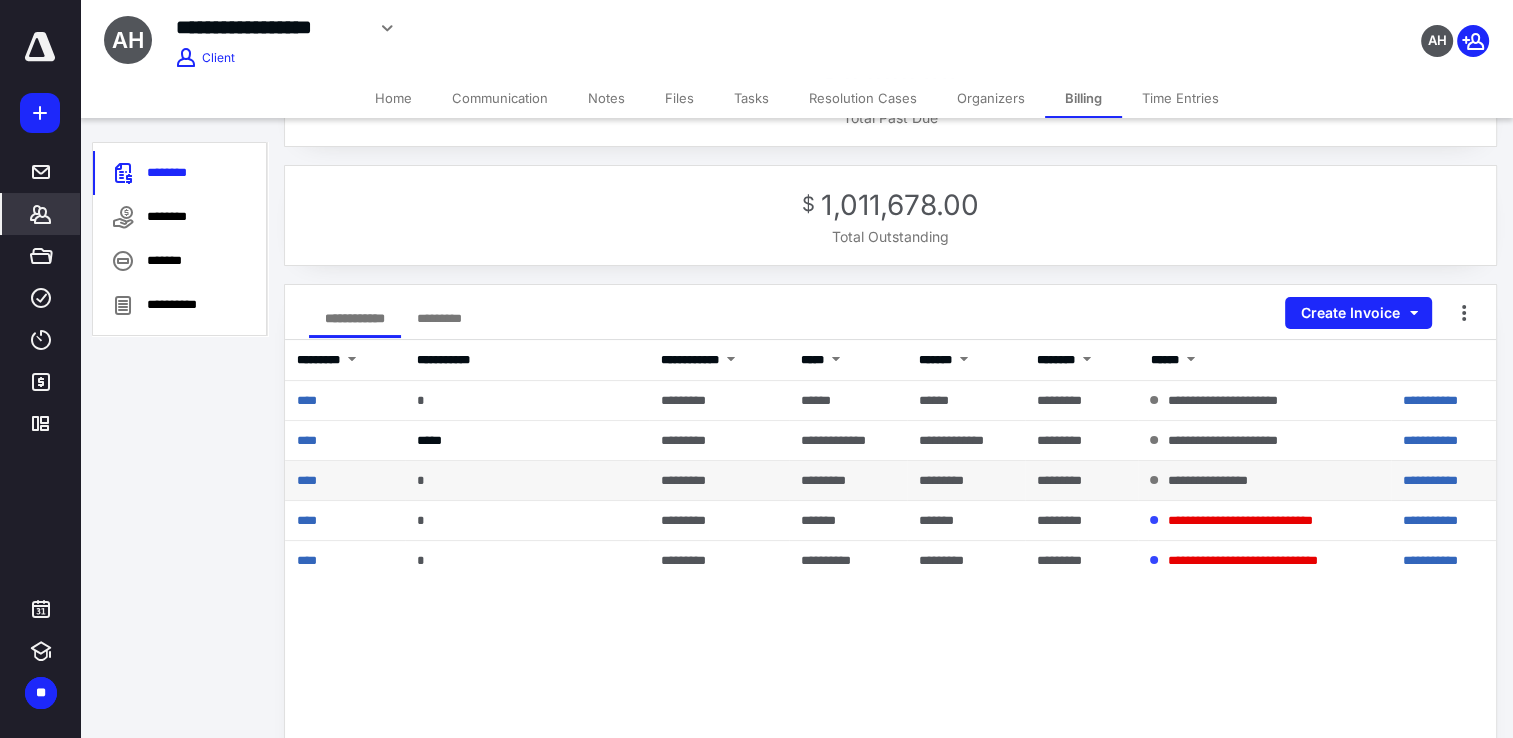 scroll, scrollTop: 99, scrollLeft: 0, axis: vertical 